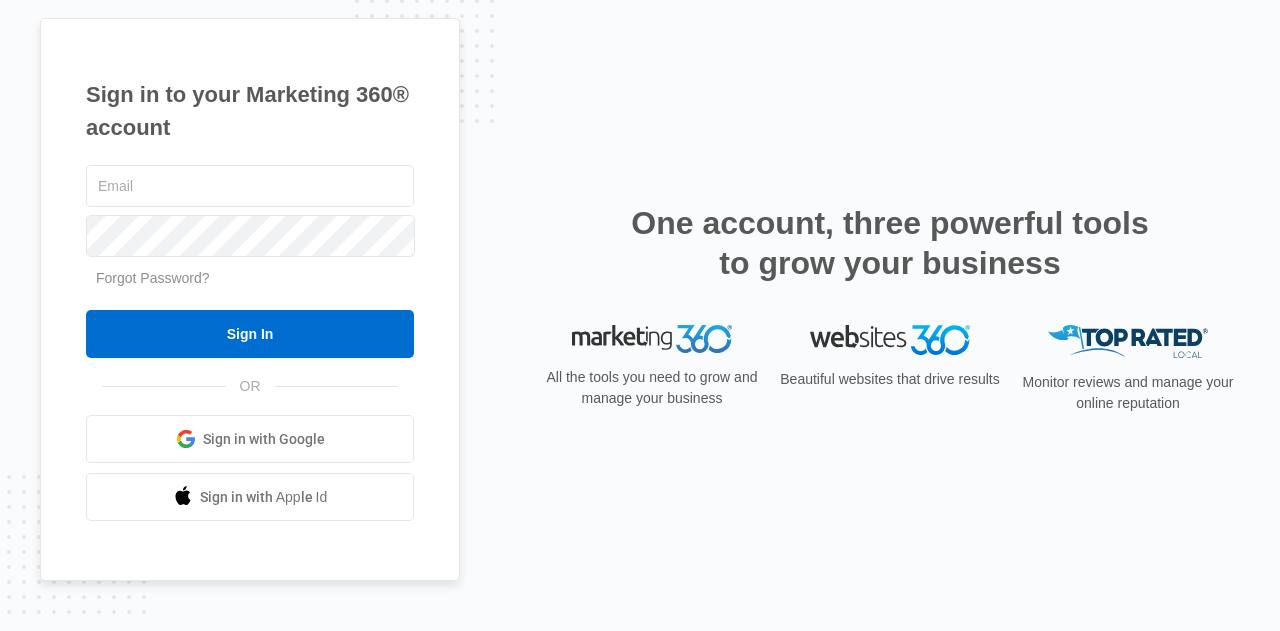 scroll, scrollTop: 0, scrollLeft: 0, axis: both 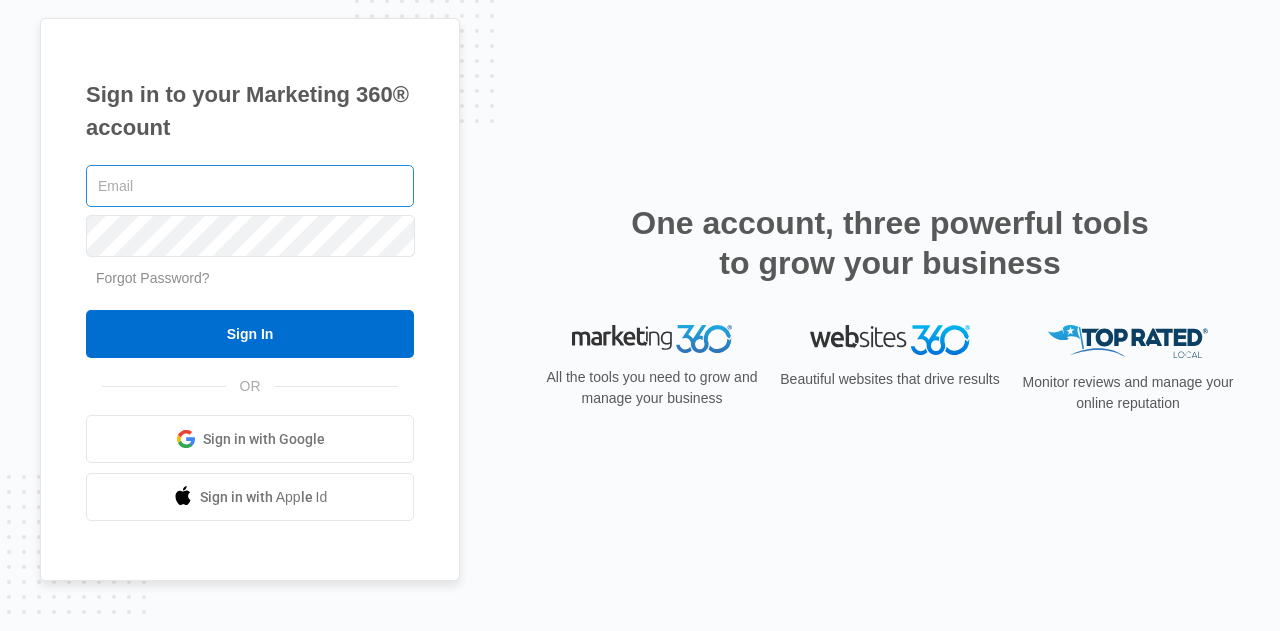 click at bounding box center (250, 186) 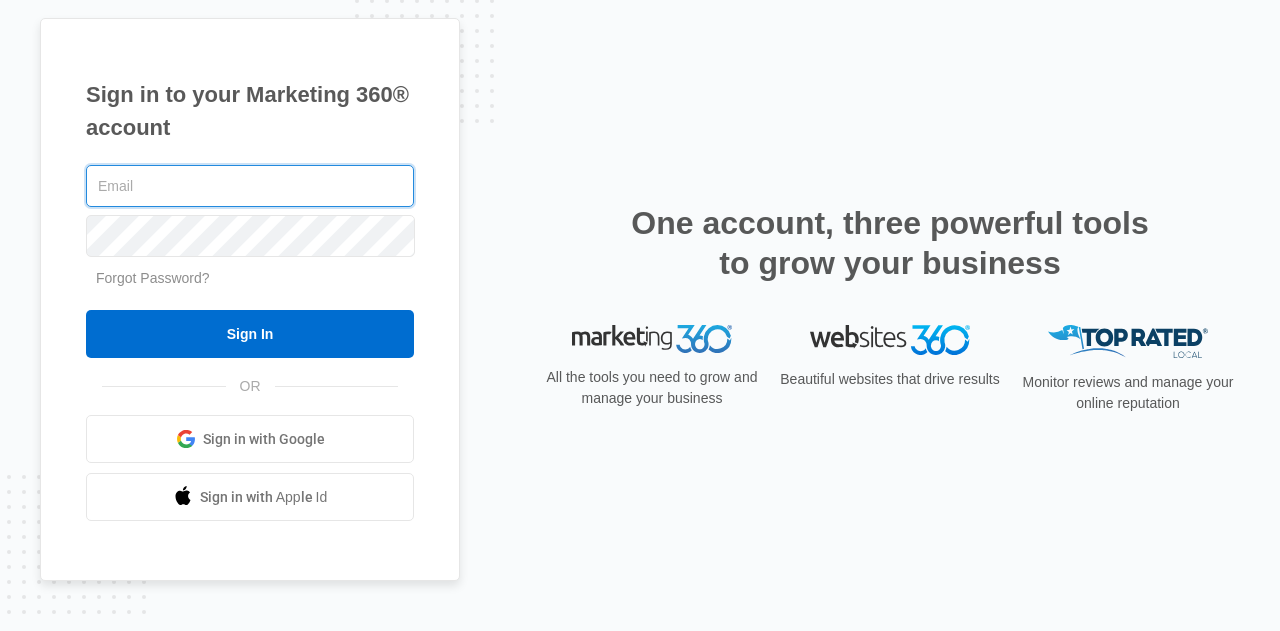 type on "[USERNAME]@[DOMAIN]" 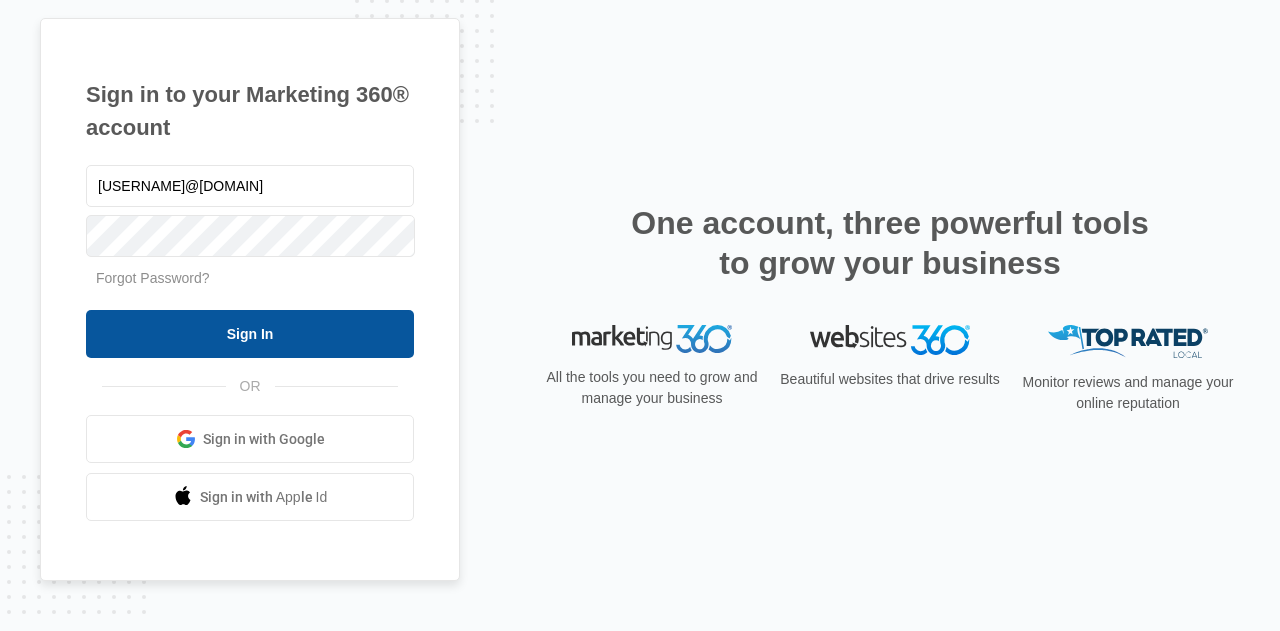 click on "Sign In" at bounding box center (250, 334) 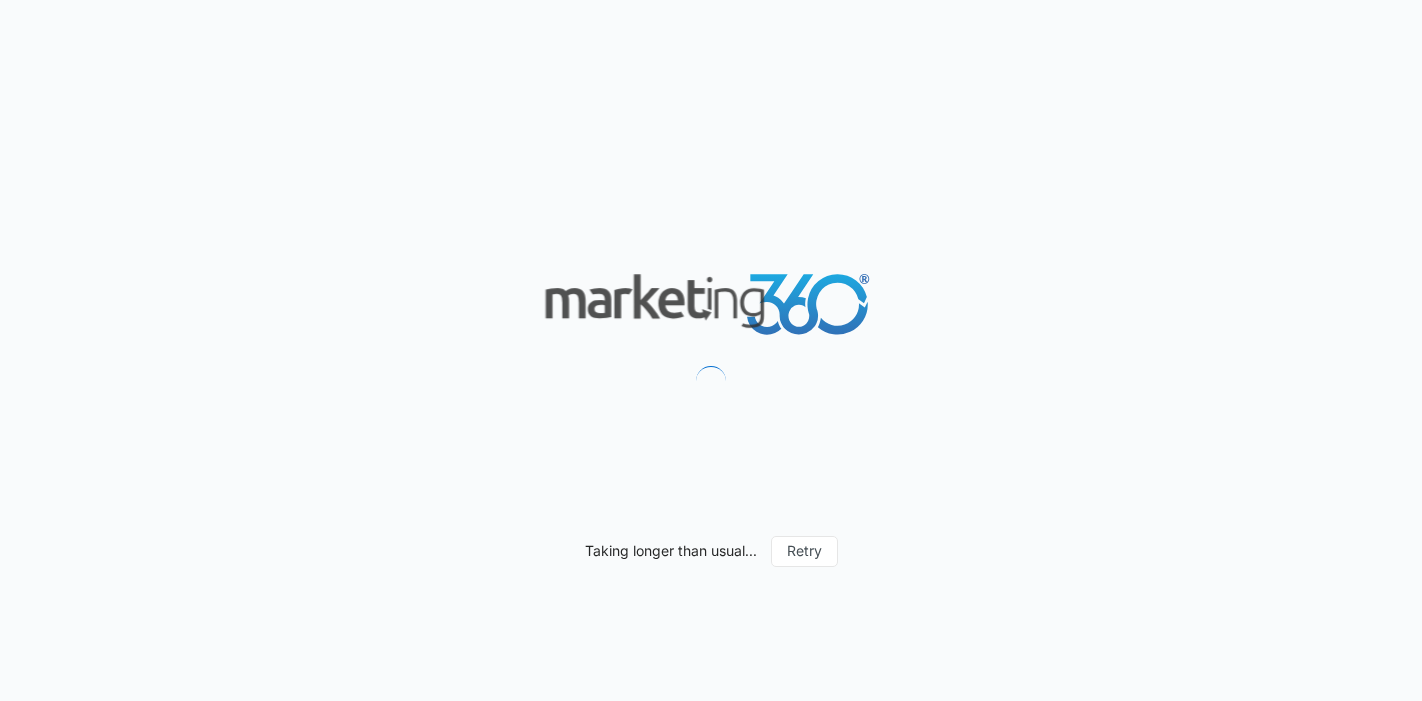 scroll, scrollTop: 0, scrollLeft: 0, axis: both 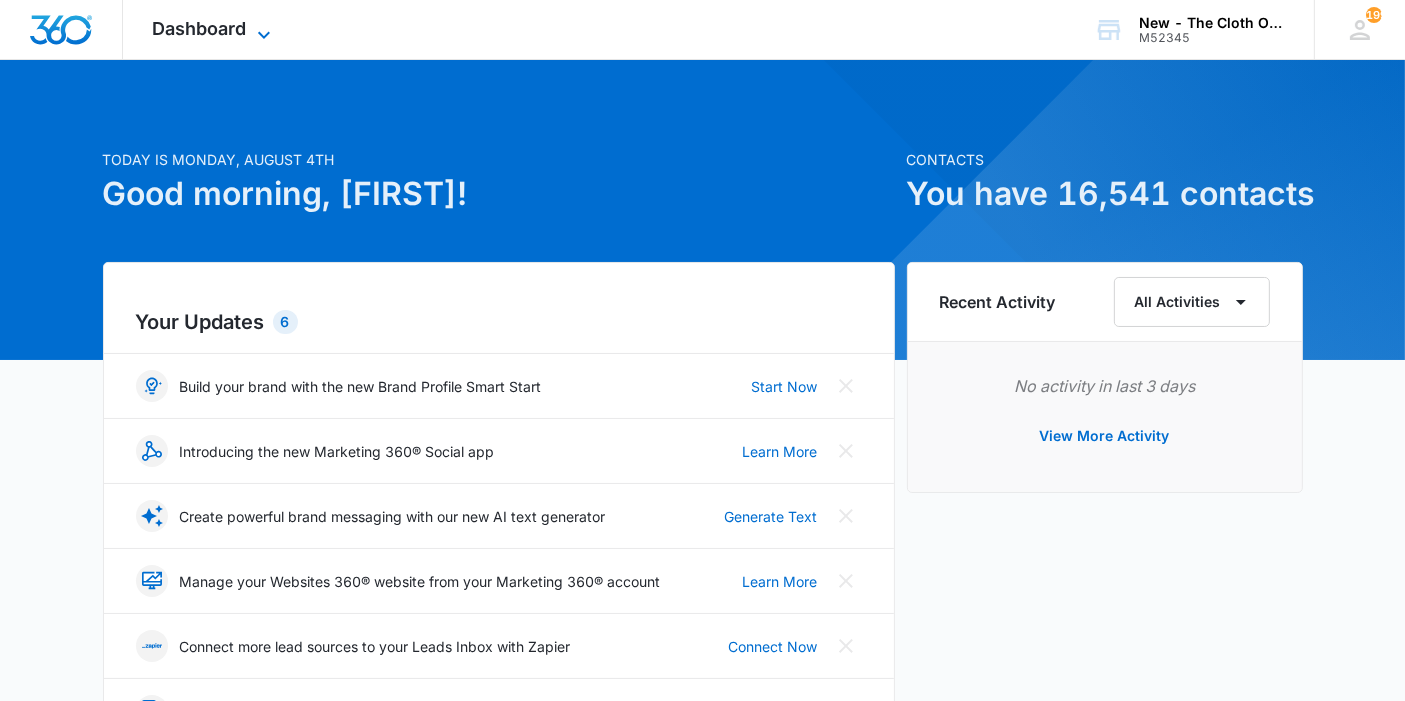 click 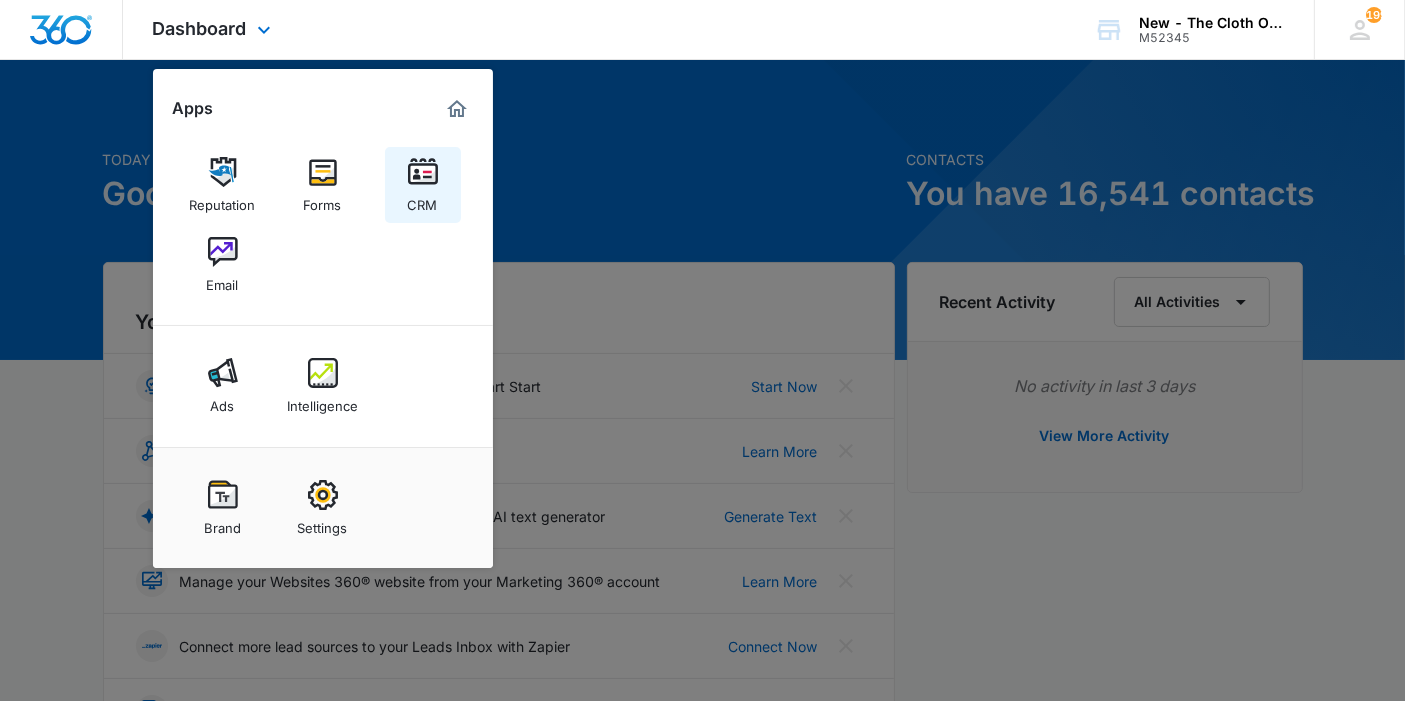 click on "CRM" at bounding box center (423, 185) 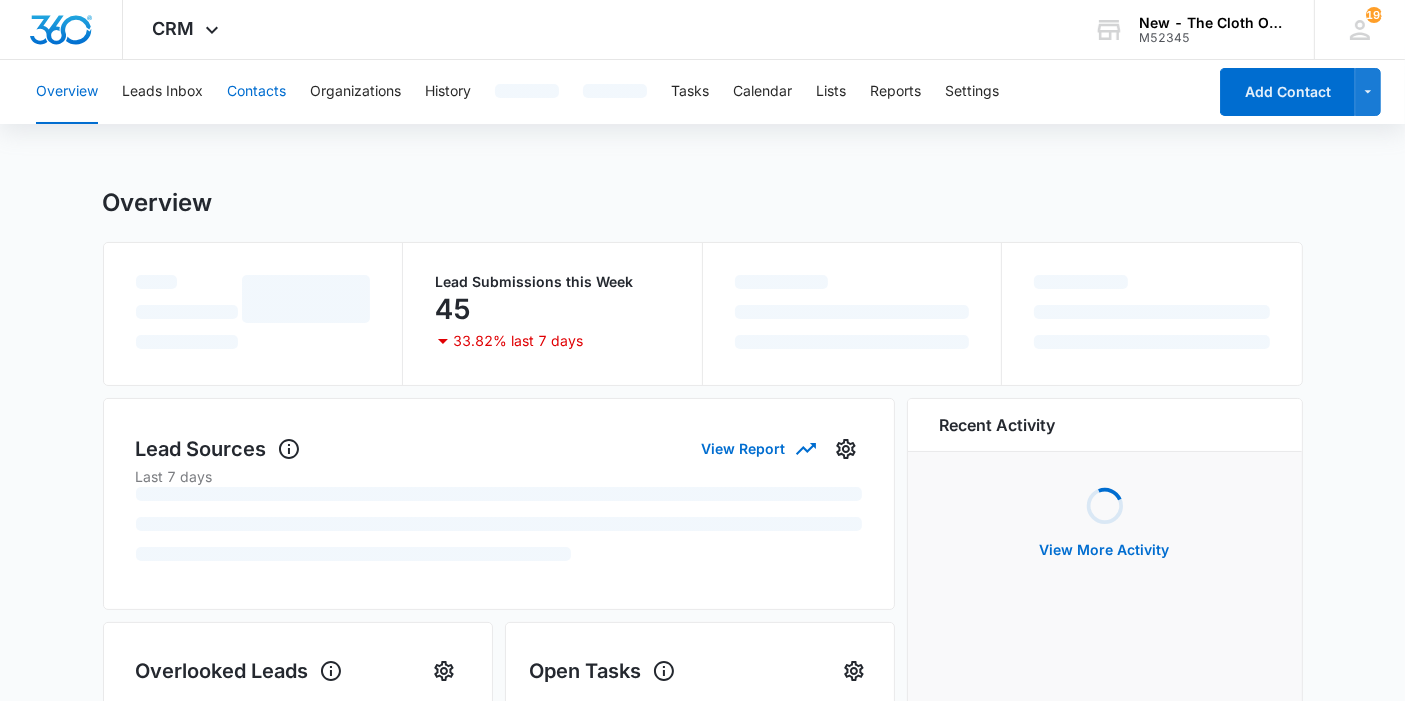 click on "Contacts" at bounding box center (256, 92) 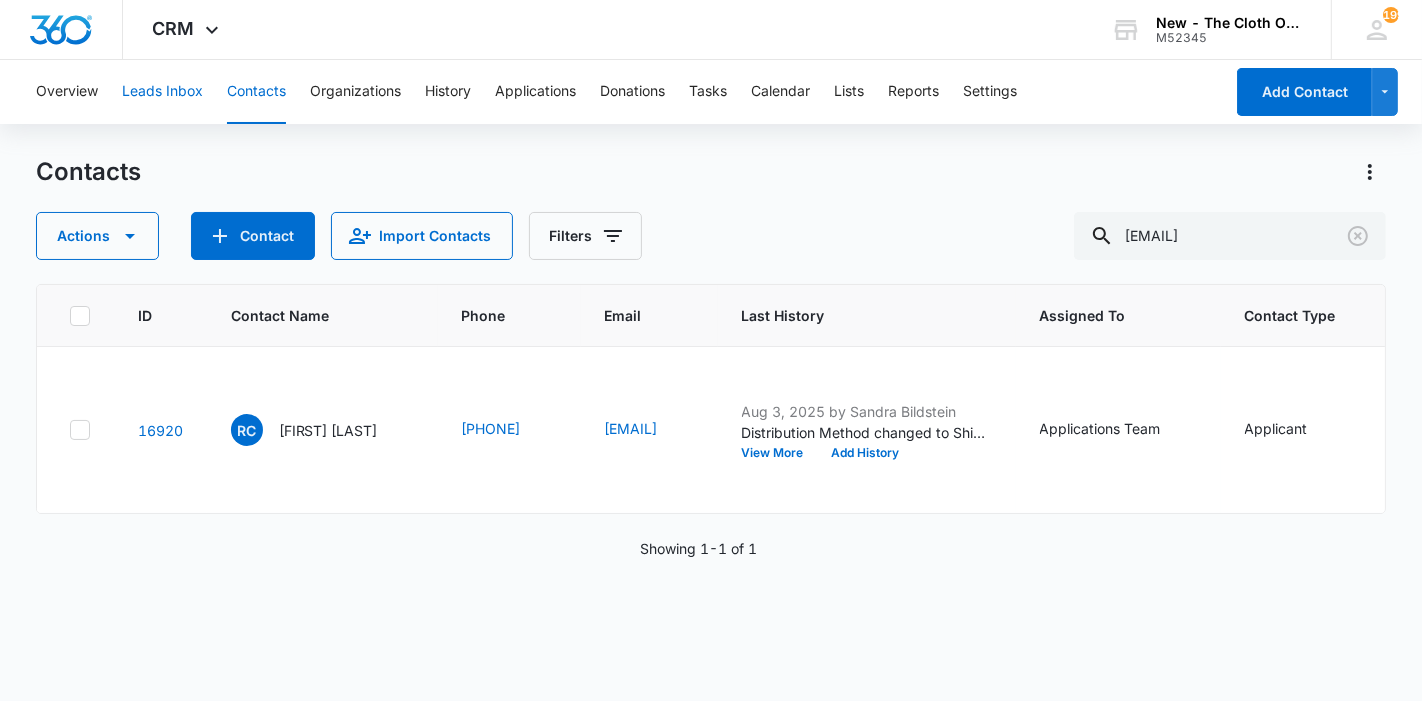 click on "Leads Inbox" at bounding box center (162, 92) 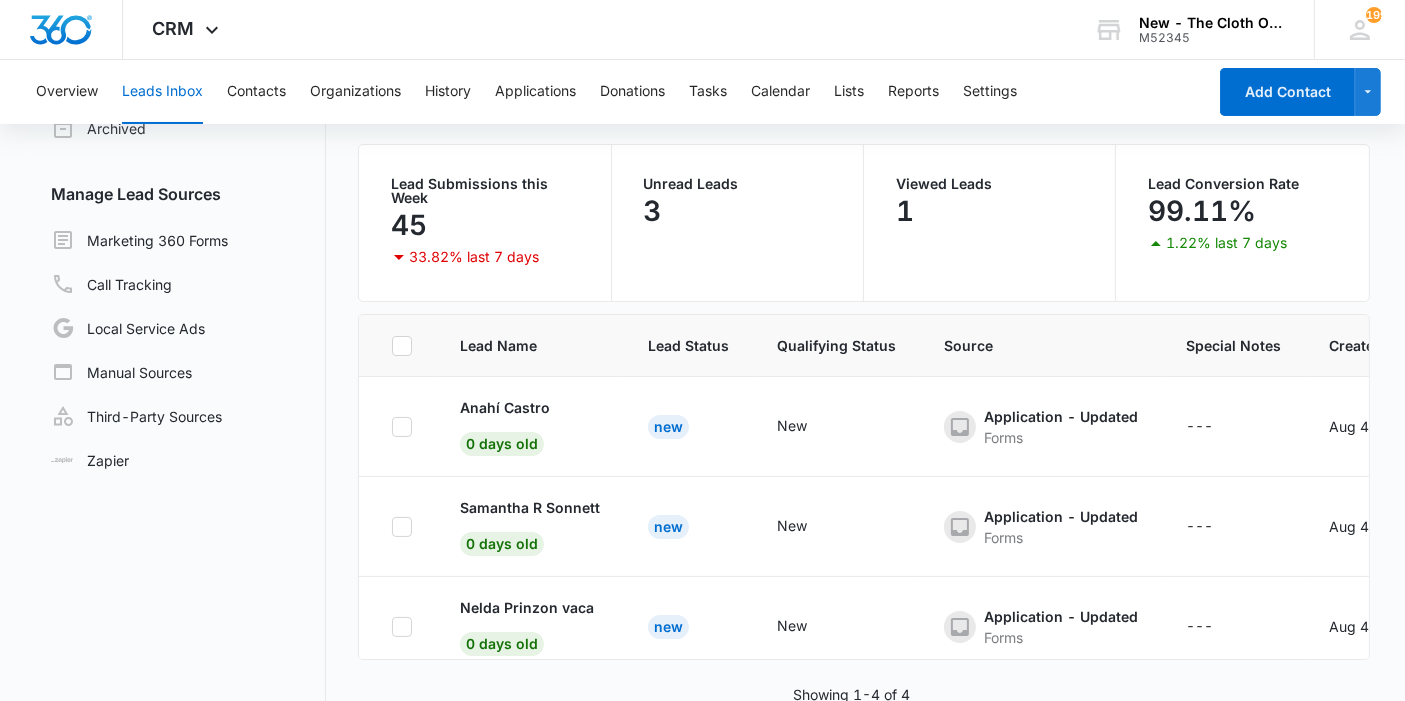 scroll, scrollTop: 167, scrollLeft: 0, axis: vertical 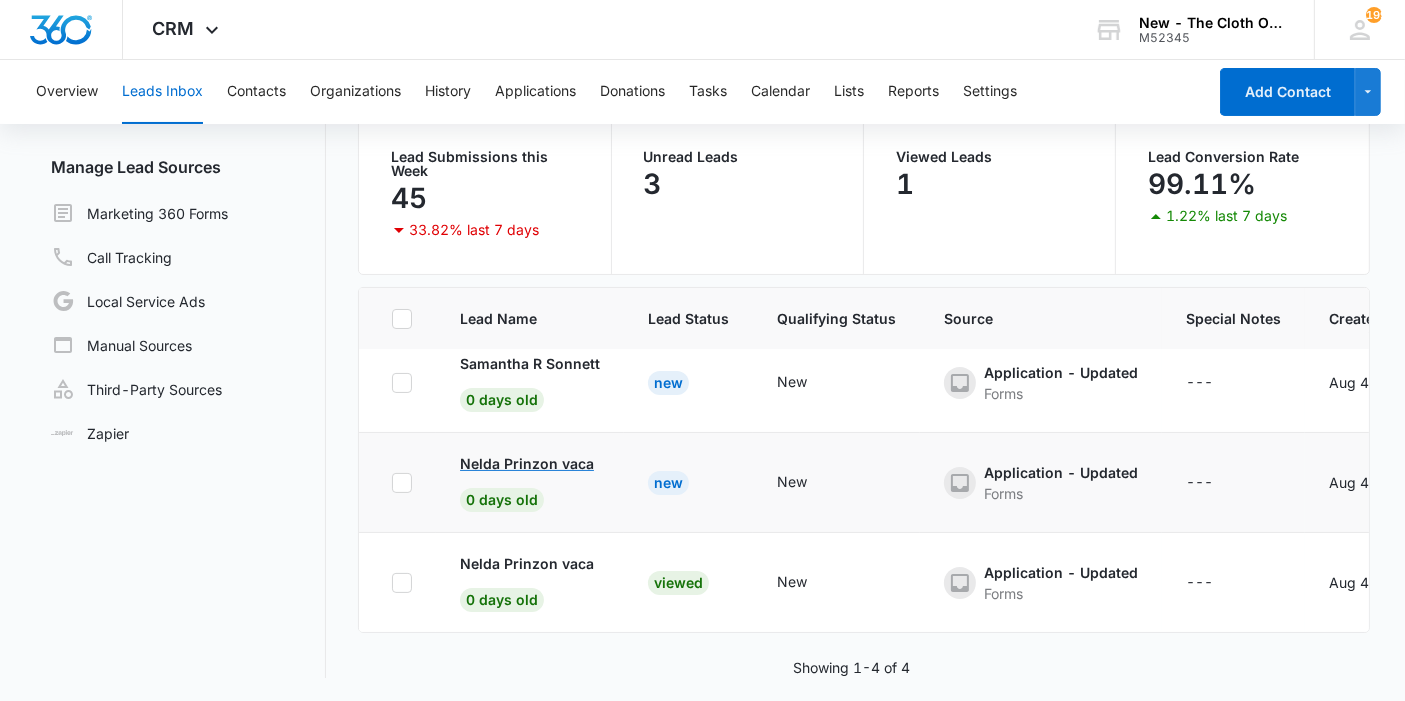 click on "Nelda Prinzon vaca" at bounding box center (527, 463) 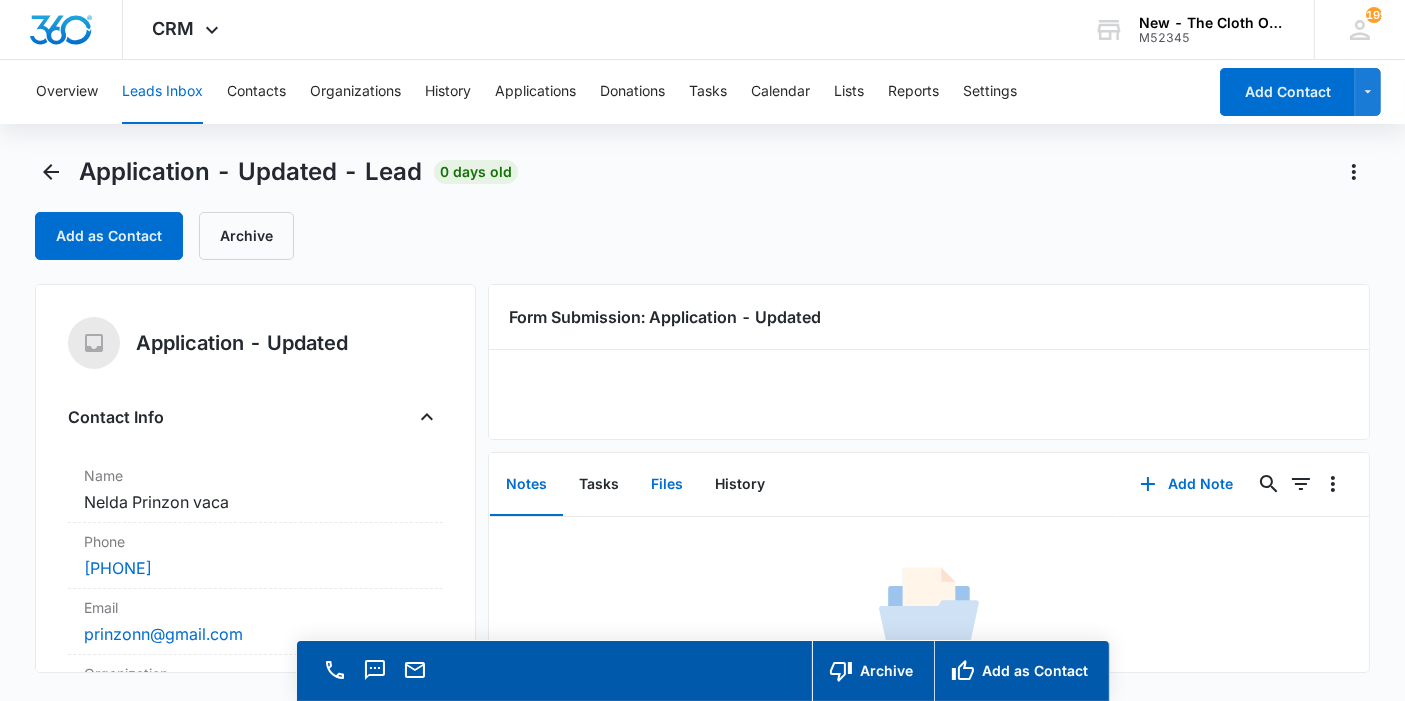 click on "Files" at bounding box center [667, 485] 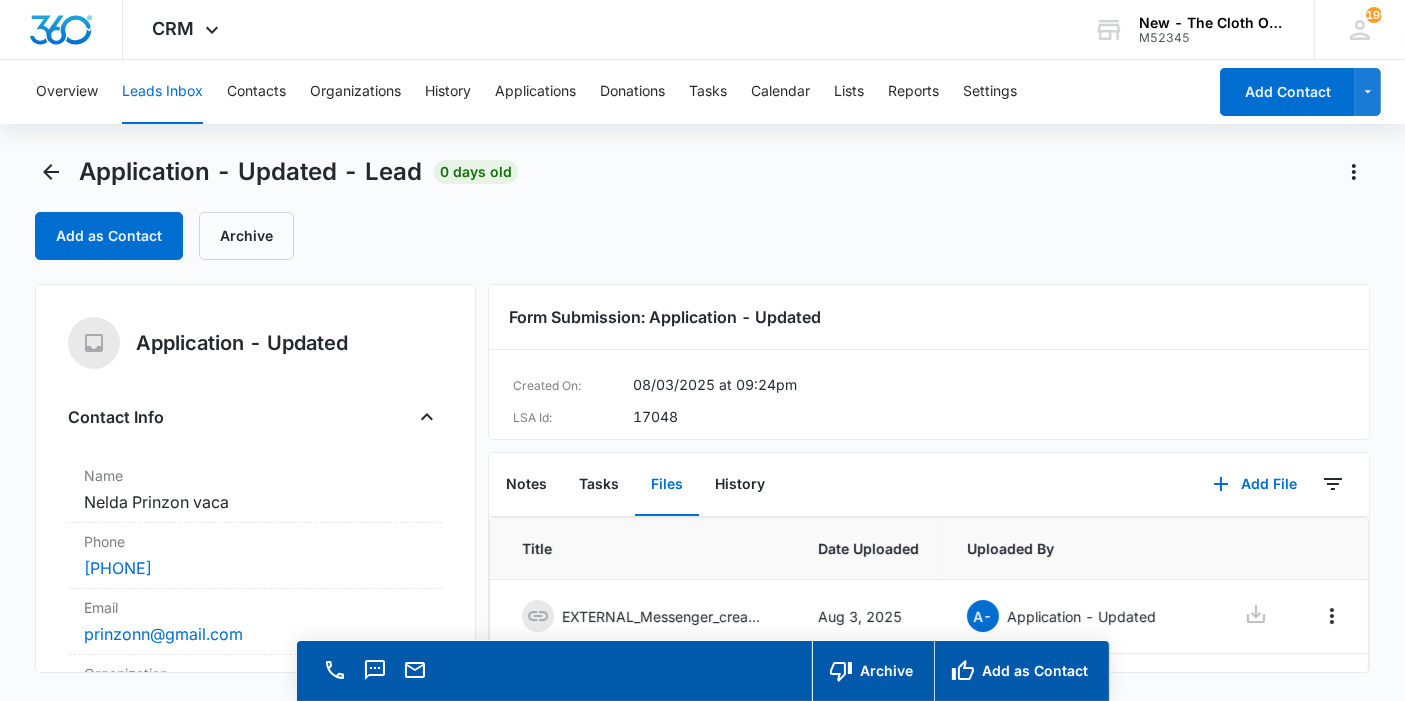scroll, scrollTop: 111, scrollLeft: 0, axis: vertical 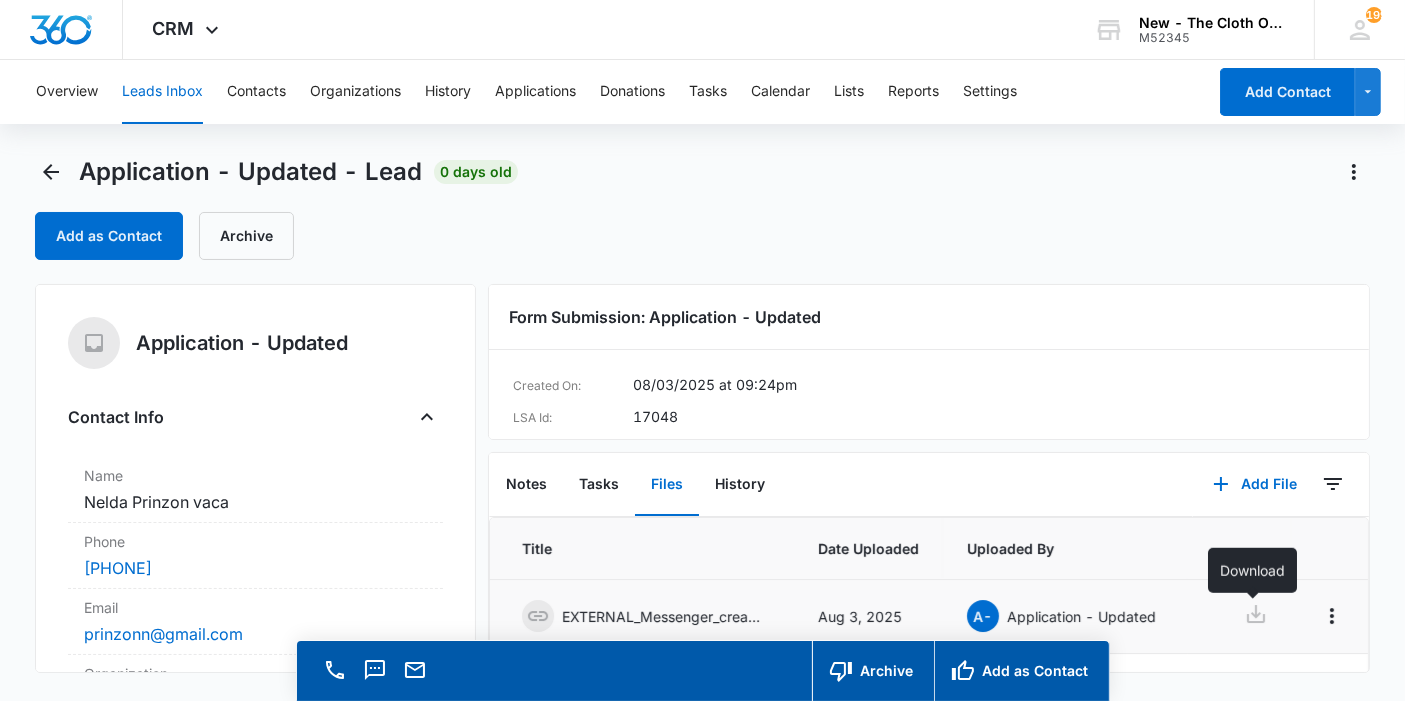 click 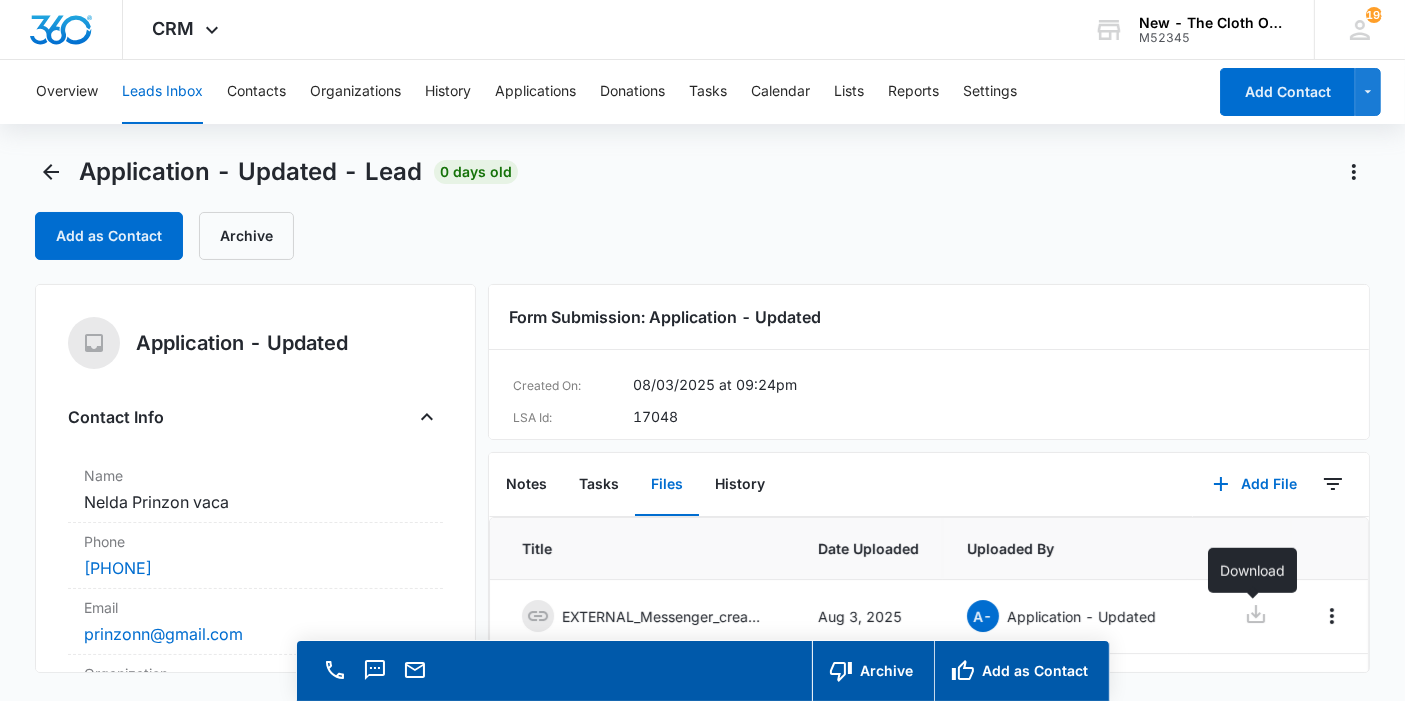 scroll, scrollTop: 56, scrollLeft: 0, axis: vertical 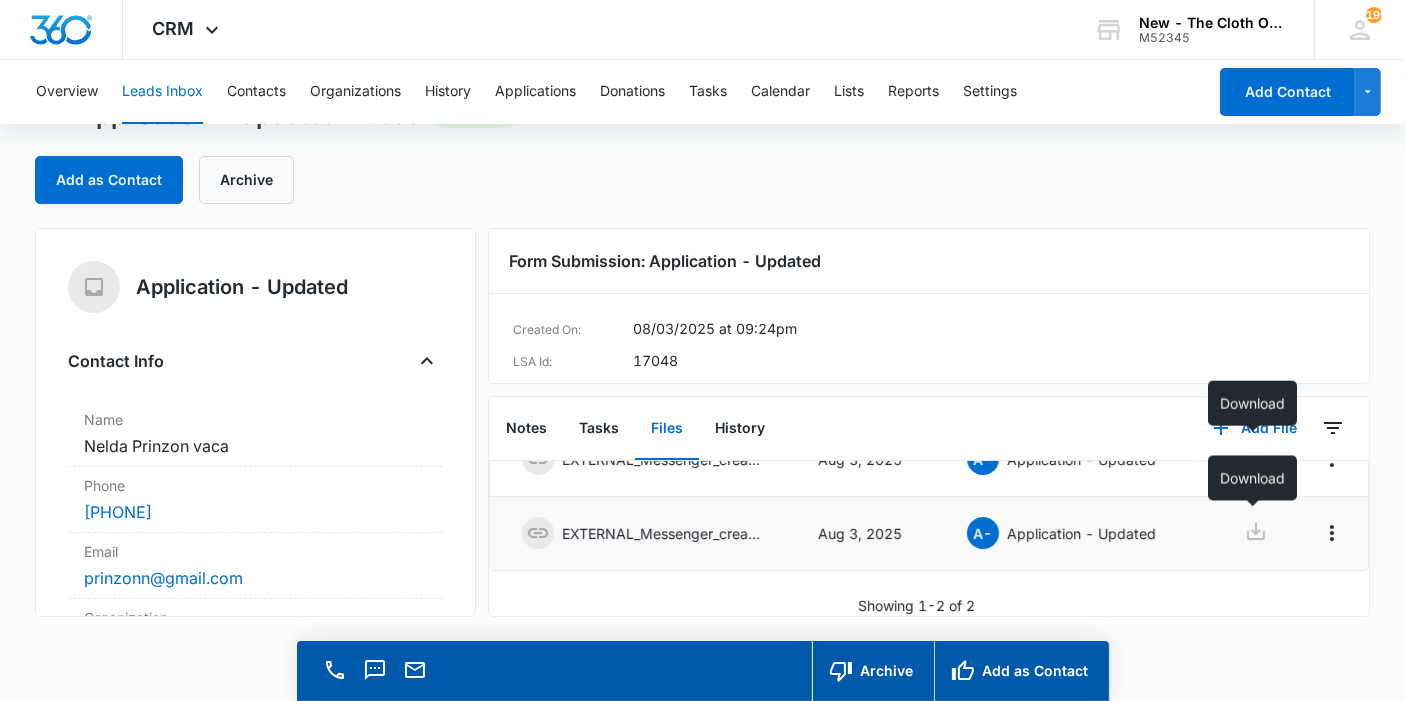 click at bounding box center (1256, 533) 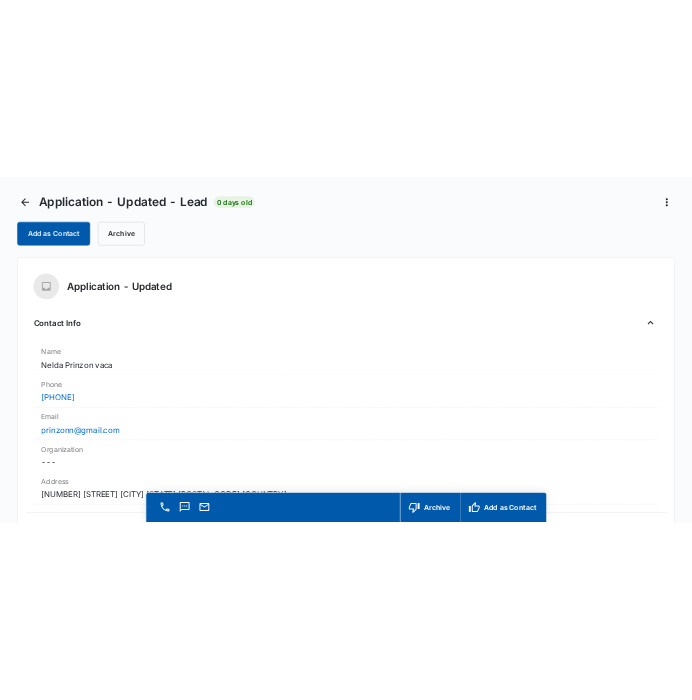 scroll, scrollTop: 72, scrollLeft: 0, axis: vertical 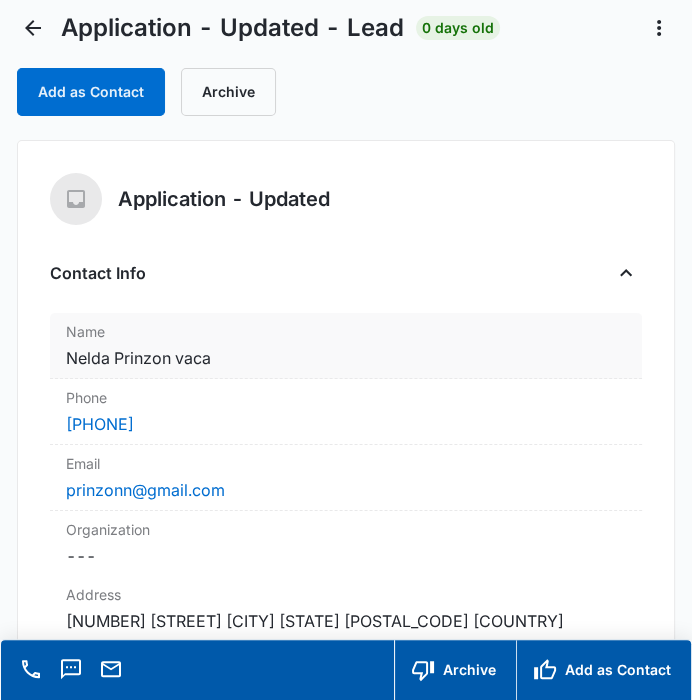 click on "Cancel Save Changes Nelda Prinzon vaca" at bounding box center (345, 358) 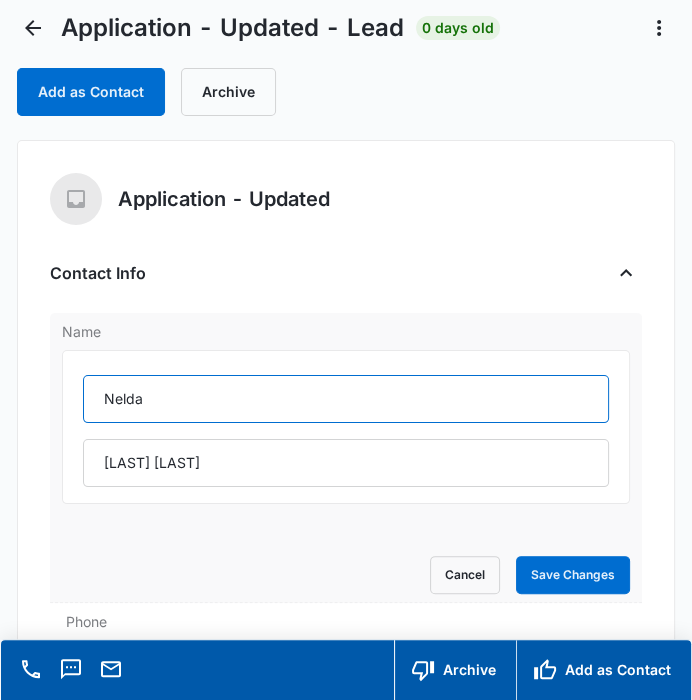 click on "Nelda" at bounding box center (345, 399) 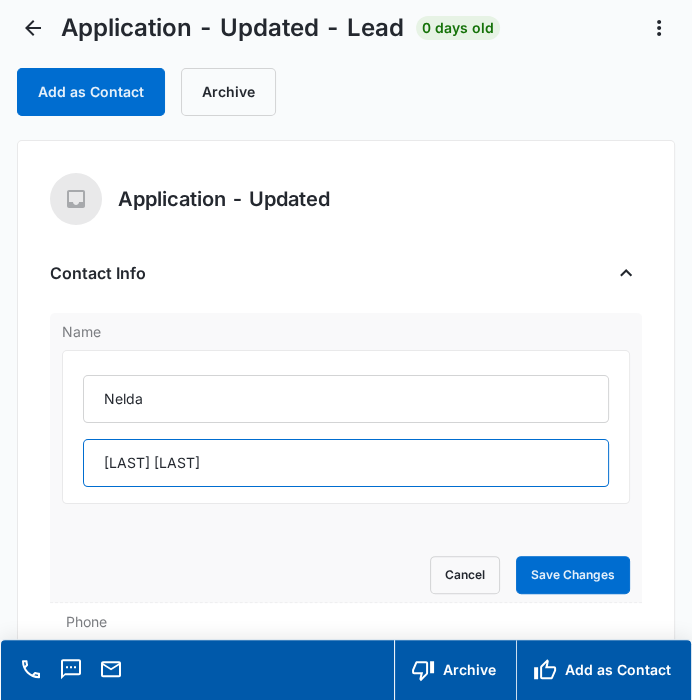 click on "Prinzon vaca" at bounding box center [345, 463] 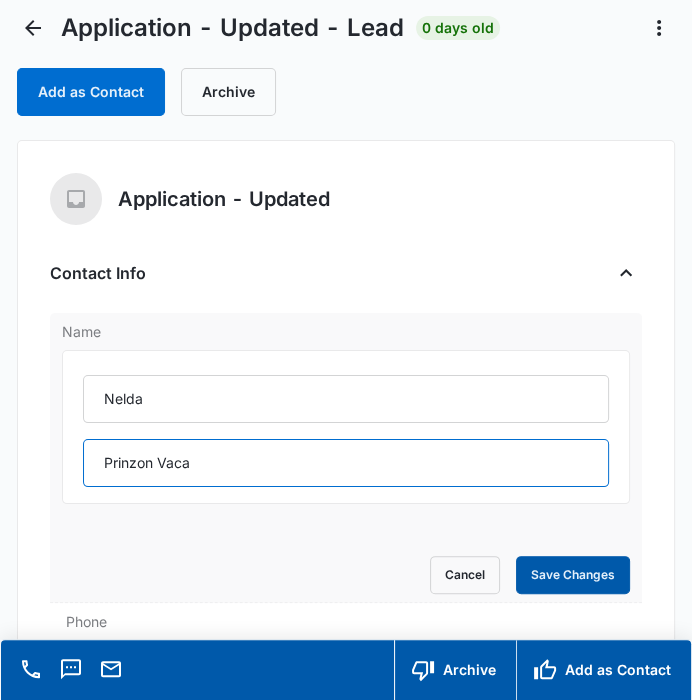 type on "Prinzon Vaca" 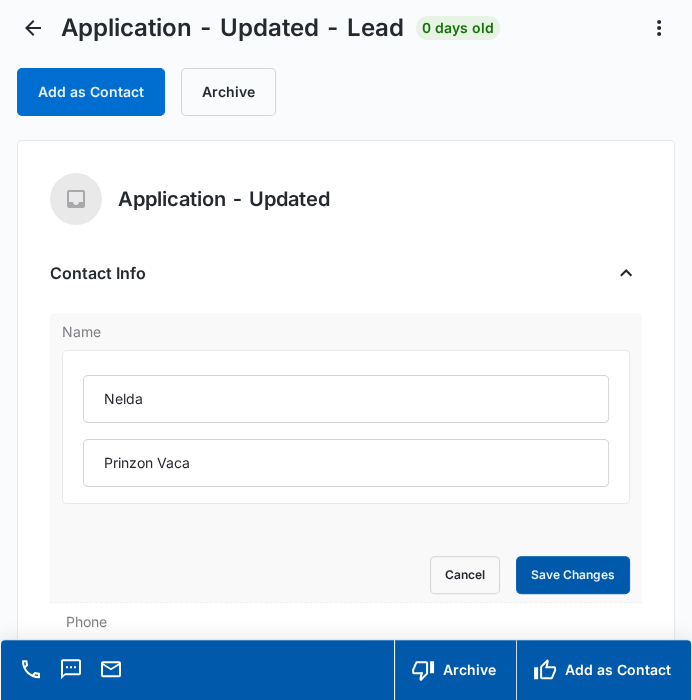 click on "Save Changes" at bounding box center (573, 575) 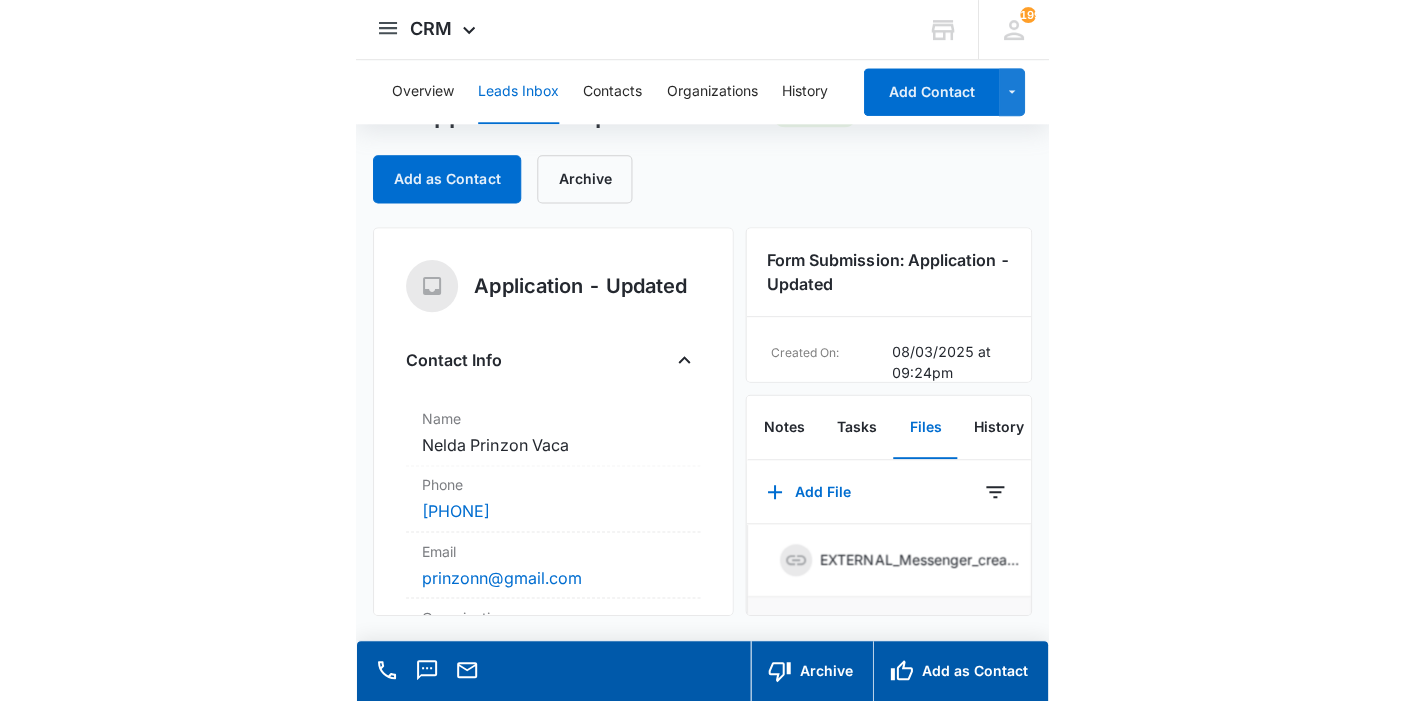 scroll, scrollTop: 0, scrollLeft: 0, axis: both 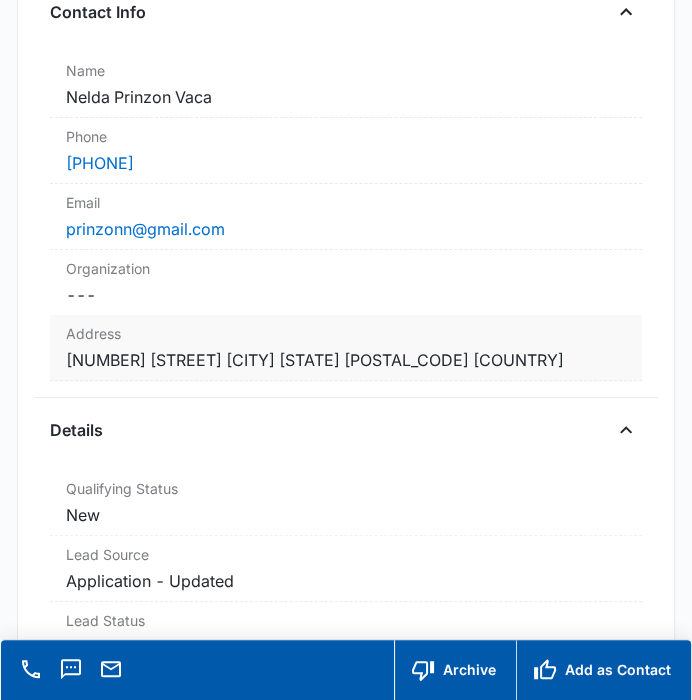 click on "Cancel Save Changes 110 Culbertson Trento Nueva jersey 08609 Estados unidos" at bounding box center [345, 360] 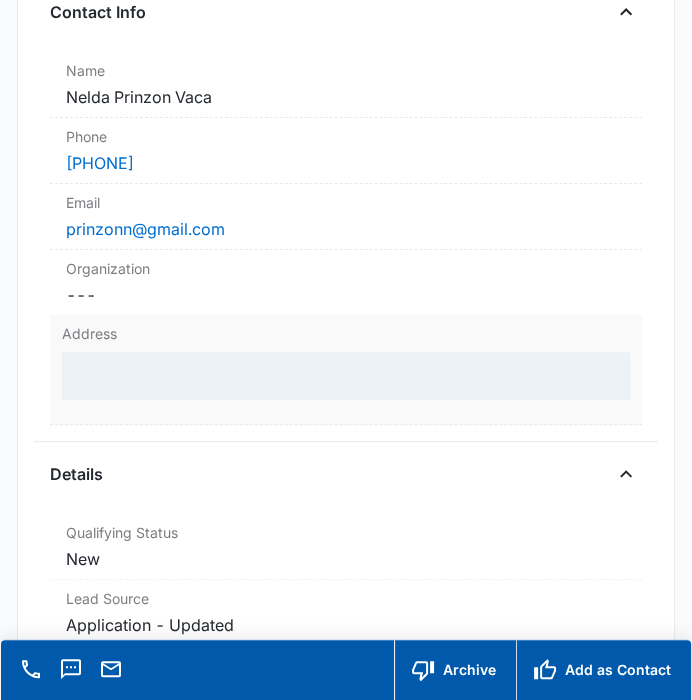 scroll, scrollTop: 444, scrollLeft: 0, axis: vertical 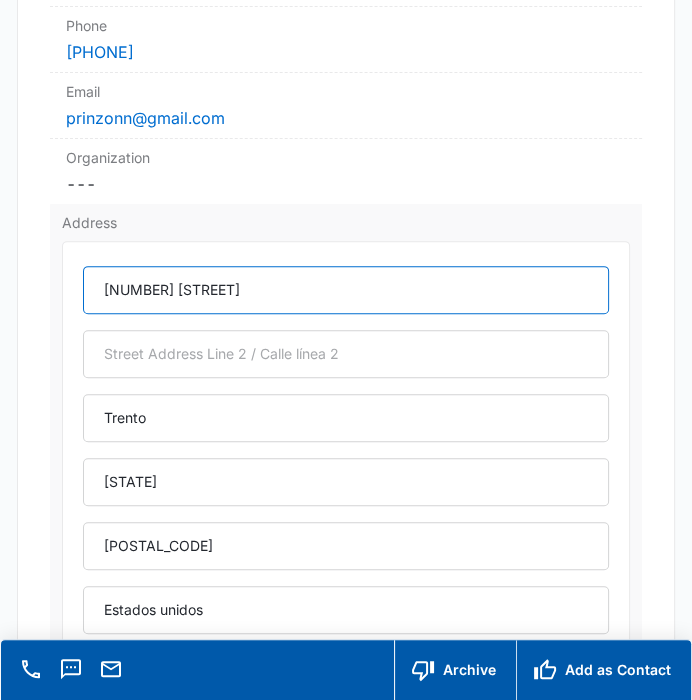 click on "110 Culbertson" at bounding box center (345, 290) 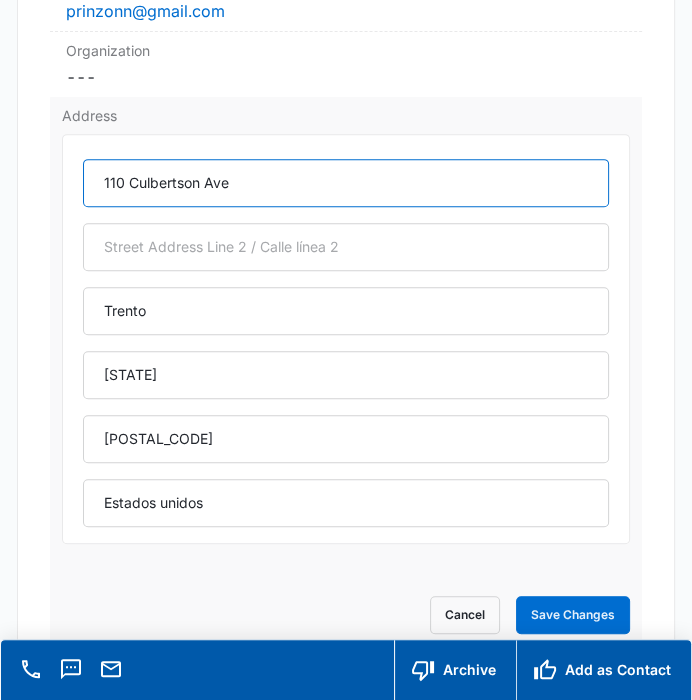 scroll, scrollTop: 666, scrollLeft: 0, axis: vertical 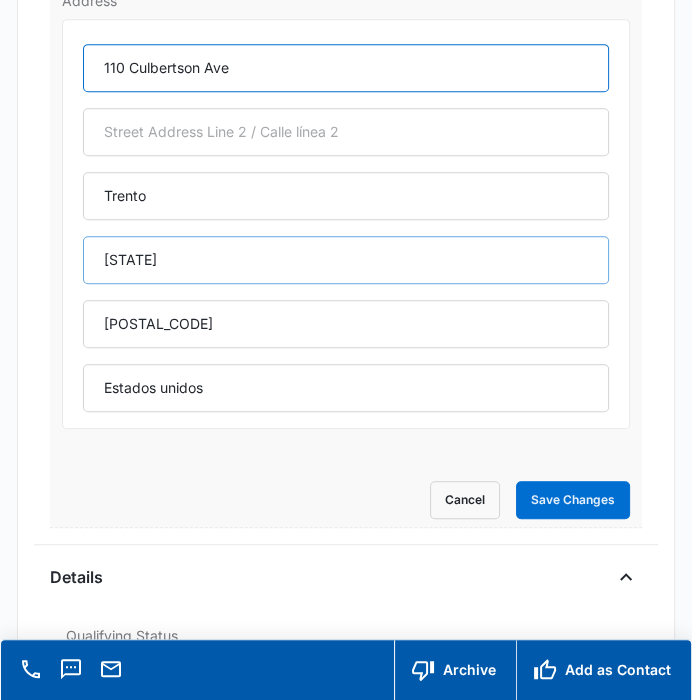 type on "110 Culbertson Ave" 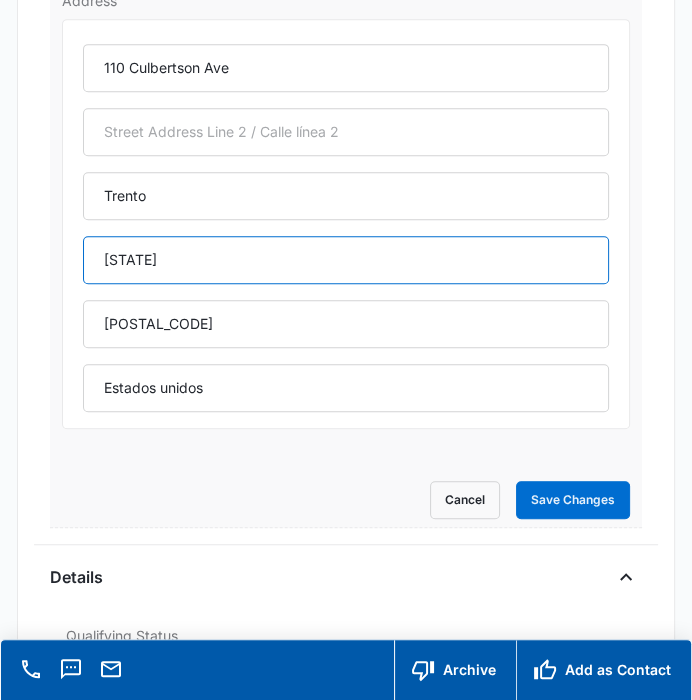 click on "Nueva jersey" at bounding box center (345, 260) 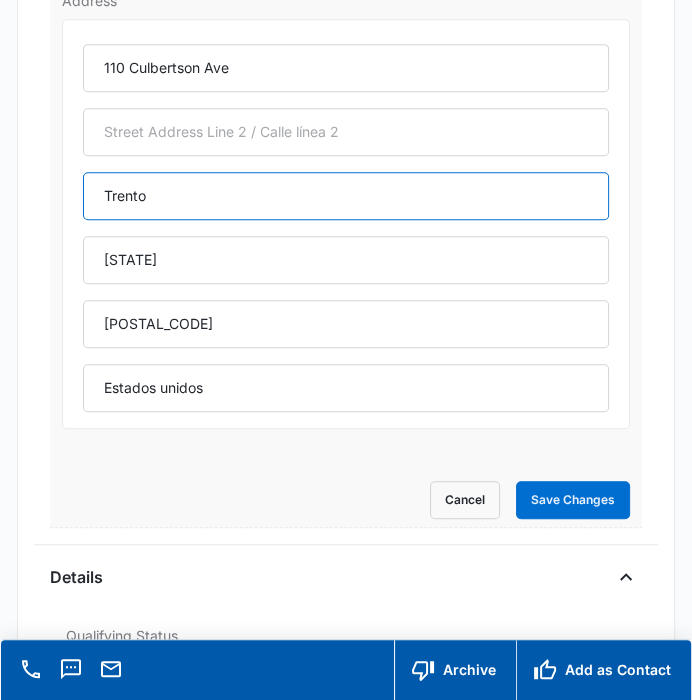 drag, startPoint x: 225, startPoint y: 192, endPoint x: 53, endPoint y: 195, distance: 172.02615 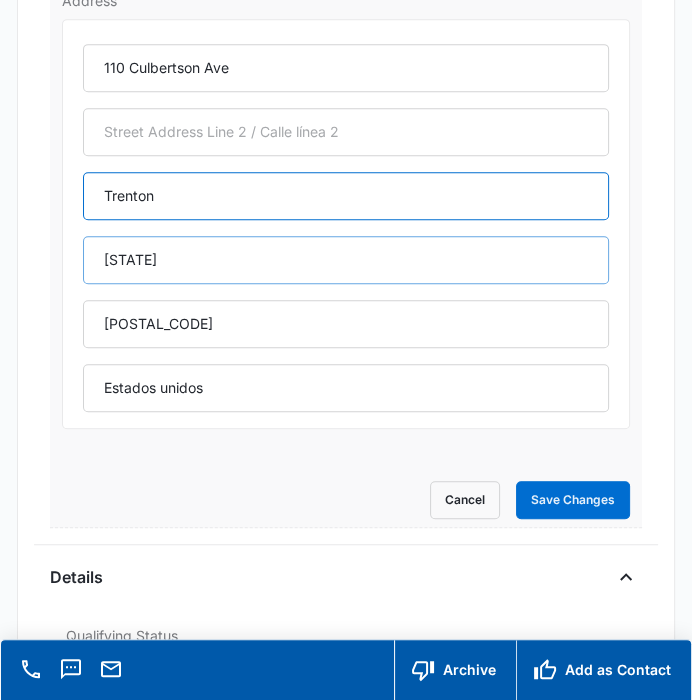 type on "Trenton" 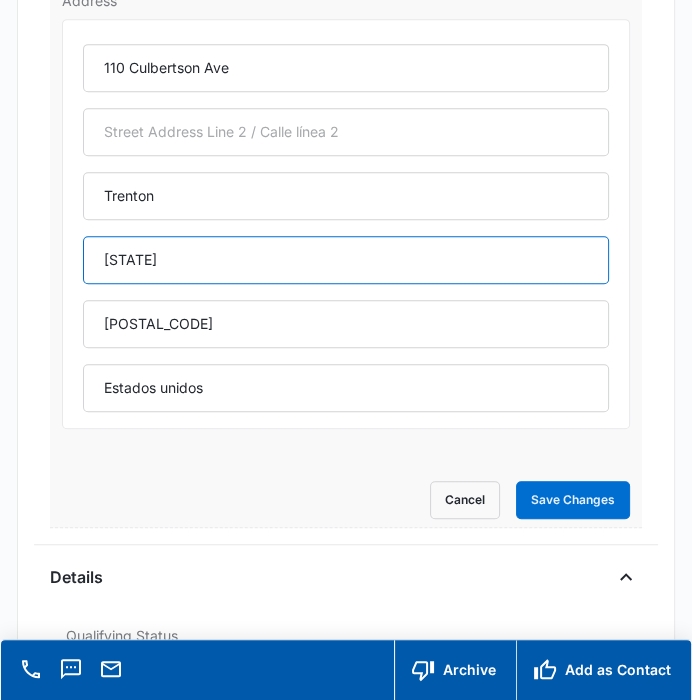 drag, startPoint x: 203, startPoint y: 270, endPoint x: 50, endPoint y: 267, distance: 153.0294 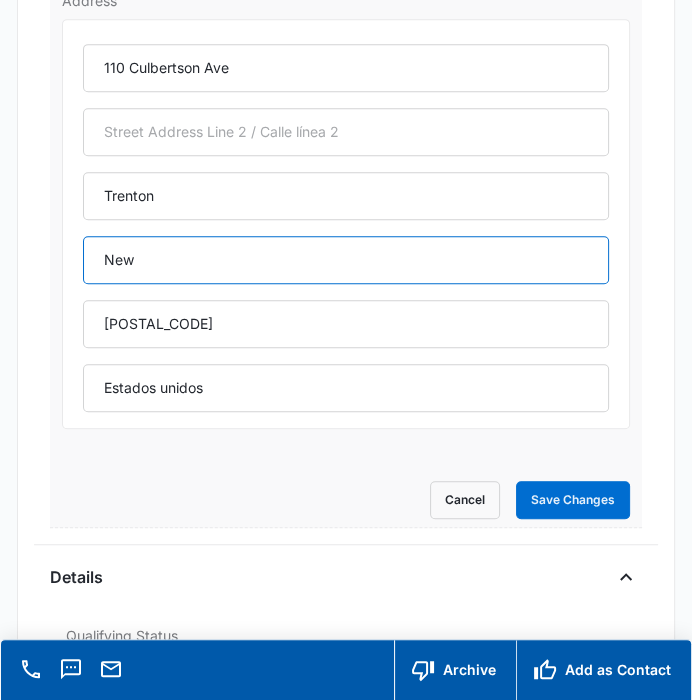 type on "New Jersey" 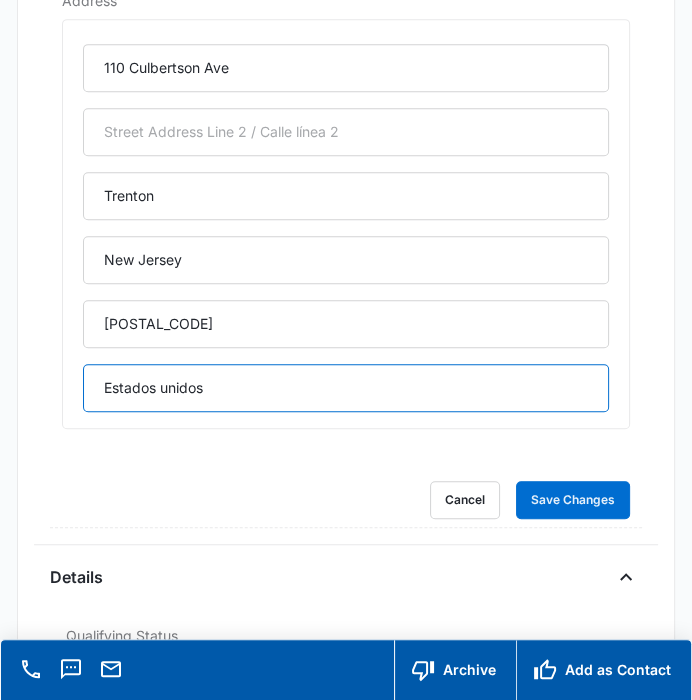 drag, startPoint x: 250, startPoint y: 384, endPoint x: 9, endPoint y: 371, distance: 241.35037 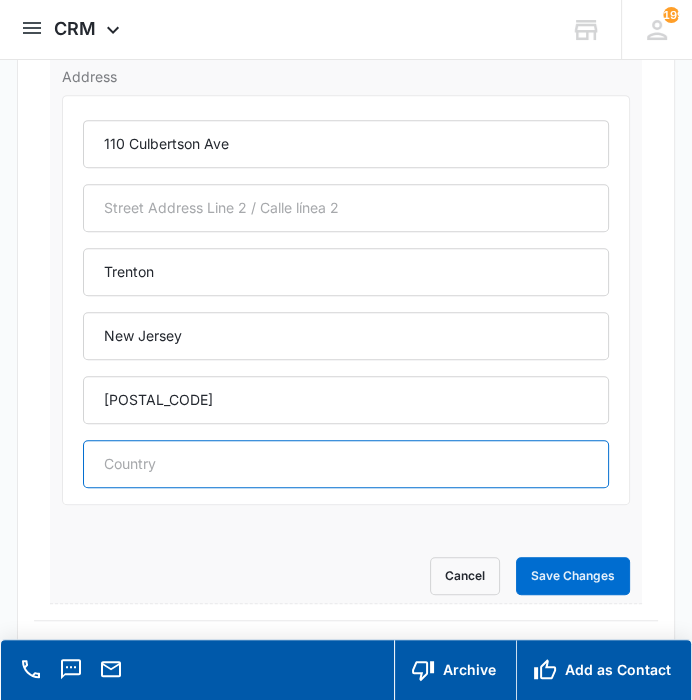 scroll, scrollTop: 555, scrollLeft: 0, axis: vertical 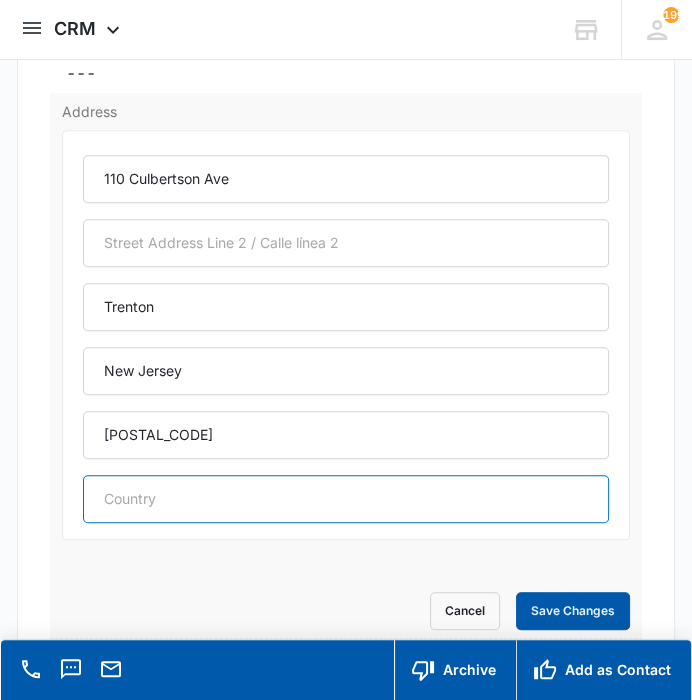 type 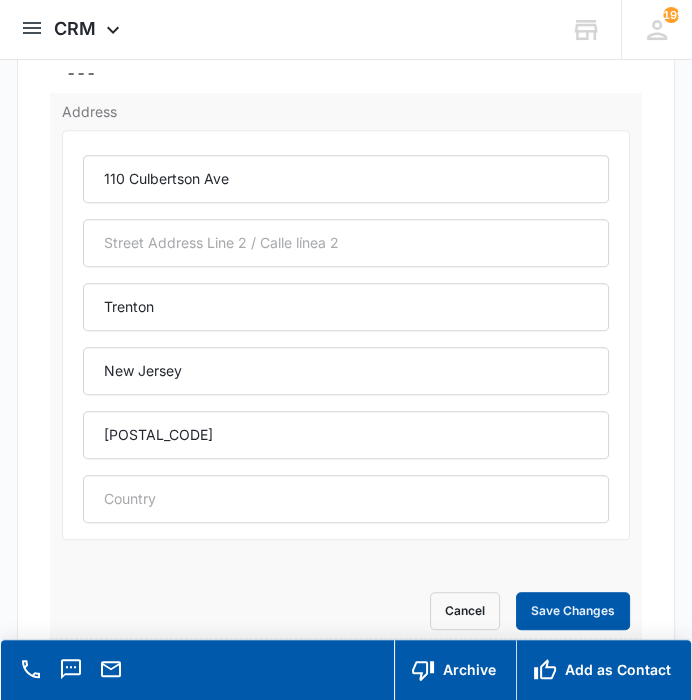 click on "Save Changes" at bounding box center [573, 611] 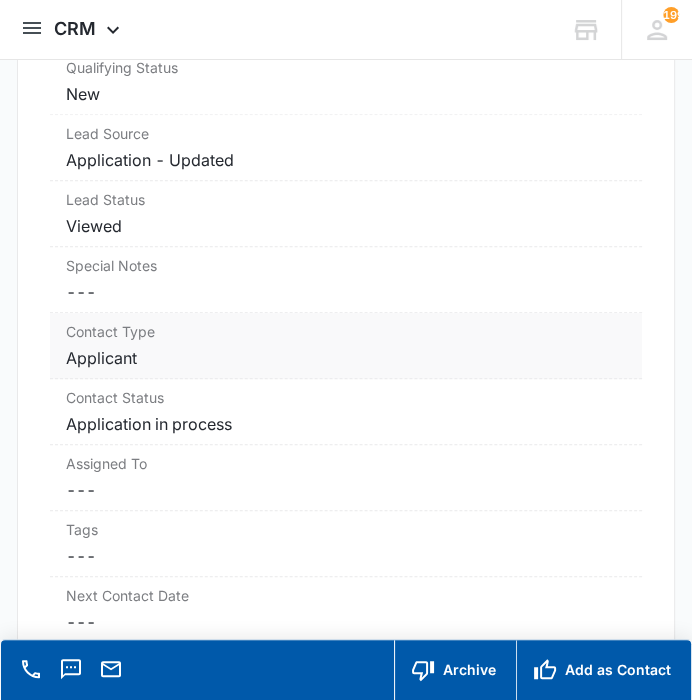 scroll, scrollTop: 742, scrollLeft: 0, axis: vertical 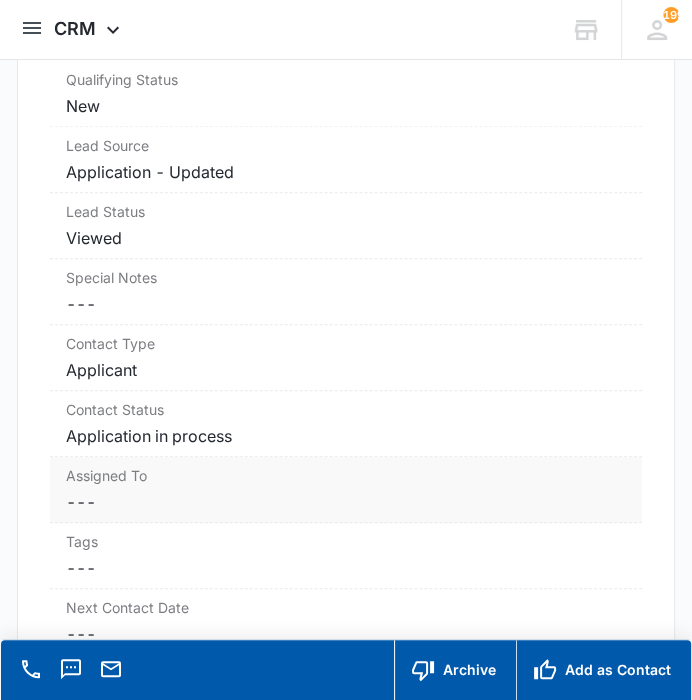 click on "Cancel Save Changes ---" at bounding box center [345, 502] 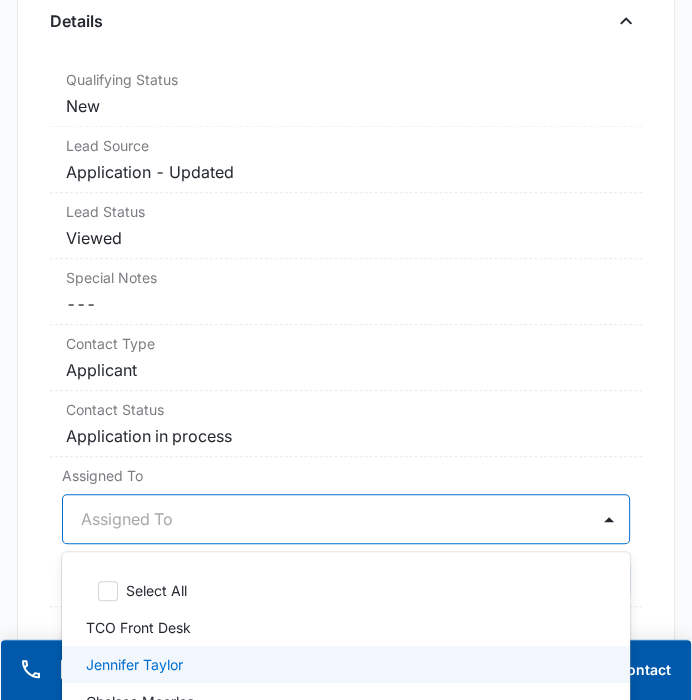 click on "47 results available. Use Up and Down to choose options, press Enter to select the currently focused option, press Escape to exit the menu, press Tab to select the option and exit the menu. Assigned To Select All TCO Front Desk Jennifer Taylor Chelsea Moerles Lauren Easden Makira Manns Kate Hoffman Reba Davis Carmella Palmer Sarah Wells Kathryn Coursey Faye Laherty Kesha Gibbs Kayle Simons Rachel Mol Britani Hampton Cheyenne Bridgeman Lauren Miranda Kerin Napoliello Meg Nikolaeva Katie Lohr Rebekah Woodruff Avery Edwards Kaitlyn Federwitz Sadie Cora Abigail Adams Sponsorship Committee Brian Lohr Karen Burkey Jessica Stone Dana Britt Josephine Lovejoy Sandra Bildstein Sarah Nay Applications Team Meaghan Beraha Zoë Hill Auriel Bentley TCO Donation Support Mariah Kaiser Breauna Adams Jen MacLean Jolene Olsen Shipping Coordinator Courtney Deats-Cascio Miranda Dalrymple Brianna Briggs" at bounding box center [345, 519] 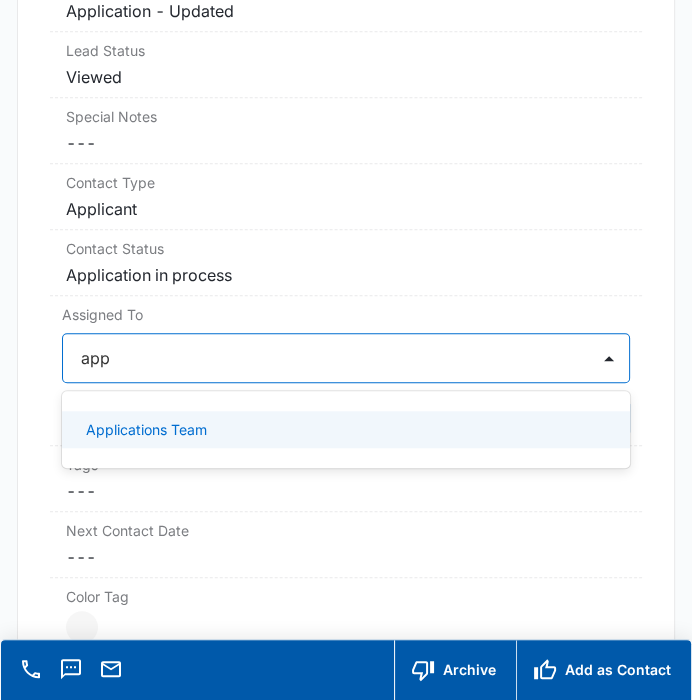 type on "appl" 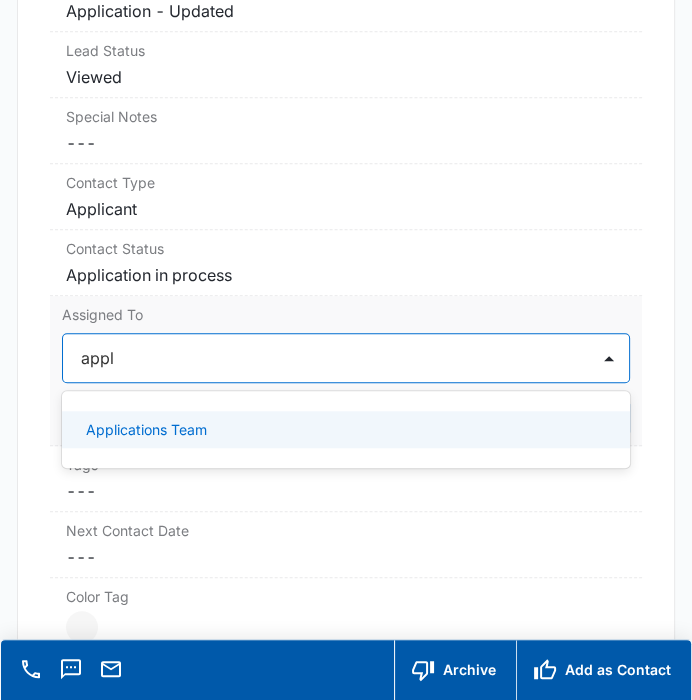 click on "Applications Team" at bounding box center [345, 429] 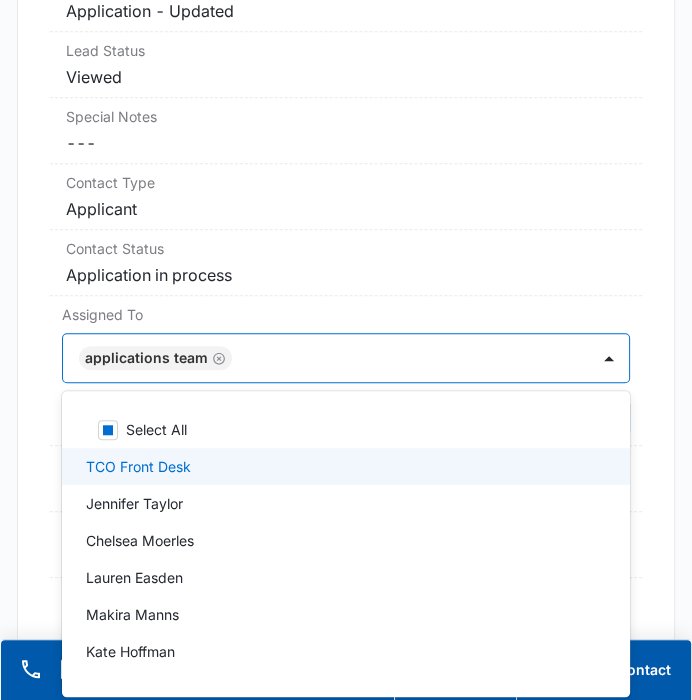 click on "Application - Updated Contact Info Name Cancel Save Changes Nelda Prinzon Vaca Phone Cancel Save Changes (502) 537-5242 Email Cancel Save Changes prinzonn@gmail.com Organization Cancel Save Changes --- Address Cancel Save Changes 110 Culbertson Ave Trenton New Jersey 08609 Details Qualifying Status Cancel Save Changes New Lead Source Application - Updated Lead Status Viewed Special Notes Cancel Save Changes --- Contact Type Cancel Save Changes Applicant Contact Status Cancel Save Changes Application in process Assigned To option Applications Team, selected. 47 results available. Use Up and Down to choose options, press Enter to select the currently focused option, press Escape to exit the menu, press Tab to select the option and exit the menu. Applications Team Select All TCO Front Desk Jennifer Taylor Chelsea Moerles Lauren Easden Makira Manns Kate Hoffman Reba Davis Carmella Palmer Sarah Wells Kathryn Coursey Faye Laherty Kesha Gibbs Kayle Simons Rachel Mol Britani Hampton Cheyenne Bridgeman Lauren Miranda" at bounding box center [345, 2354] 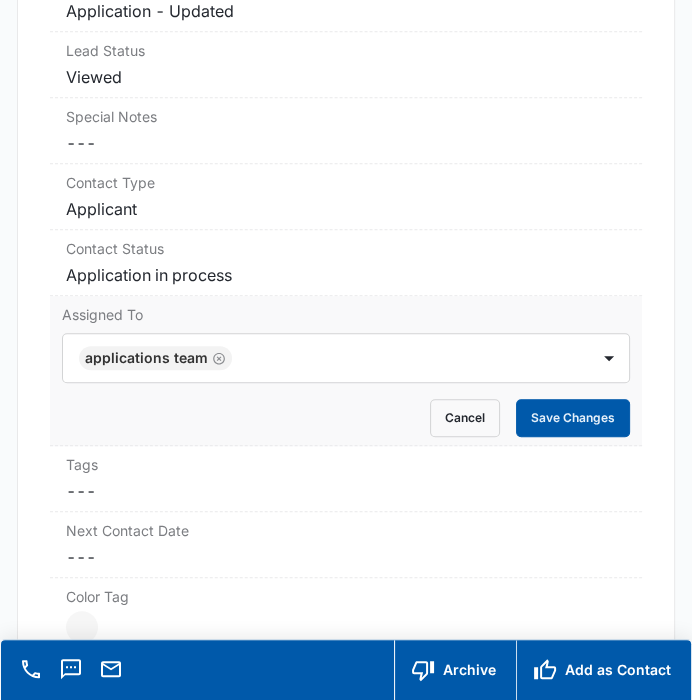 click on "Save Changes" at bounding box center (573, 418) 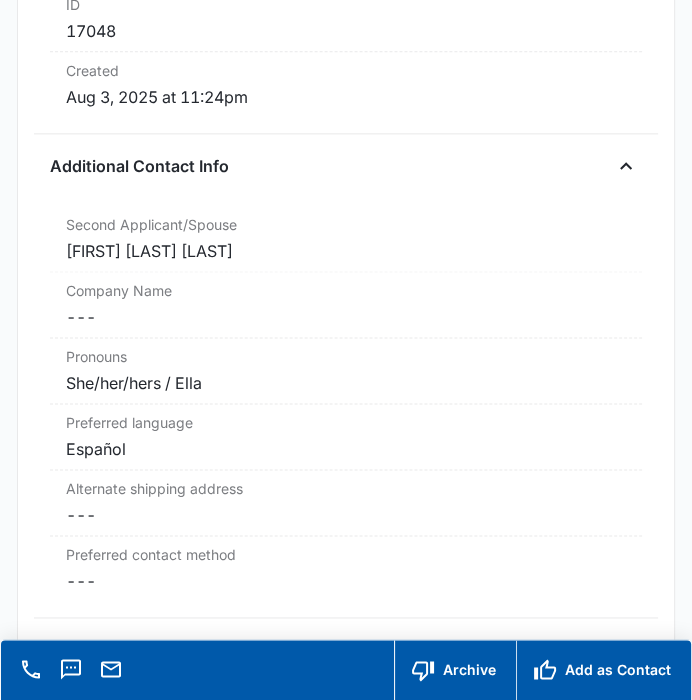 scroll, scrollTop: 1570, scrollLeft: 0, axis: vertical 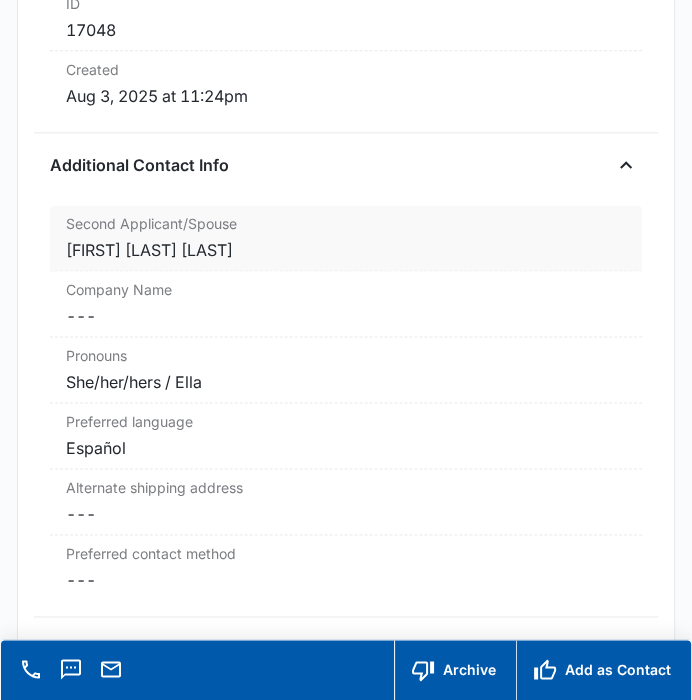click on "Second Applicant/Spouse Cancel Save Changes Francisco Martino blanco" at bounding box center (345, 238) 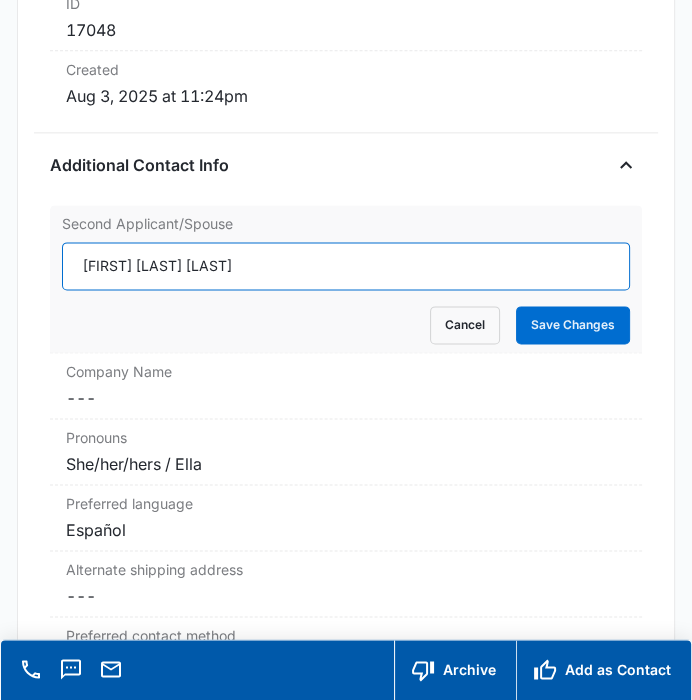 click on "Francisco Martino blanco" at bounding box center [345, 266] 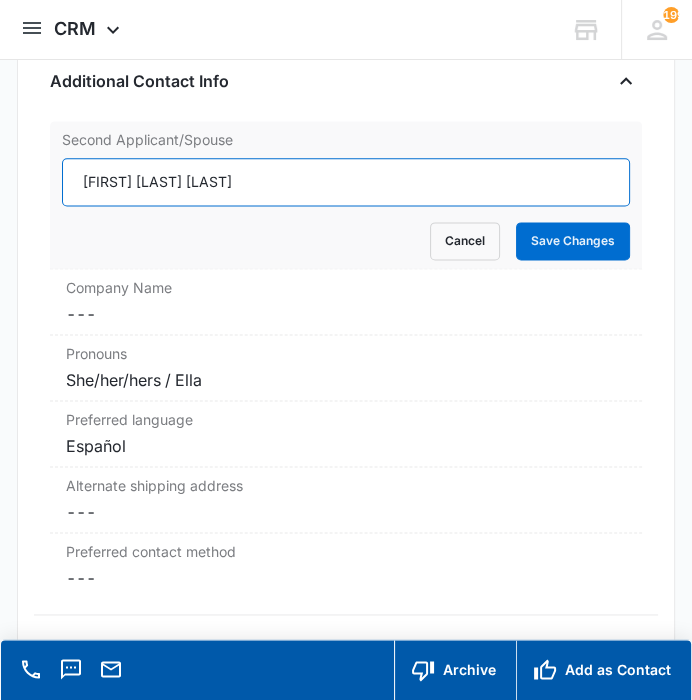 scroll, scrollTop: 1487, scrollLeft: 0, axis: vertical 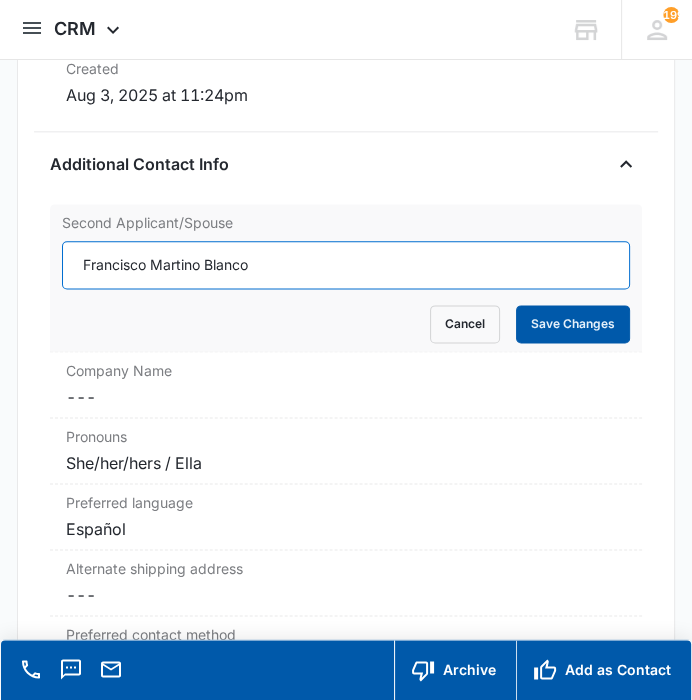 type on "Francisco Martino Blanco" 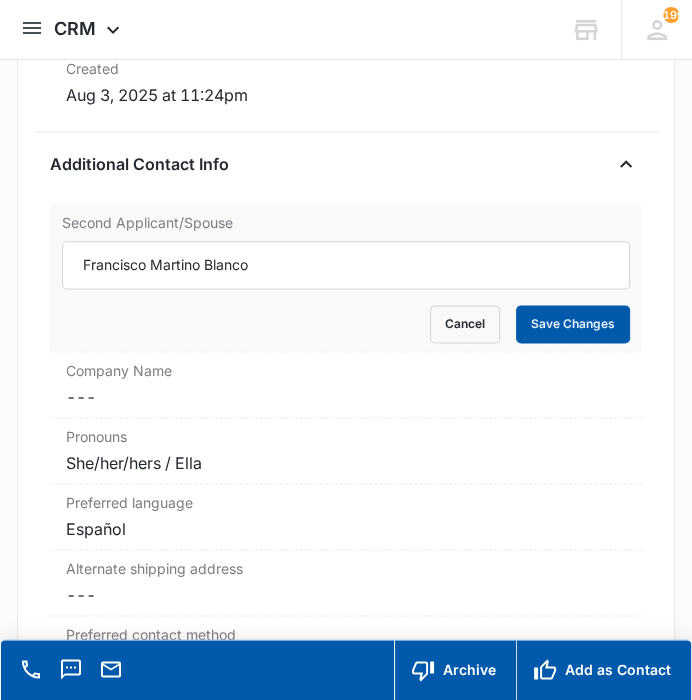 click on "Save Changes" at bounding box center [573, 324] 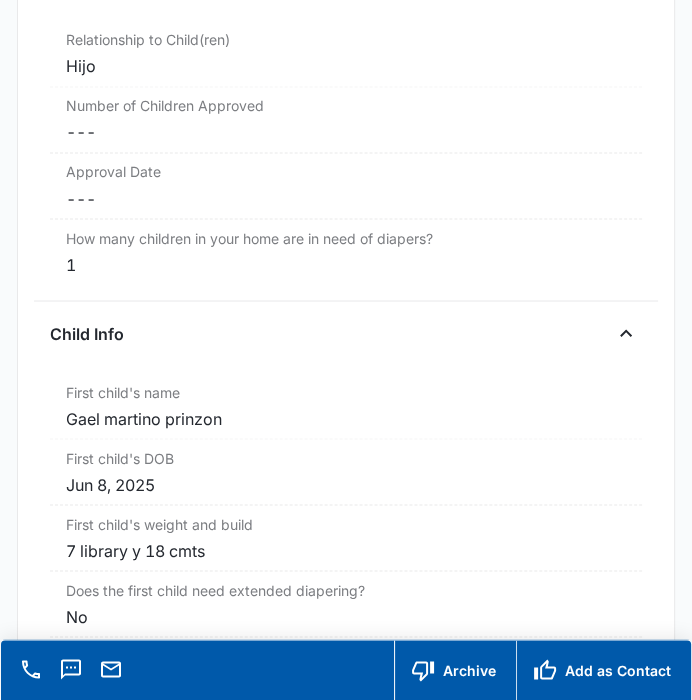 scroll, scrollTop: 2265, scrollLeft: 0, axis: vertical 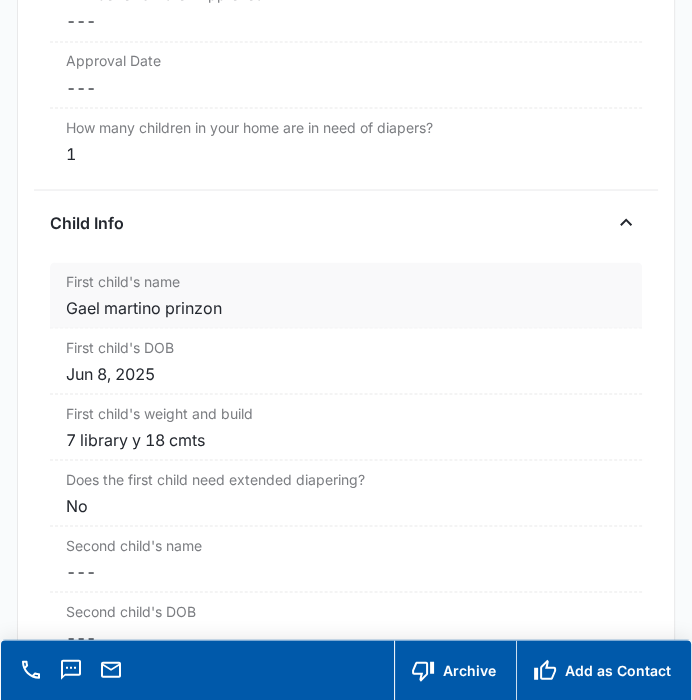click on "Gael martino prinzon" at bounding box center (345, 307) 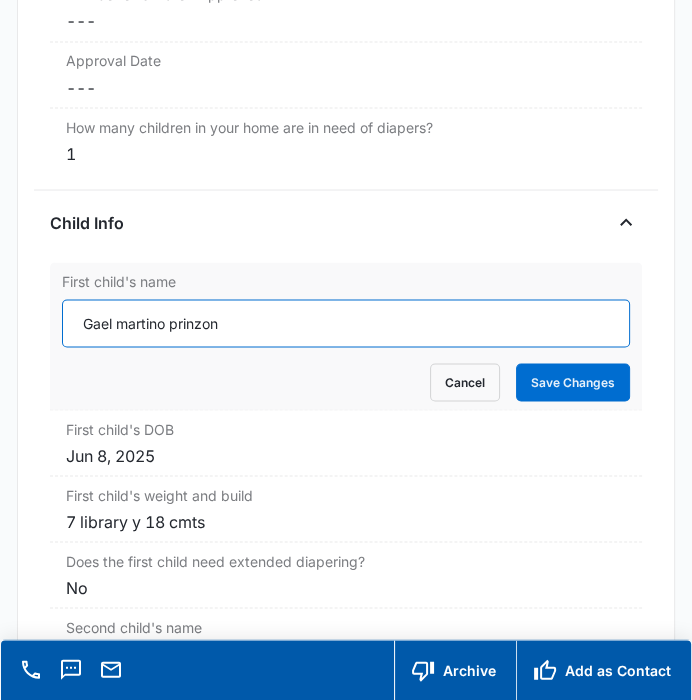 click on "Gael martino prinzon" at bounding box center [345, 323] 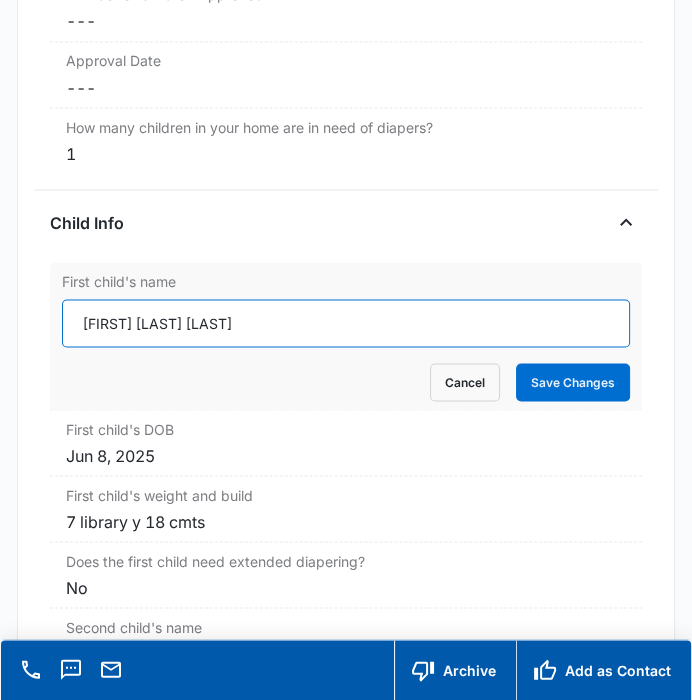 click on "Gael Martino prinzon" at bounding box center (345, 323) 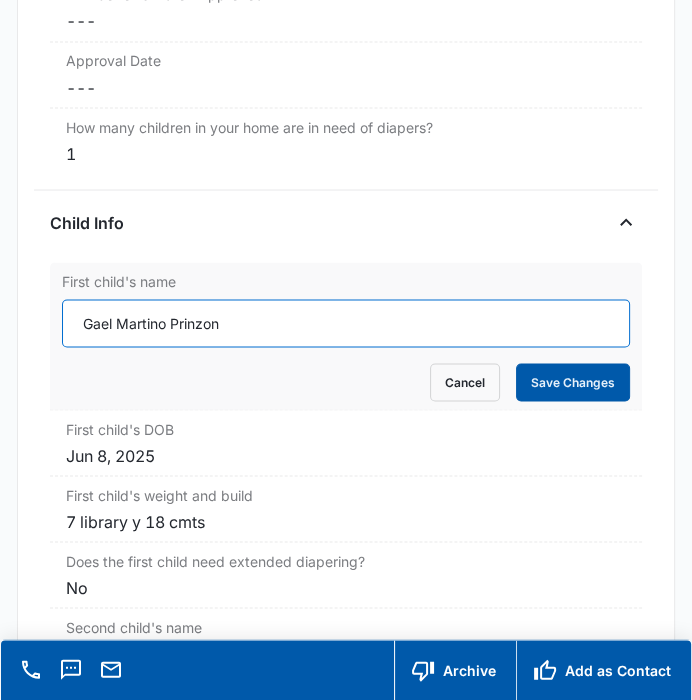 type on "Gael Martino Prinzon" 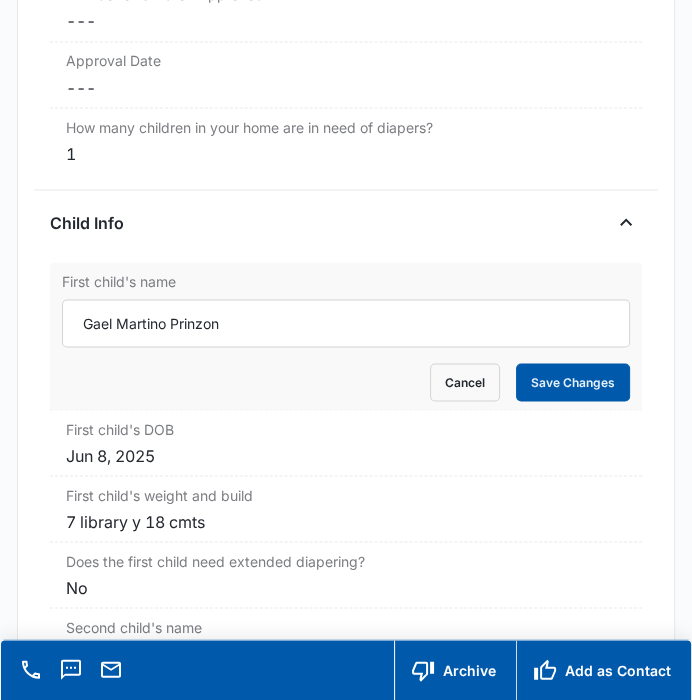 click on "Save Changes" at bounding box center (573, 382) 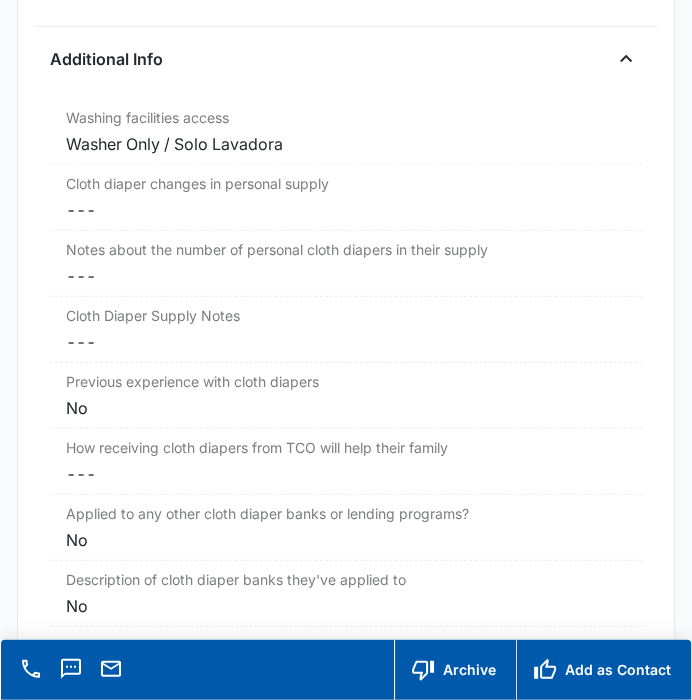 scroll, scrollTop: 3376, scrollLeft: 0, axis: vertical 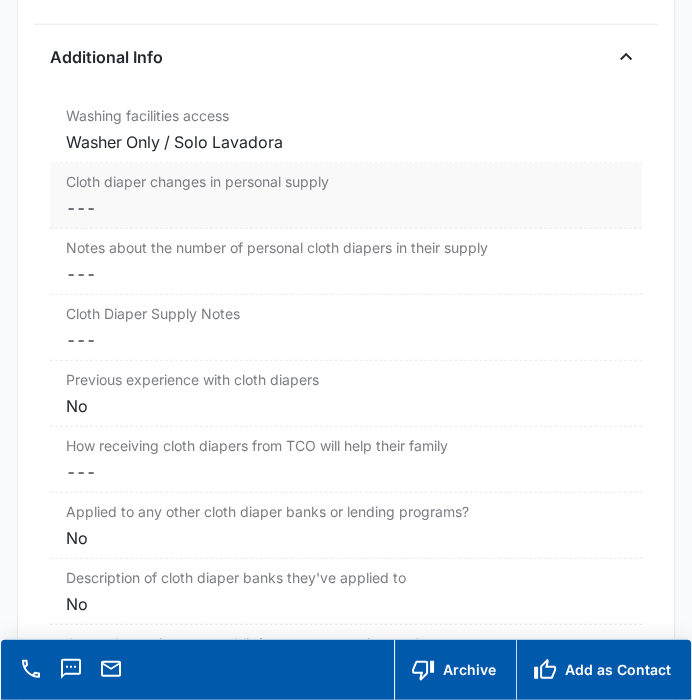 click on "Cancel Save Changes ---" at bounding box center [345, 208] 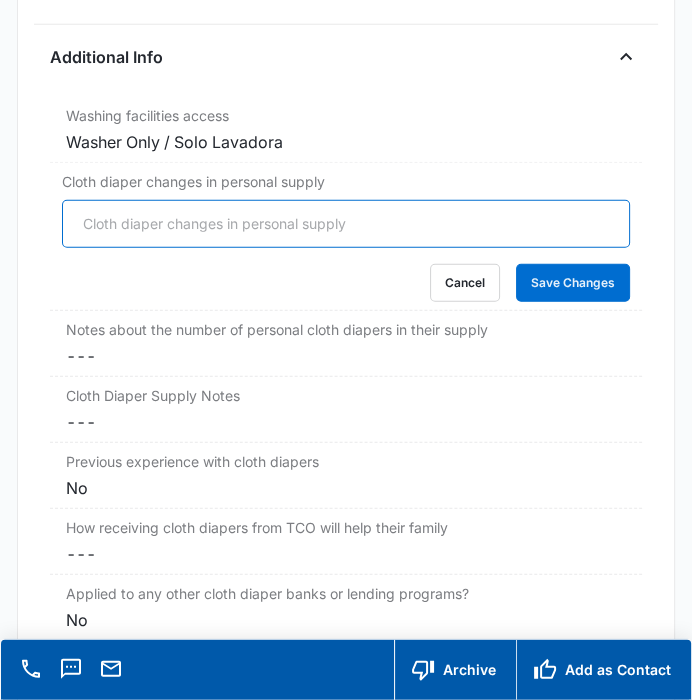click on "Cloth diaper changes in personal supply" at bounding box center [345, 224] 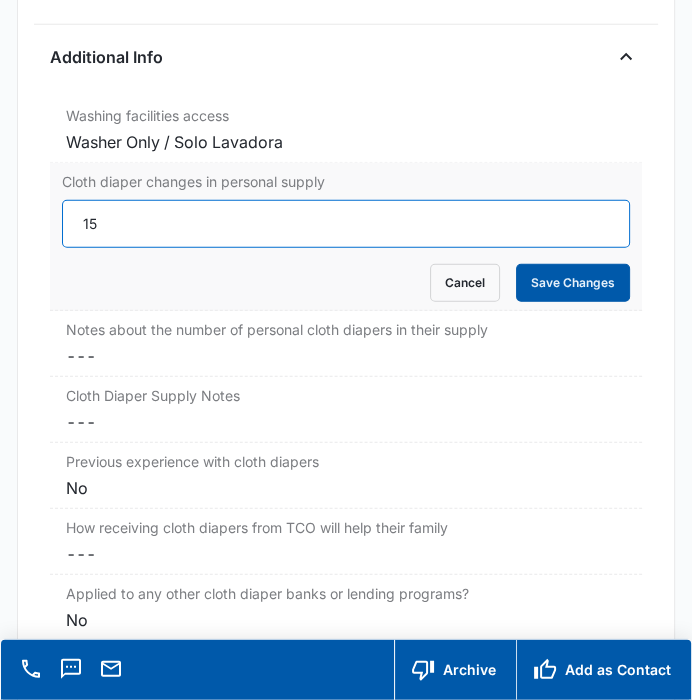 type on "15" 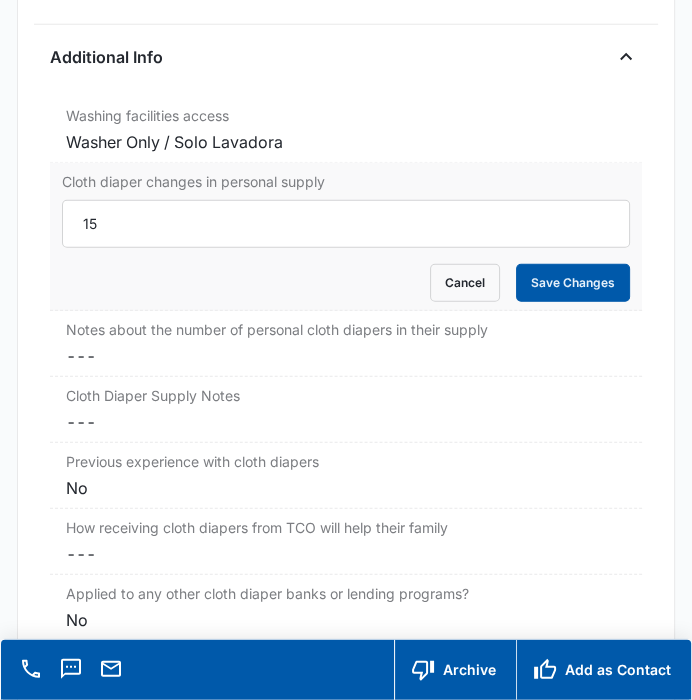 click on "Save Changes" at bounding box center [573, 283] 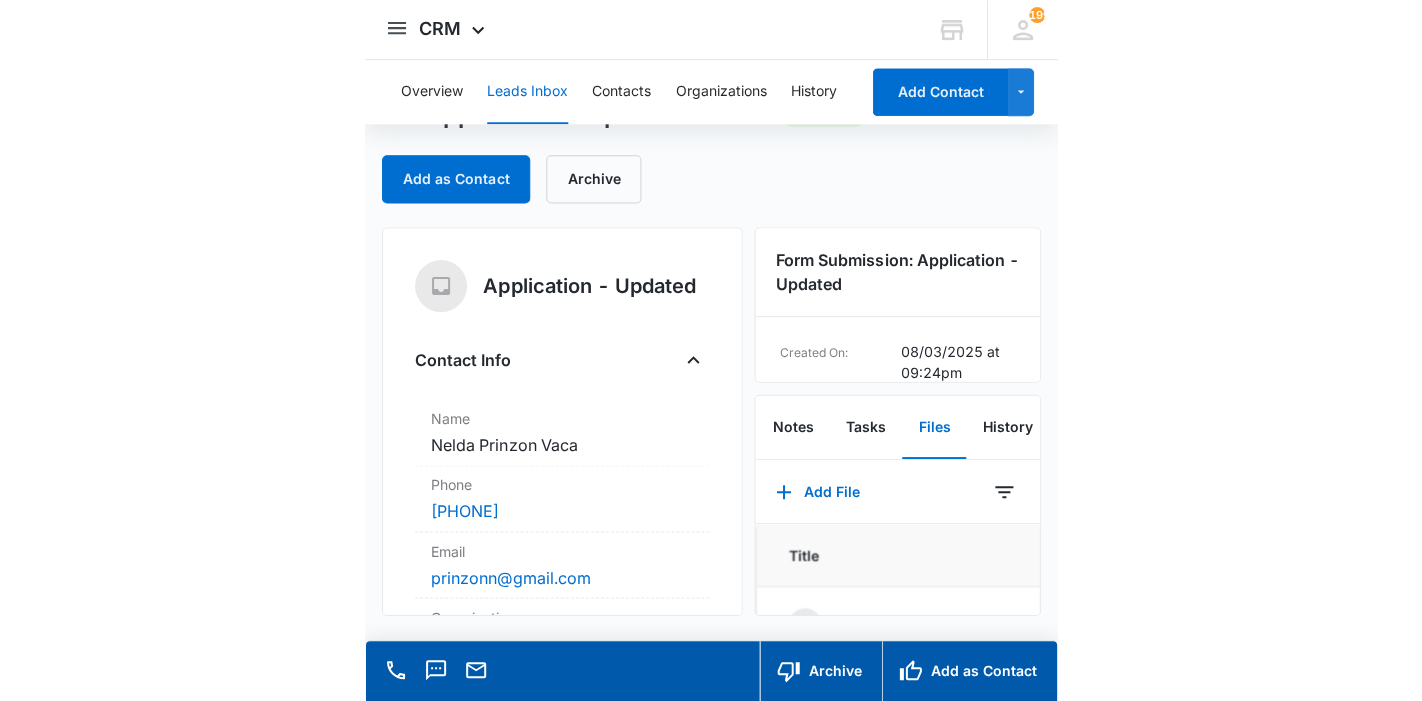 scroll, scrollTop: 0, scrollLeft: 0, axis: both 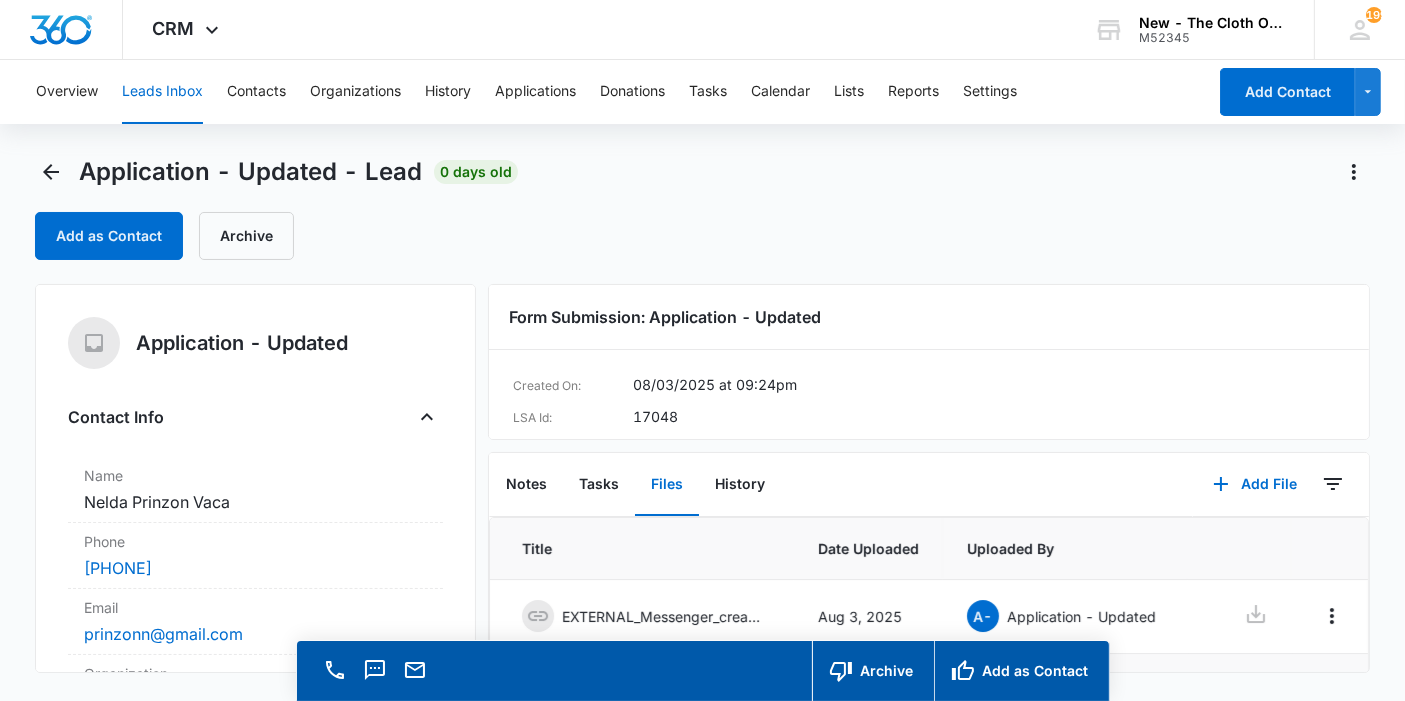 click on "Overview Leads Inbox Contacts Organizations History Applications Donations Tasks Calendar Lists Reports Settings" at bounding box center [615, 92] 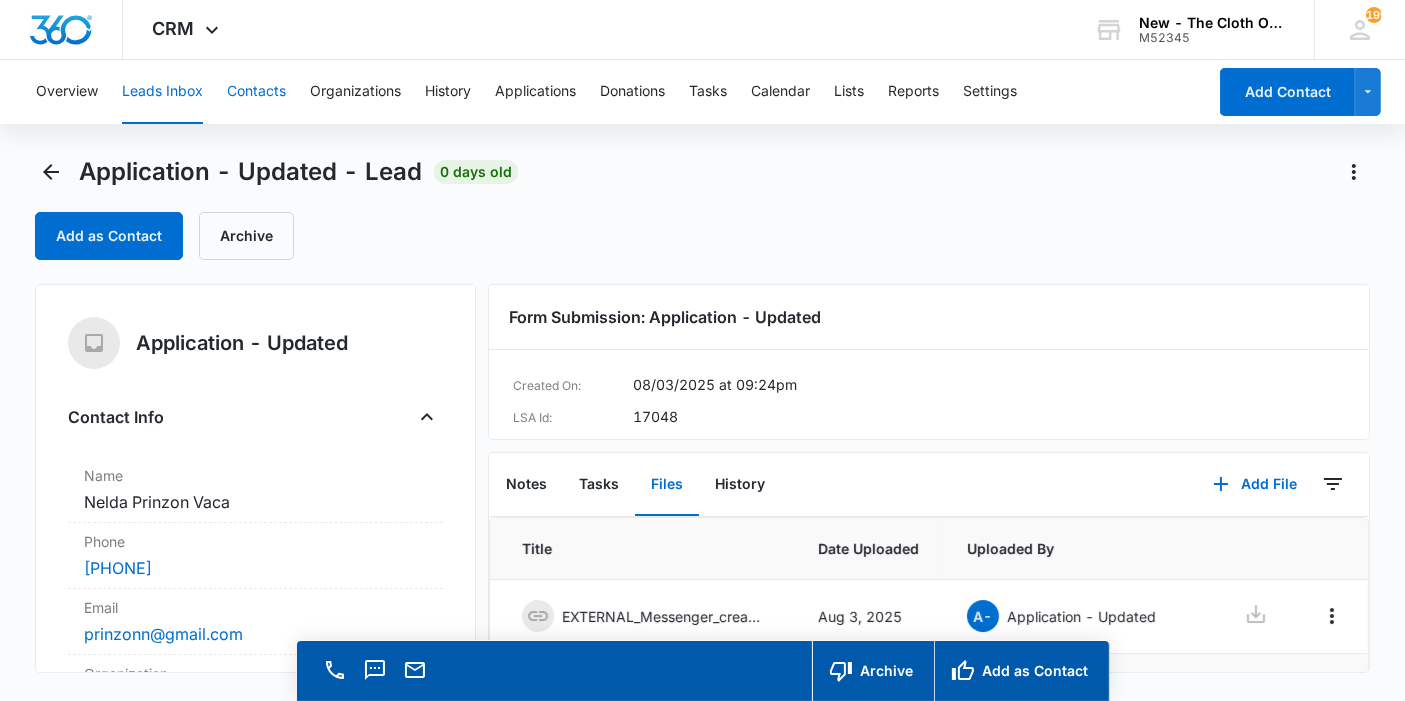 click on "Contacts" at bounding box center [256, 92] 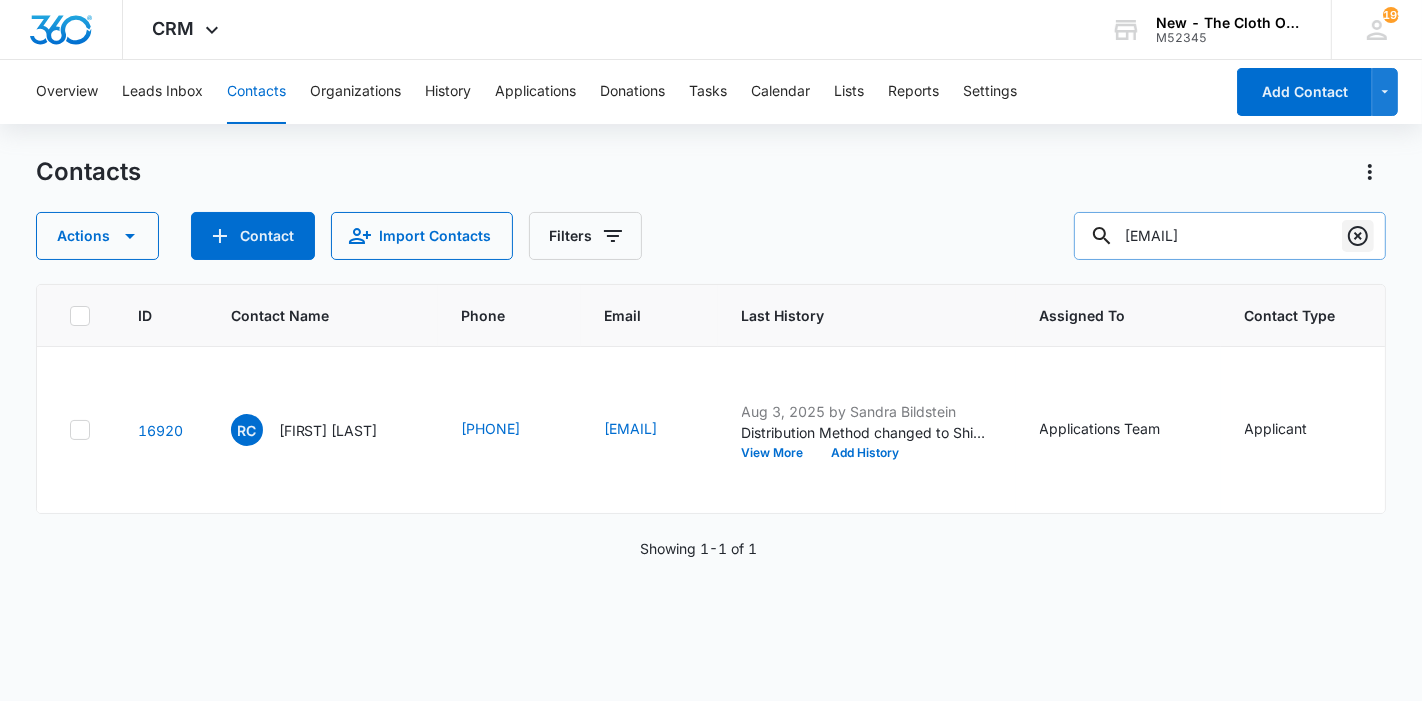 click 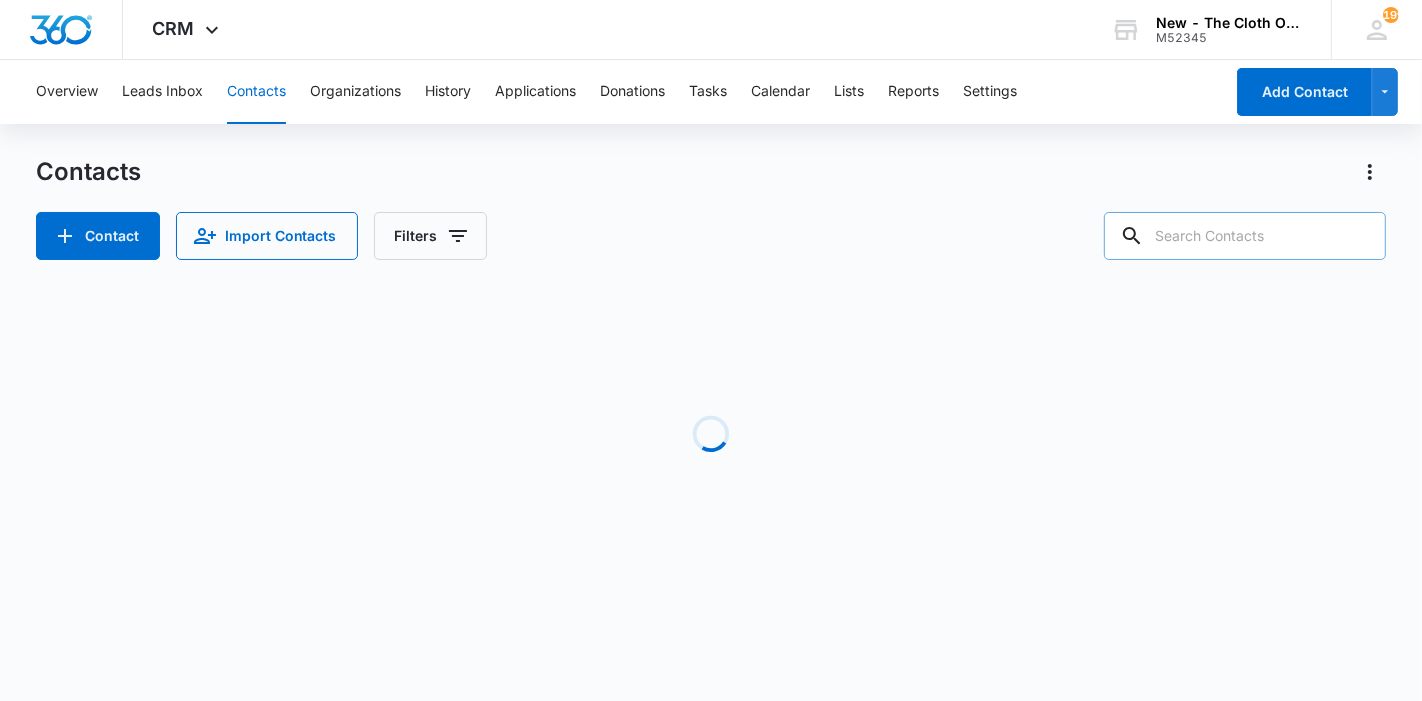 paste on "Nelda Prinzon Vaca" 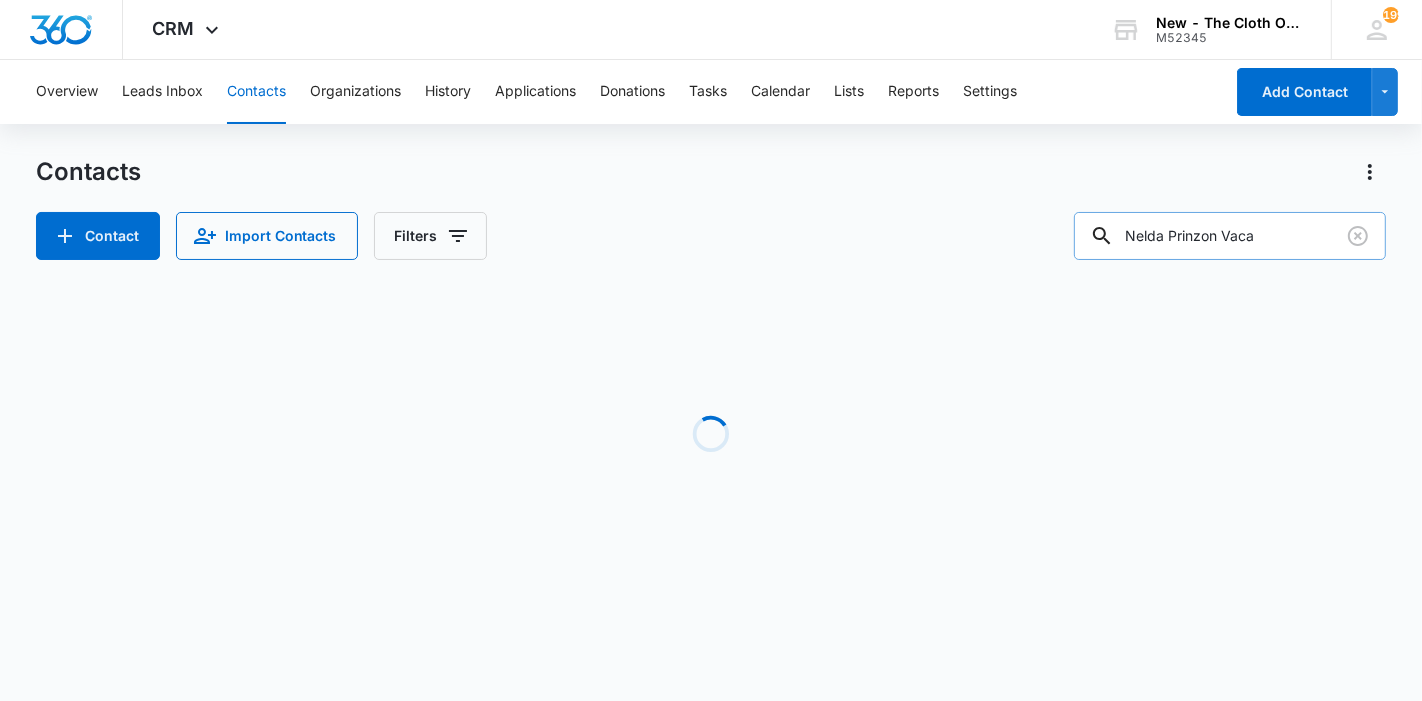 type on "Nelda Prinzon Vaca" 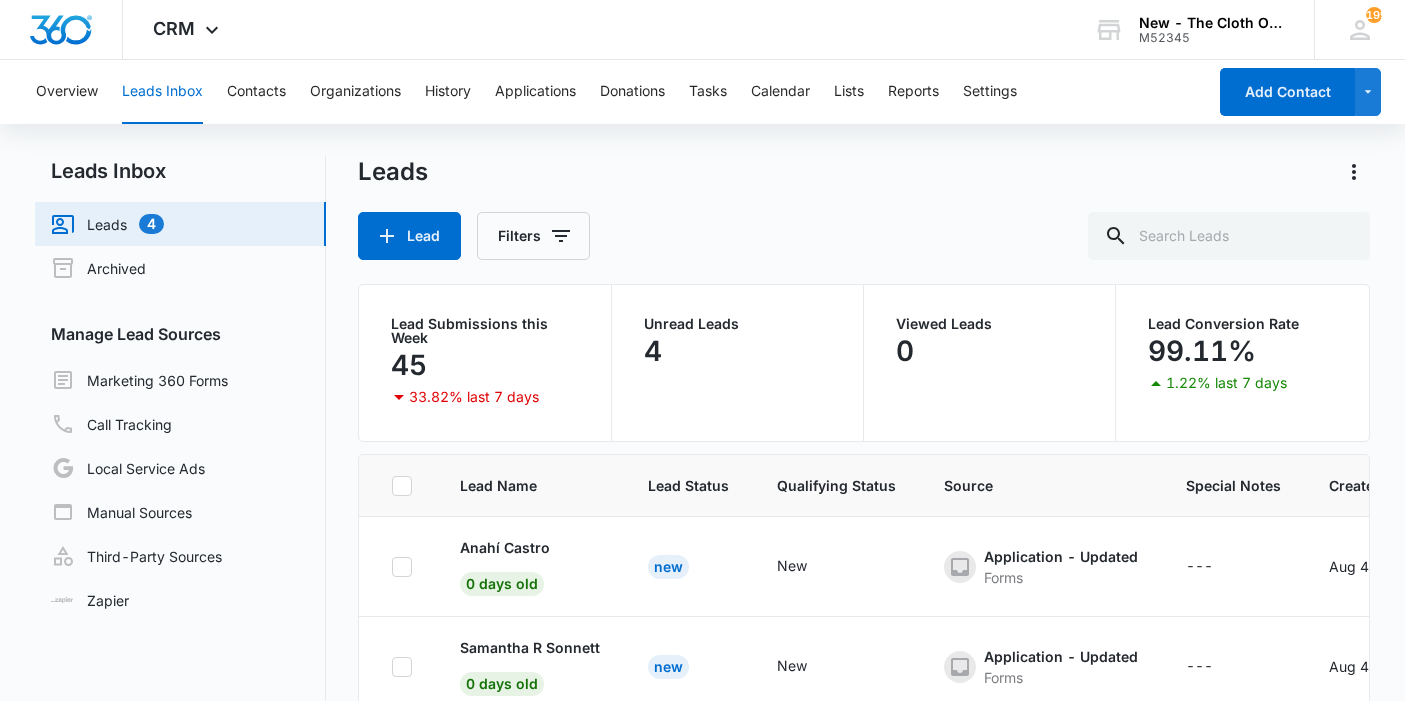 scroll, scrollTop: 167, scrollLeft: 0, axis: vertical 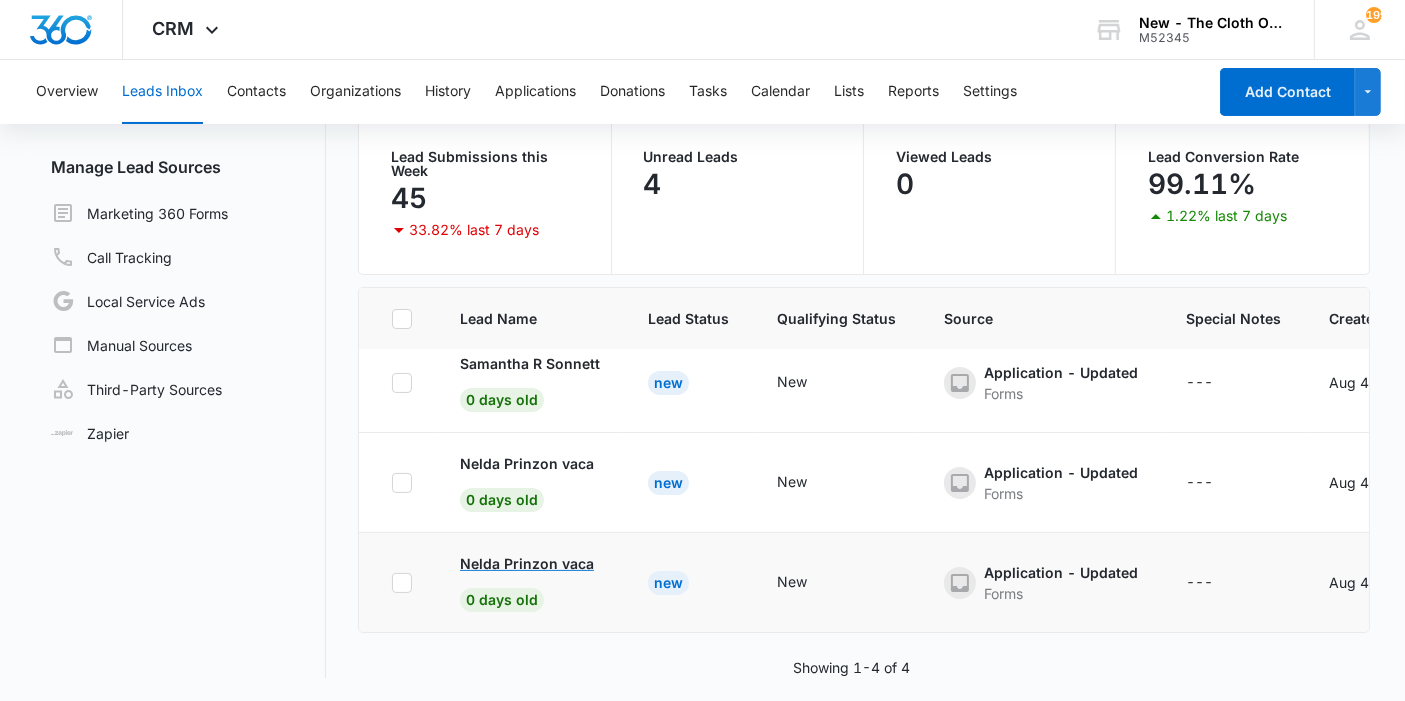 click on "Nelda Prinzon vaca" at bounding box center [527, 563] 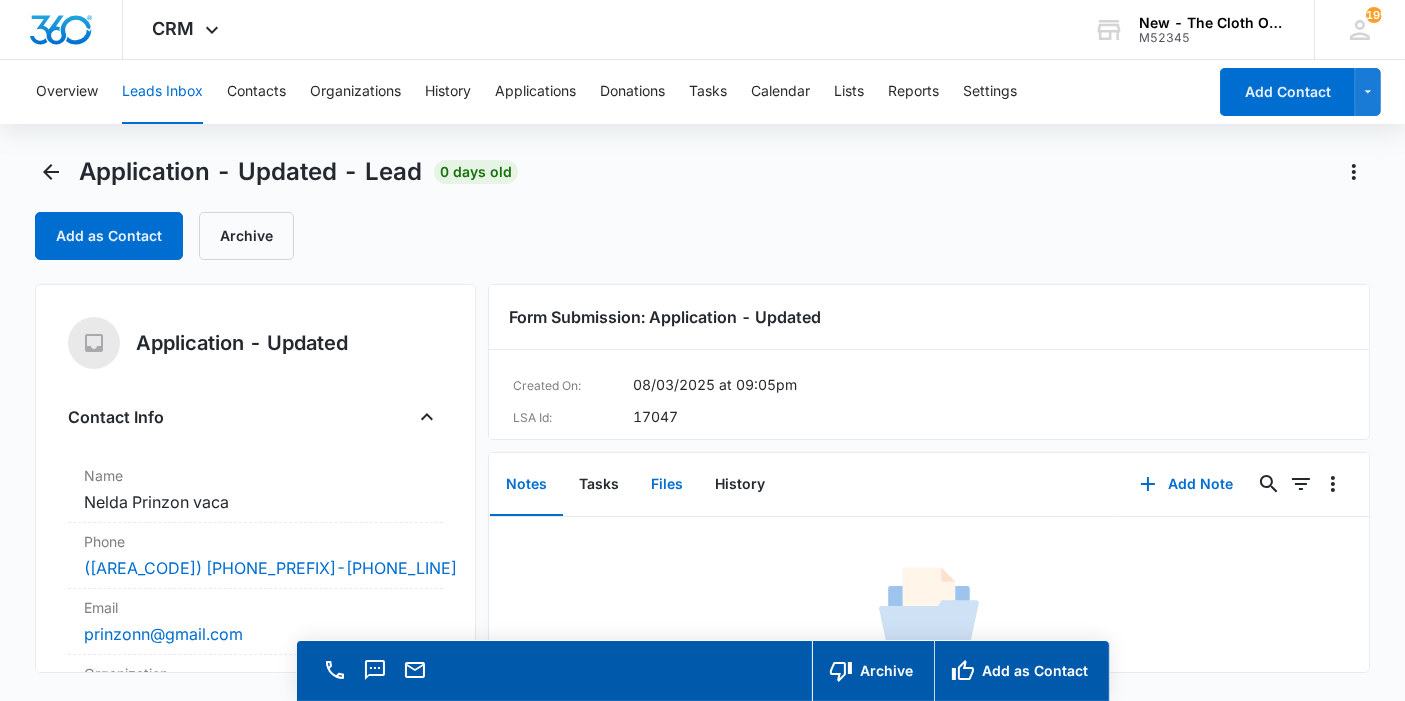 click on "Files" at bounding box center [667, 485] 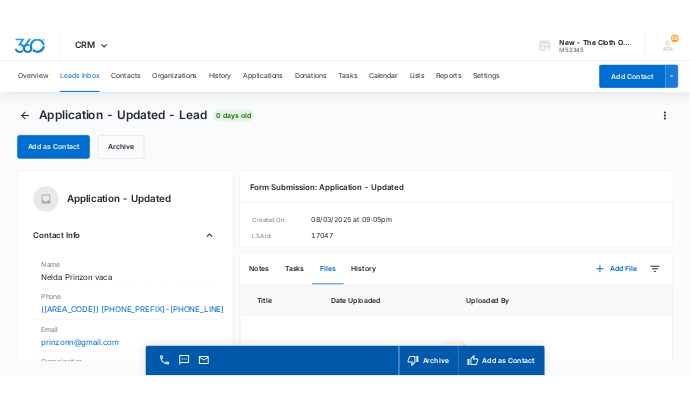 scroll, scrollTop: 111, scrollLeft: 0, axis: vertical 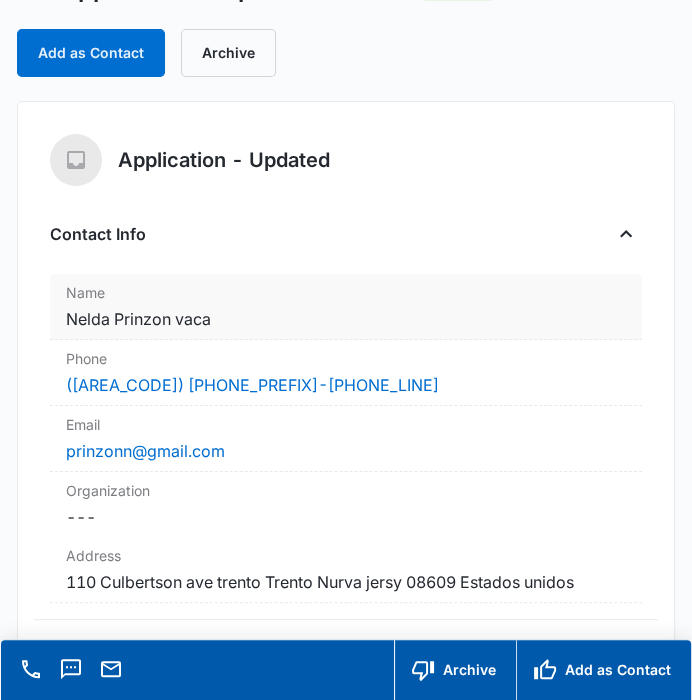 click on "Cancel Save Changes Nelda Prinzon vaca" at bounding box center (345, 319) 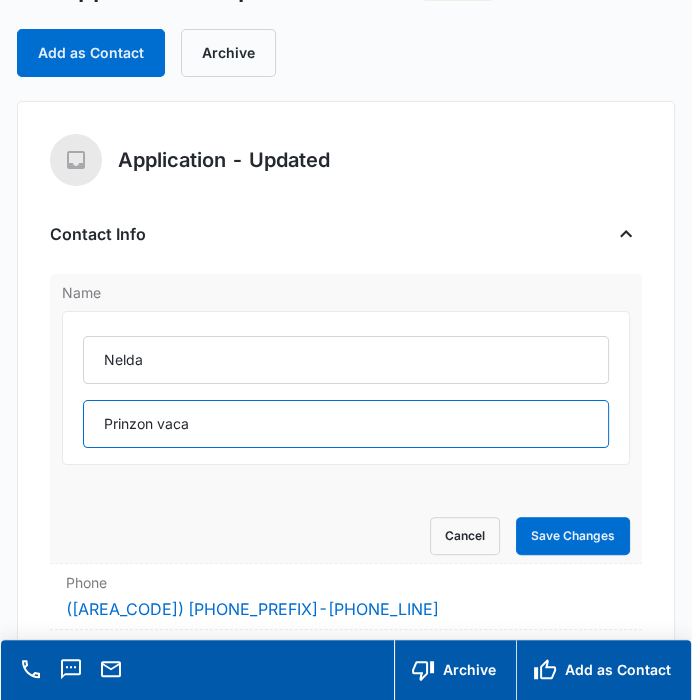 click on "Prinzon vaca" at bounding box center [345, 424] 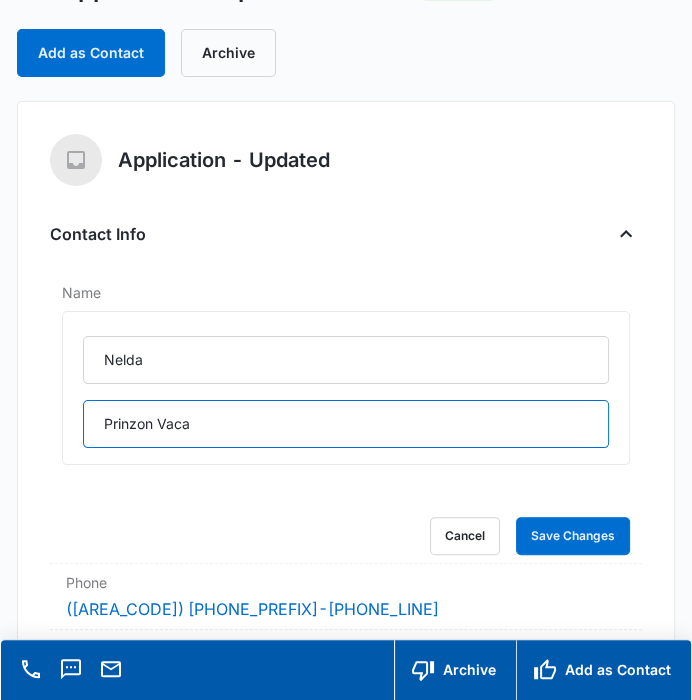 type on "Prinzon Vaca" 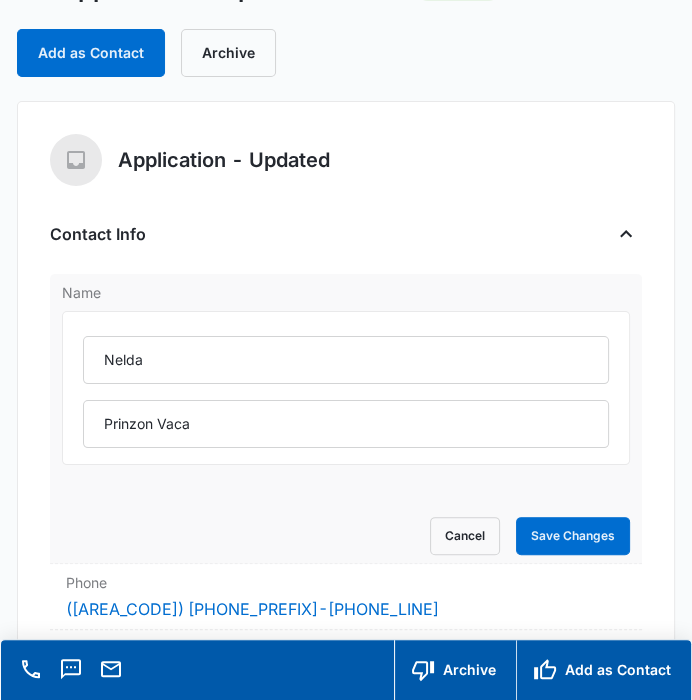 click on "Name Nelda Prinzon Vaca Cancel Save Changes" at bounding box center [345, 419] 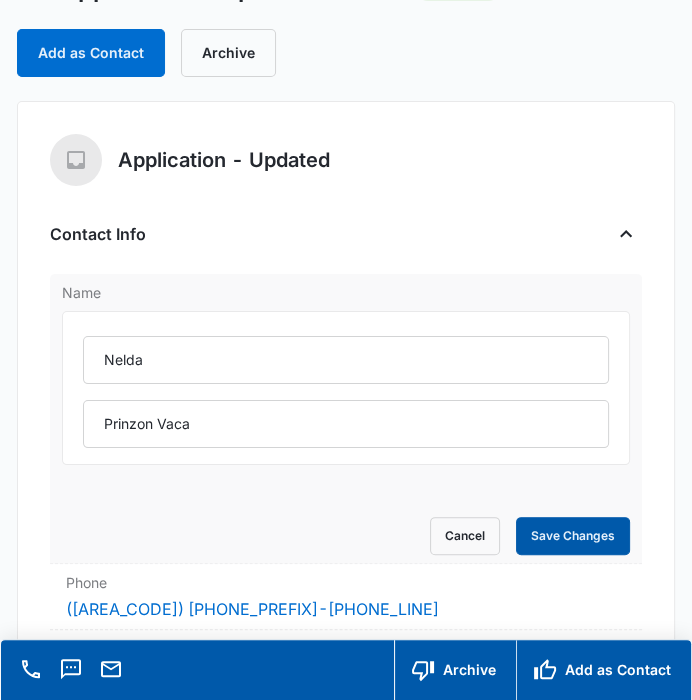 click on "Save Changes" at bounding box center [573, 536] 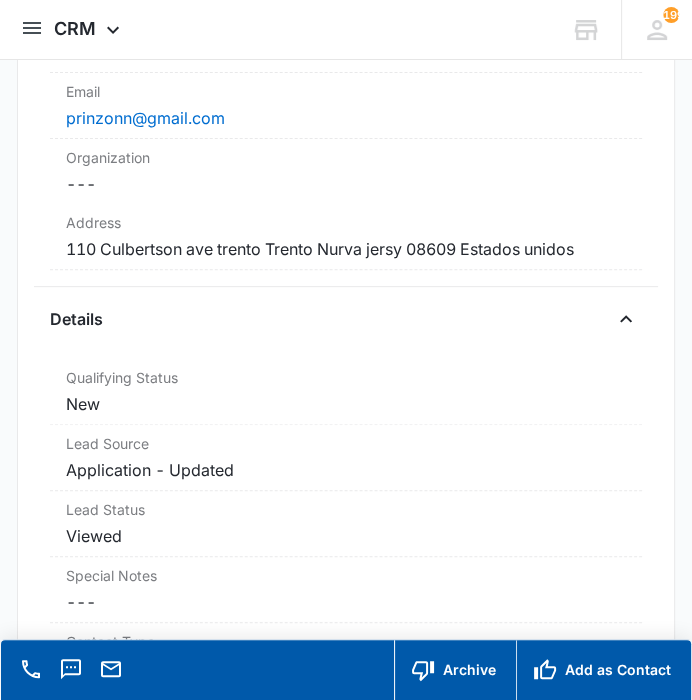 scroll, scrollTop: 422, scrollLeft: 0, axis: vertical 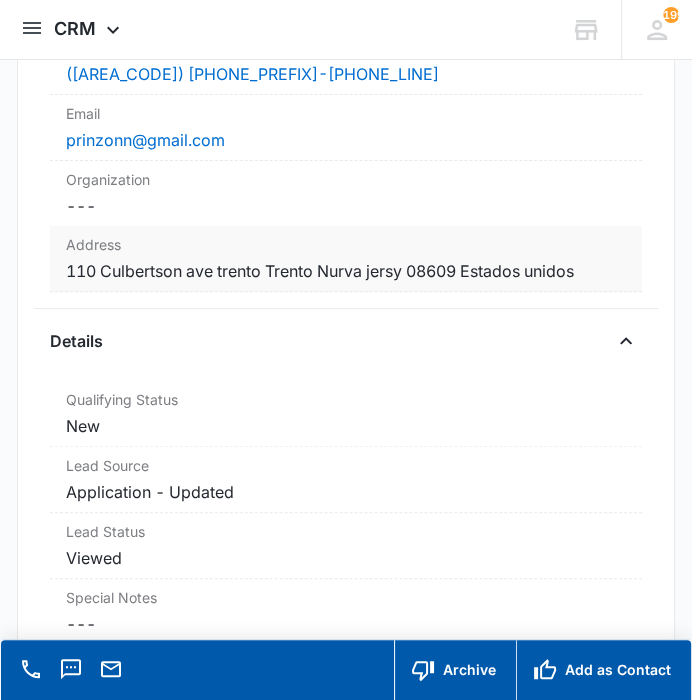 click on "Cancel Save Changes 110 Culbertson ave trento Trento Nurva jersy 08609 Estados unidos" at bounding box center [345, 271] 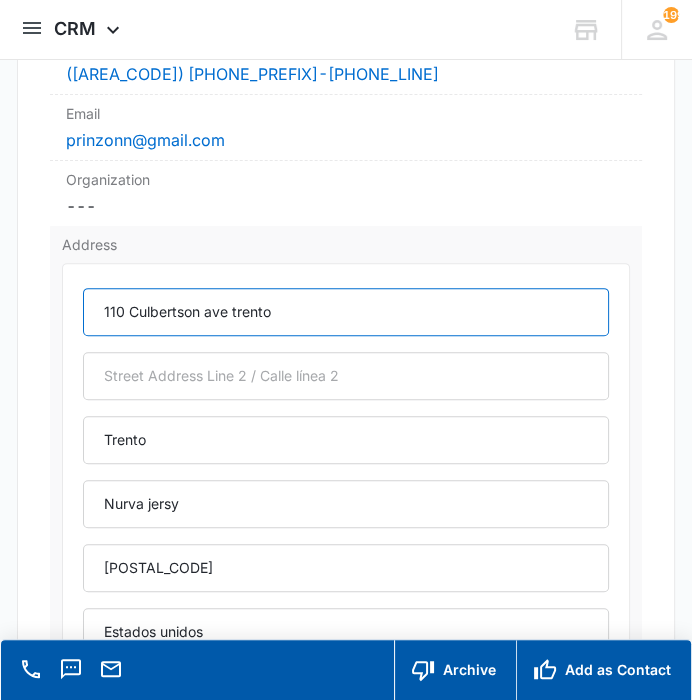 click on "110 Culbertson ave trento" at bounding box center (345, 312) 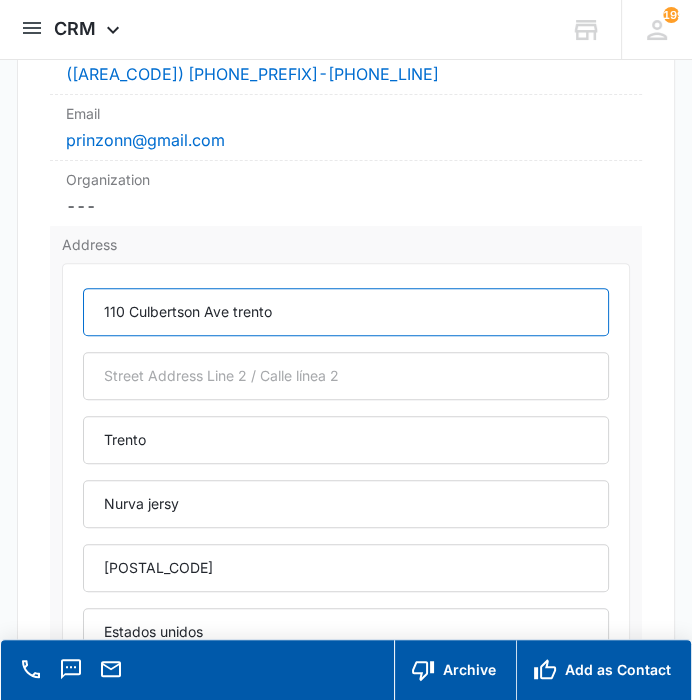 click on "110 Culbertson Ave trento" at bounding box center [345, 312] 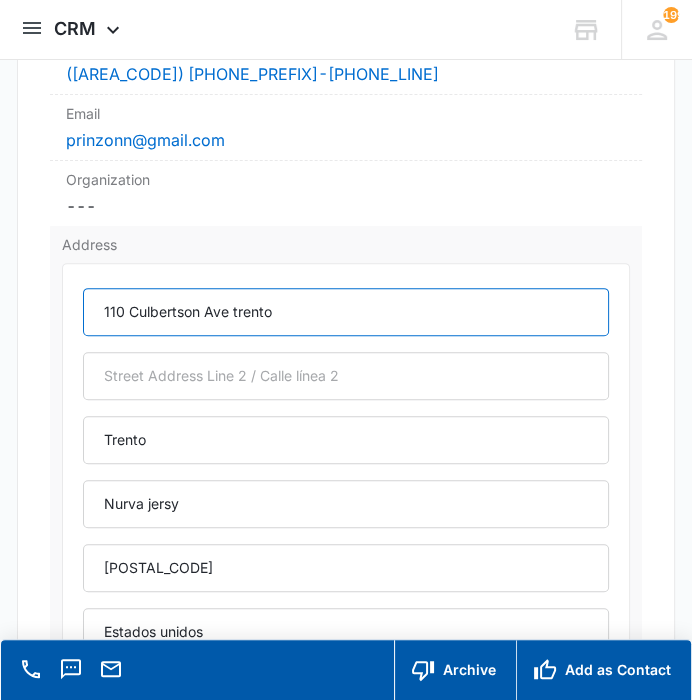 drag, startPoint x: 289, startPoint y: 301, endPoint x: 232, endPoint y: 302, distance: 57.00877 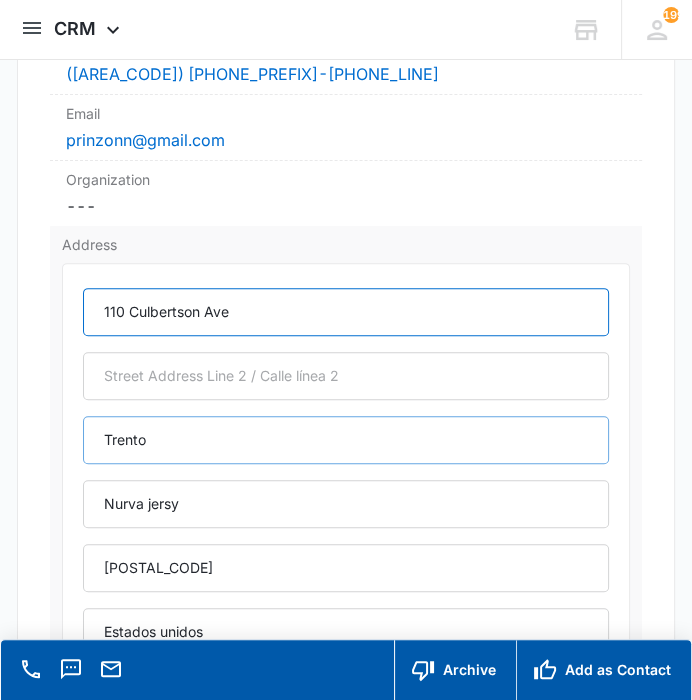 type on "110 Culbertson Ave" 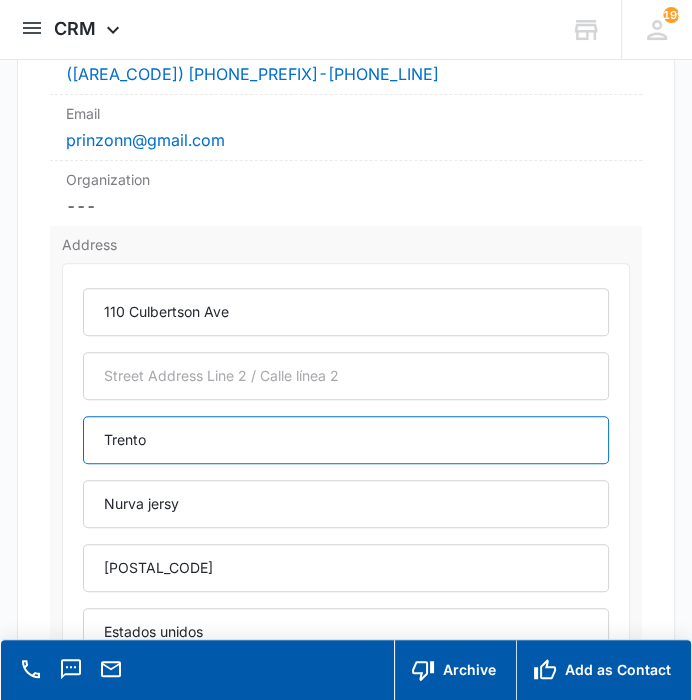 click on "Trento" at bounding box center (345, 440) 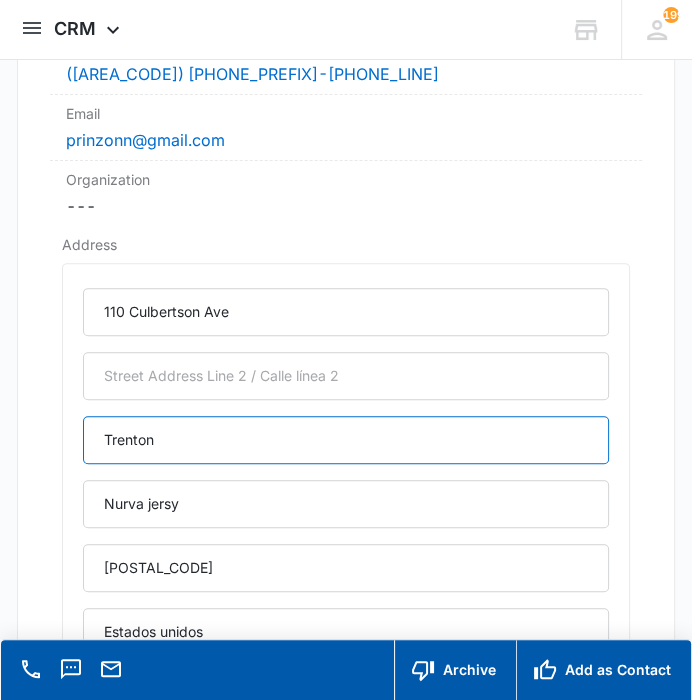 type on "Trenton" 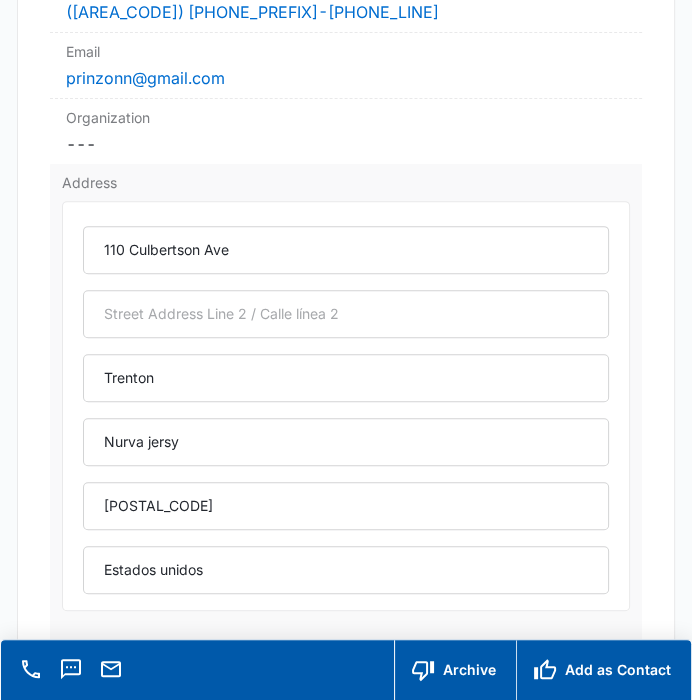 scroll, scrollTop: 533, scrollLeft: 0, axis: vertical 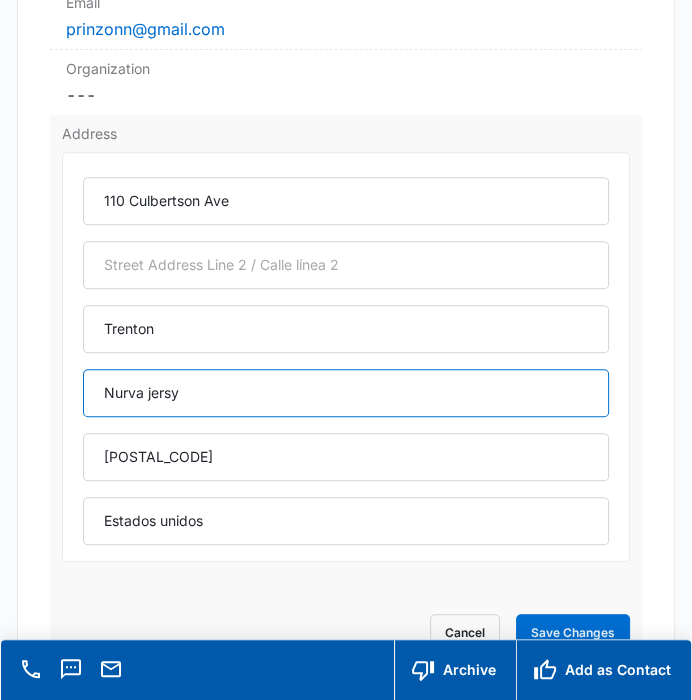 drag, startPoint x: 197, startPoint y: 400, endPoint x: 71, endPoint y: 408, distance: 126.253716 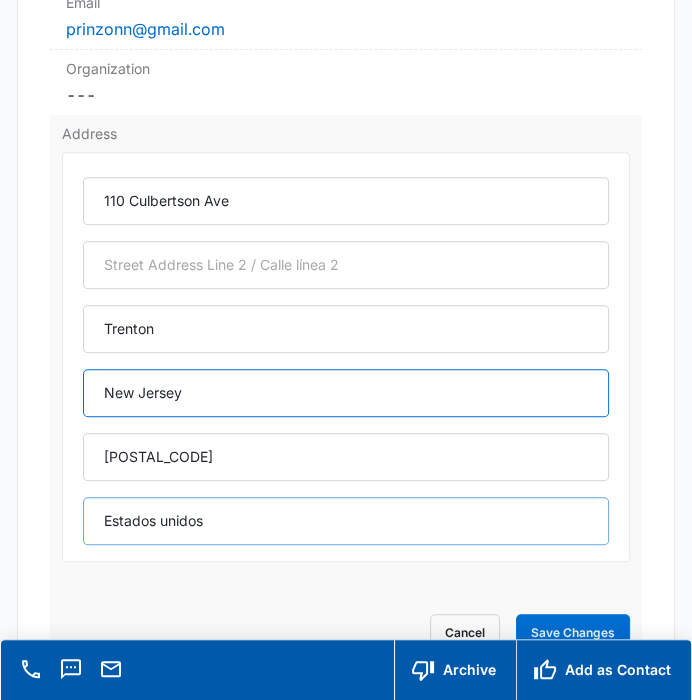 type on "New Jersey" 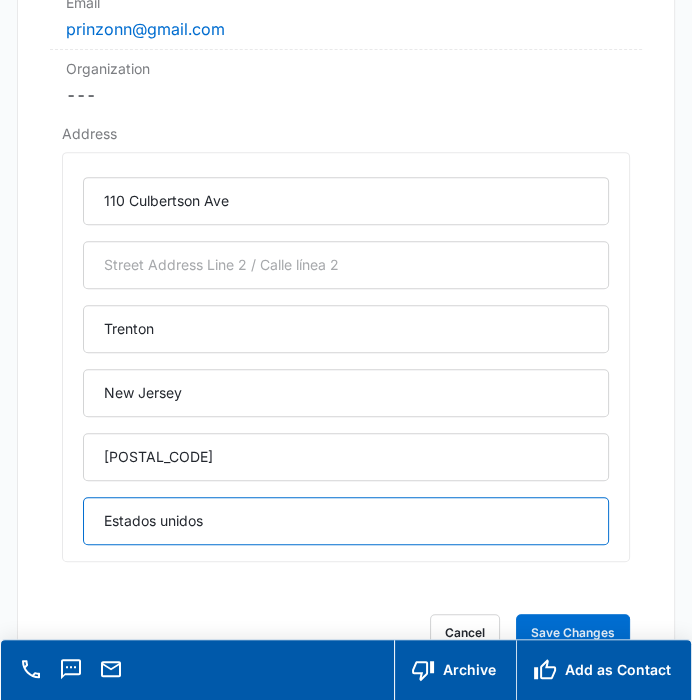drag, startPoint x: 271, startPoint y: 525, endPoint x: -25, endPoint y: 520, distance: 296.04224 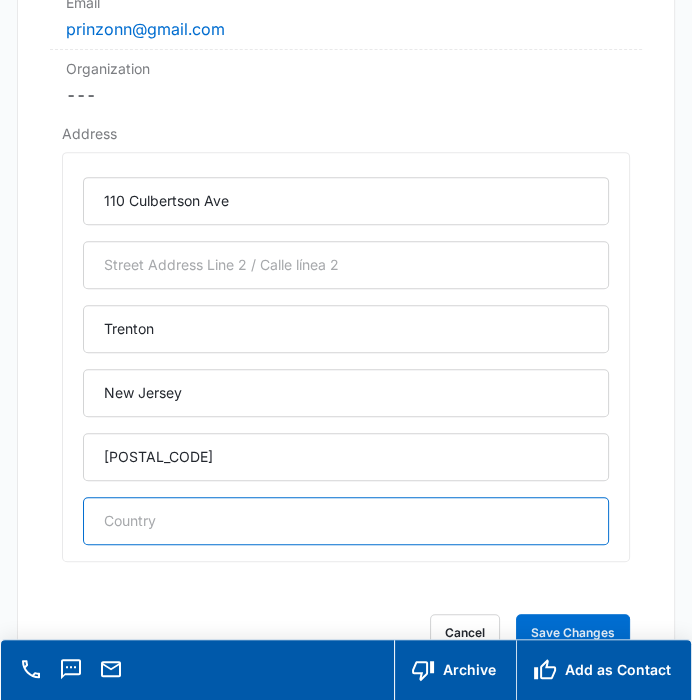 type 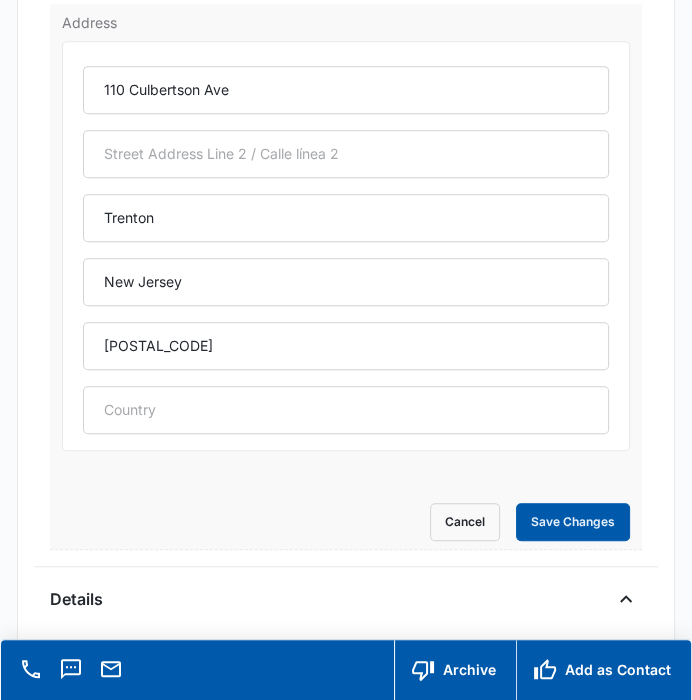 drag, startPoint x: 546, startPoint y: 521, endPoint x: 442, endPoint y: 488, distance: 109.11004 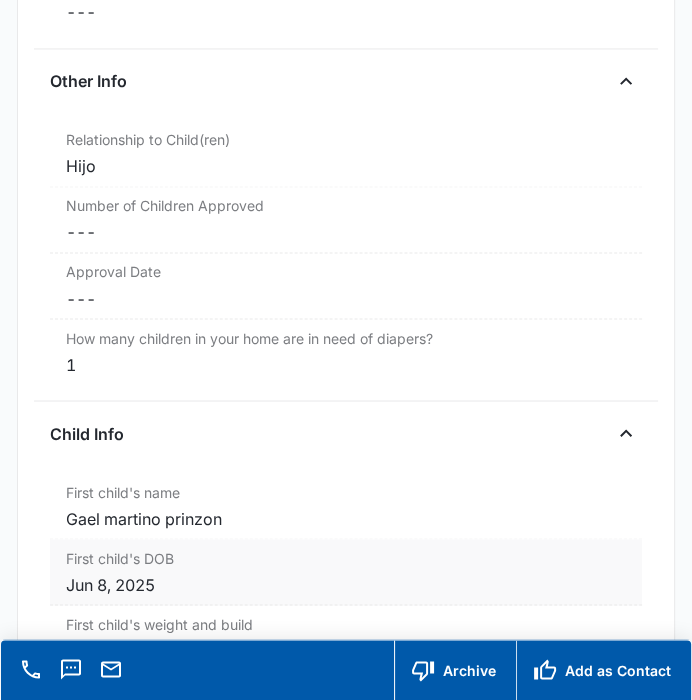 scroll, scrollTop: 2165, scrollLeft: 0, axis: vertical 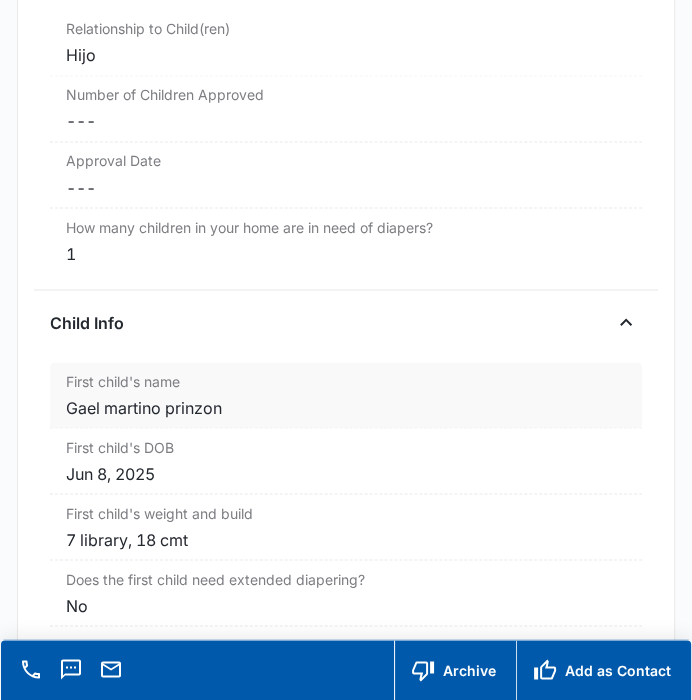 click on "Gael martino prinzon" at bounding box center (345, 407) 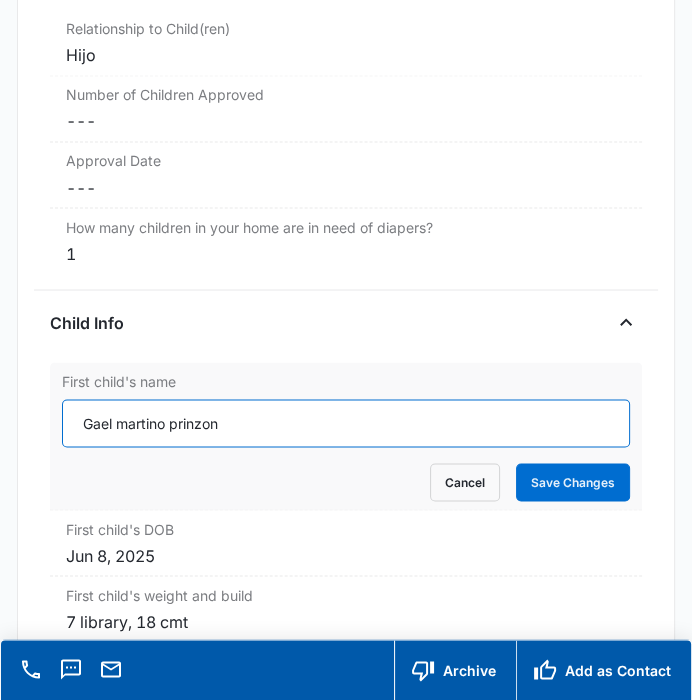 drag, startPoint x: 120, startPoint y: 418, endPoint x: 131, endPoint y: 418, distance: 11 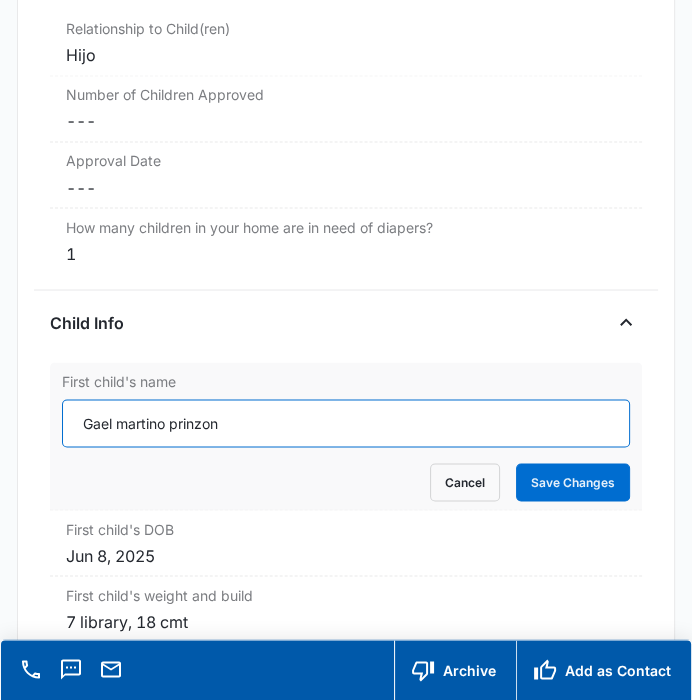 type on "Gael Martino Prinzon" 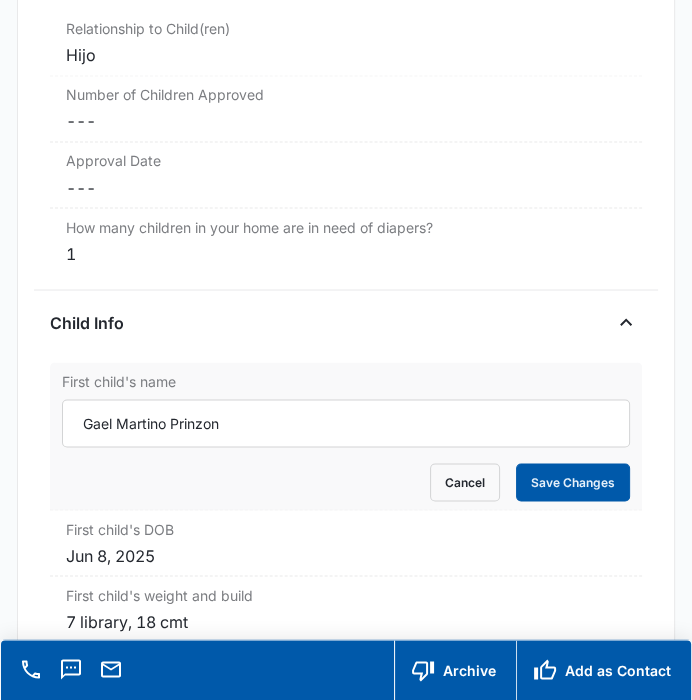 click on "Save Changes" at bounding box center (573, 482) 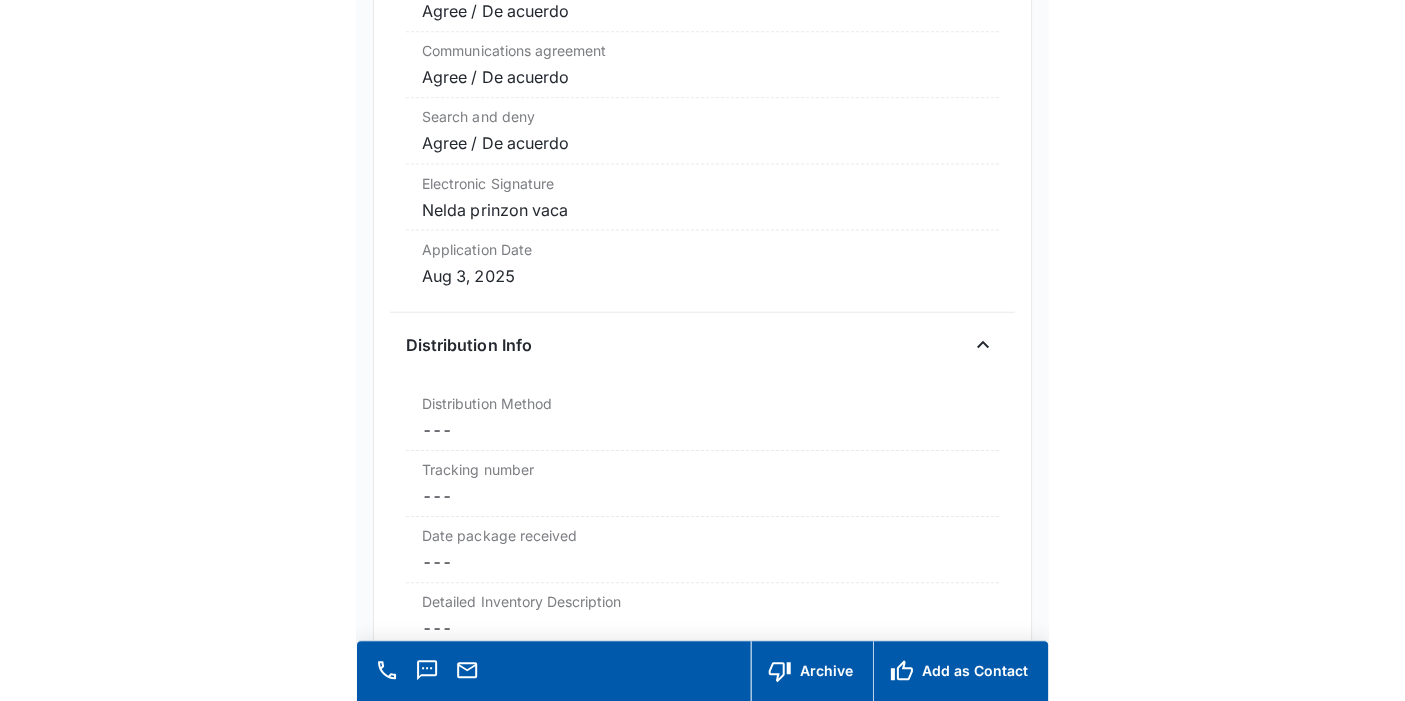 scroll, scrollTop: 0, scrollLeft: 0, axis: both 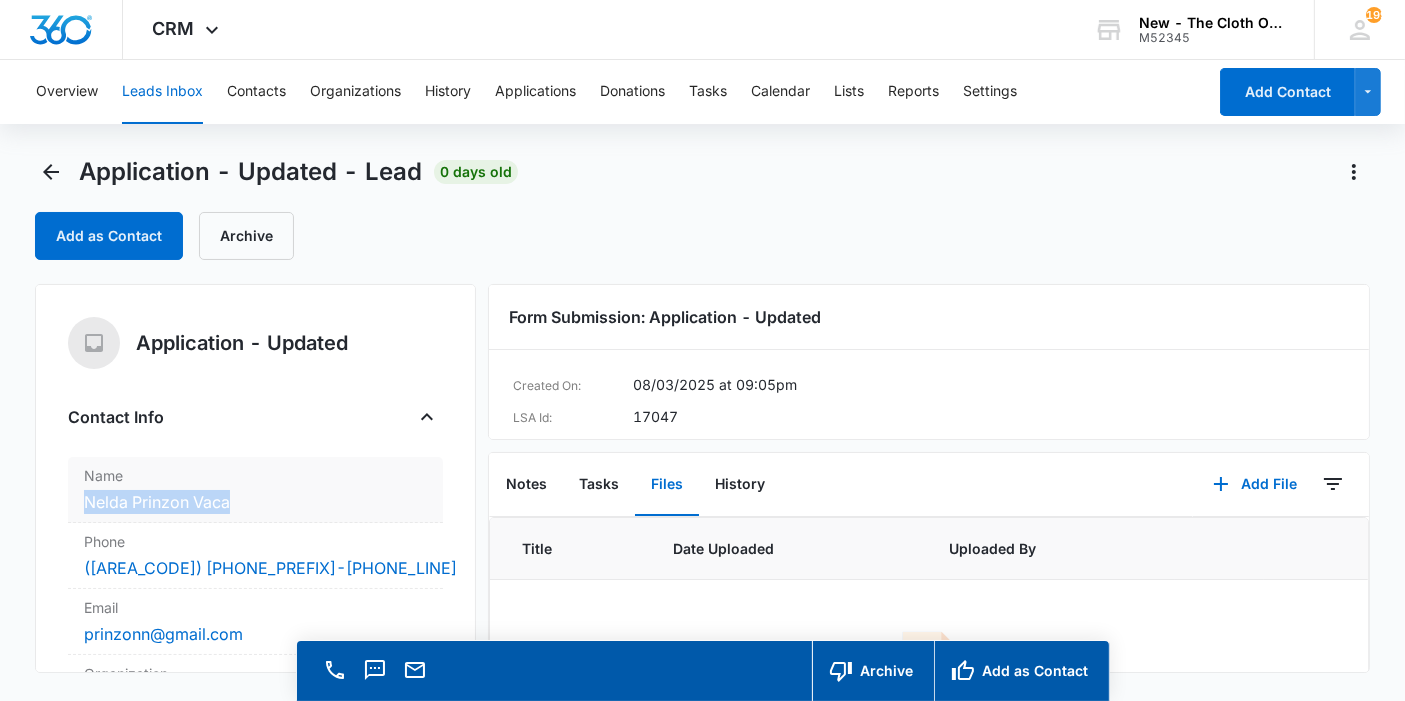 copy on "Cancel Save Changes [FIRST] [LAST]" 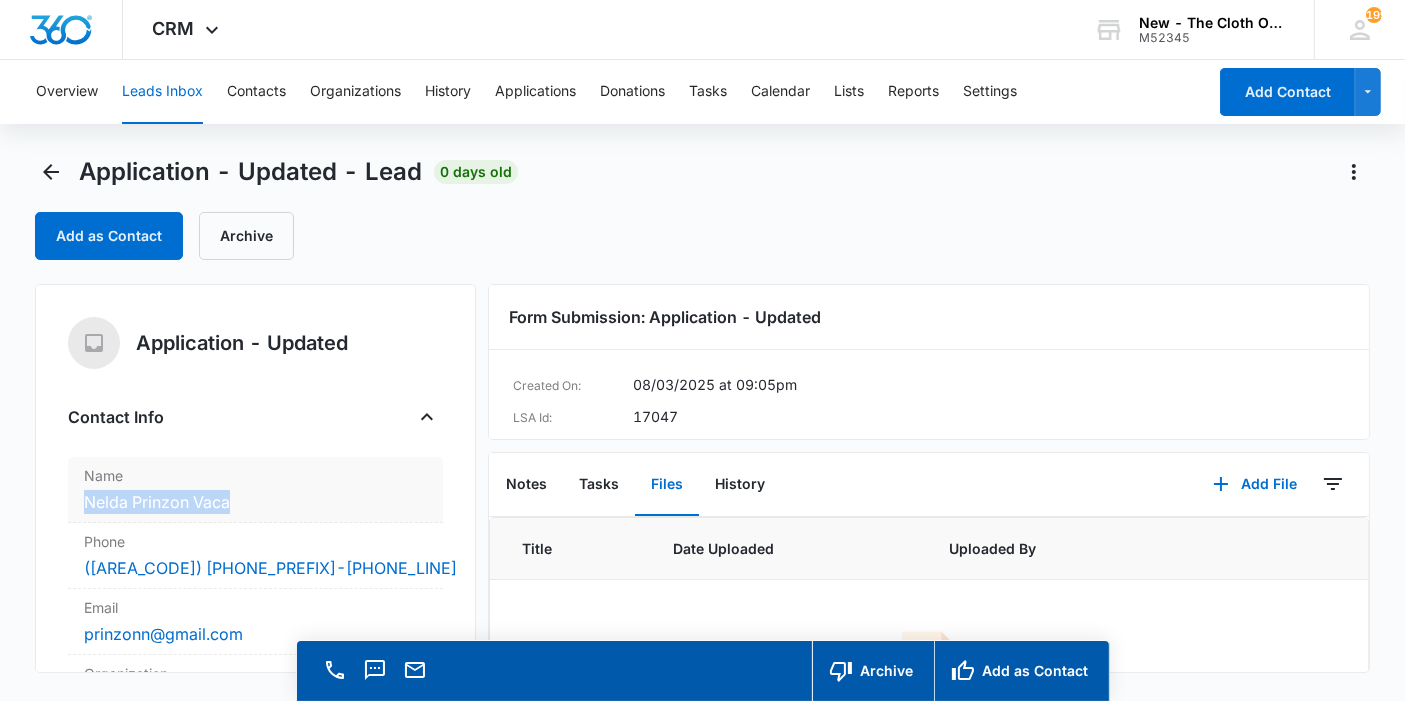 drag, startPoint x: 282, startPoint y: 491, endPoint x: 153, endPoint y: 481, distance: 129.38702 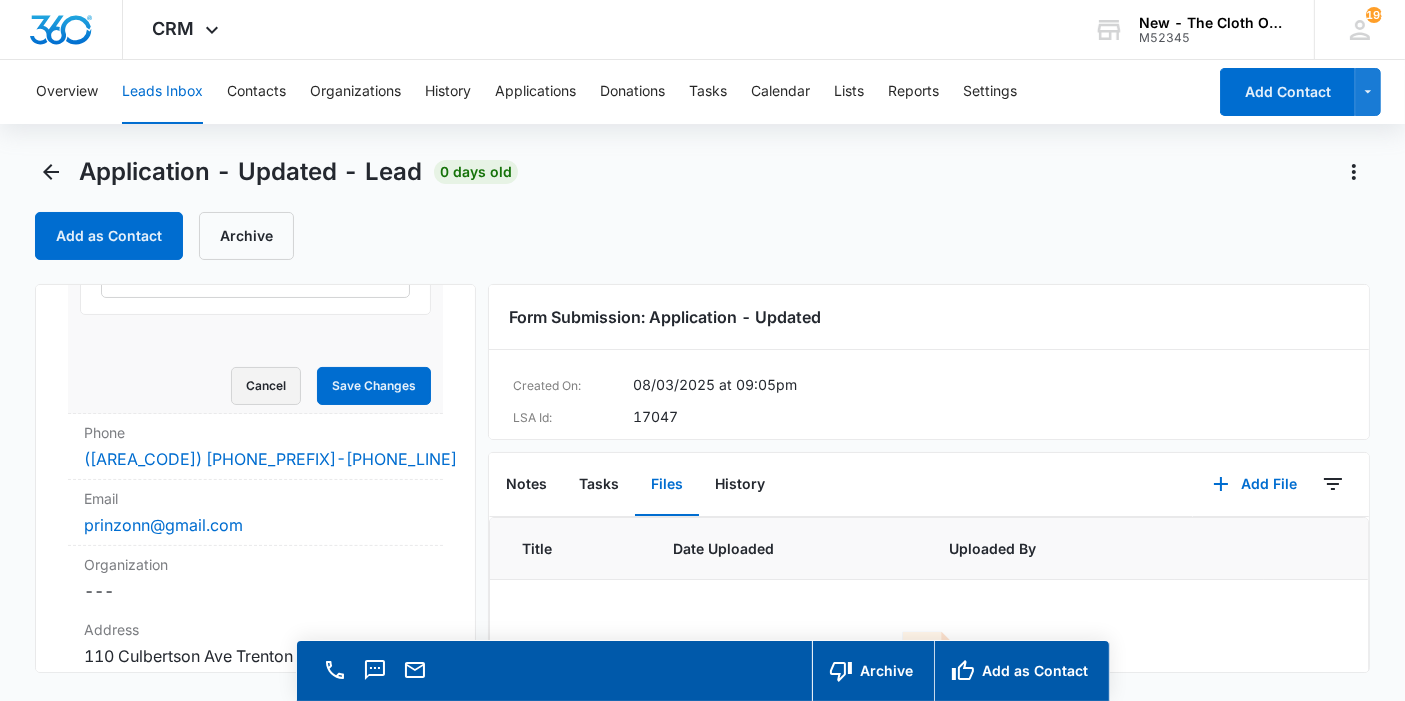 click on "Cancel" at bounding box center [266, 386] 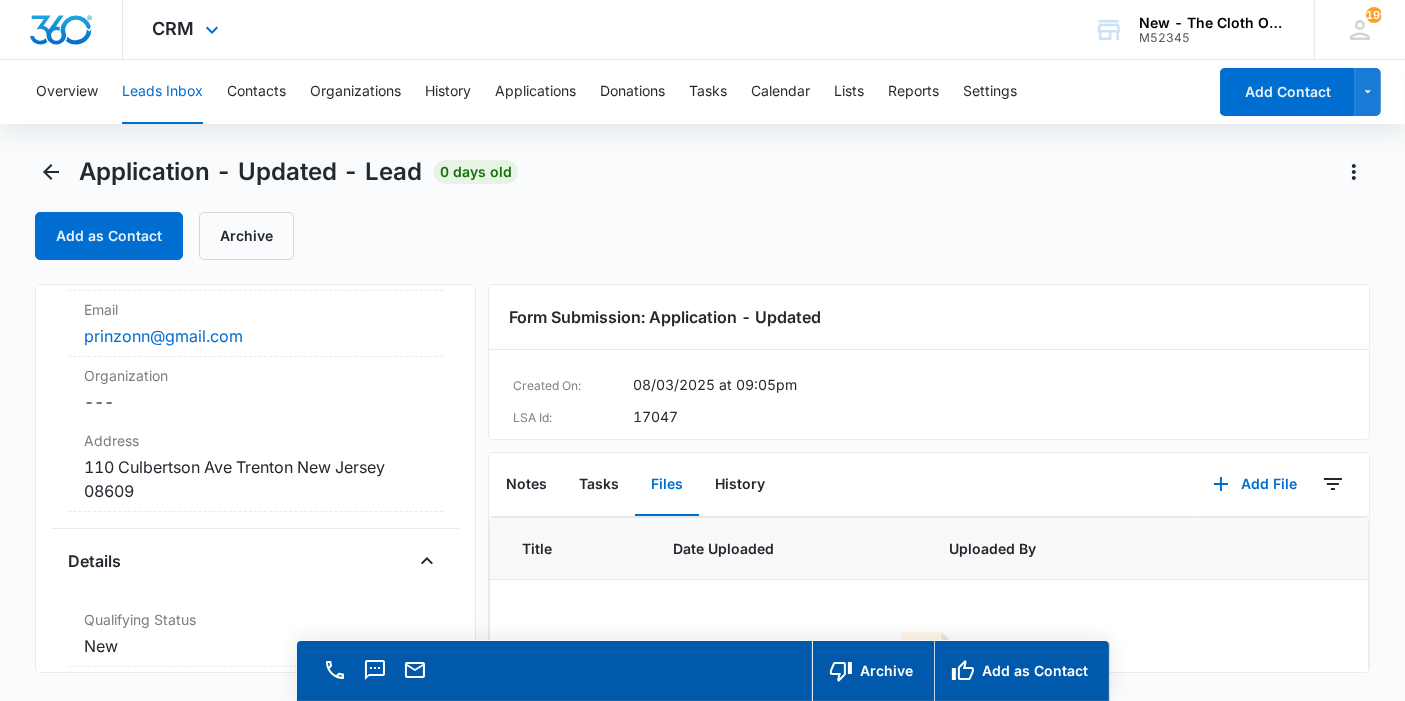 scroll, scrollTop: 295, scrollLeft: 0, axis: vertical 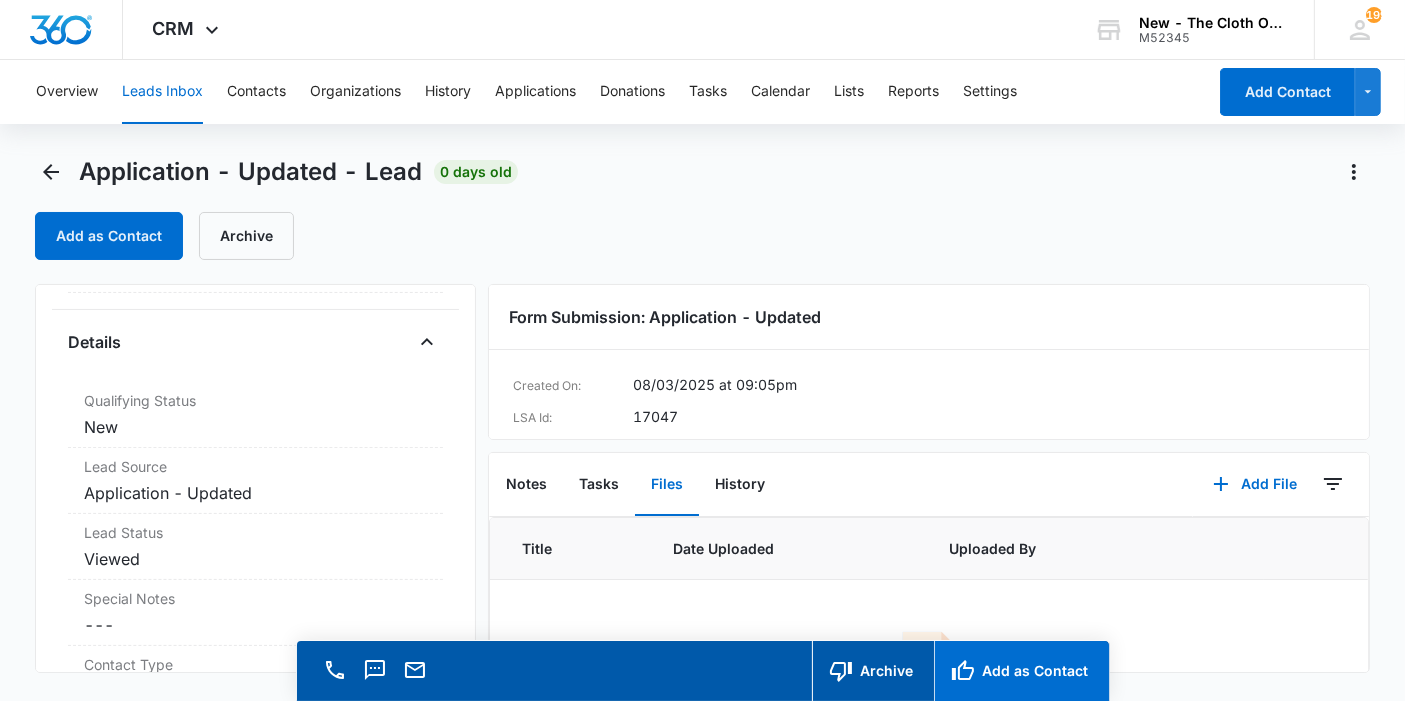 click on "Add as Contact" at bounding box center (1021, 671) 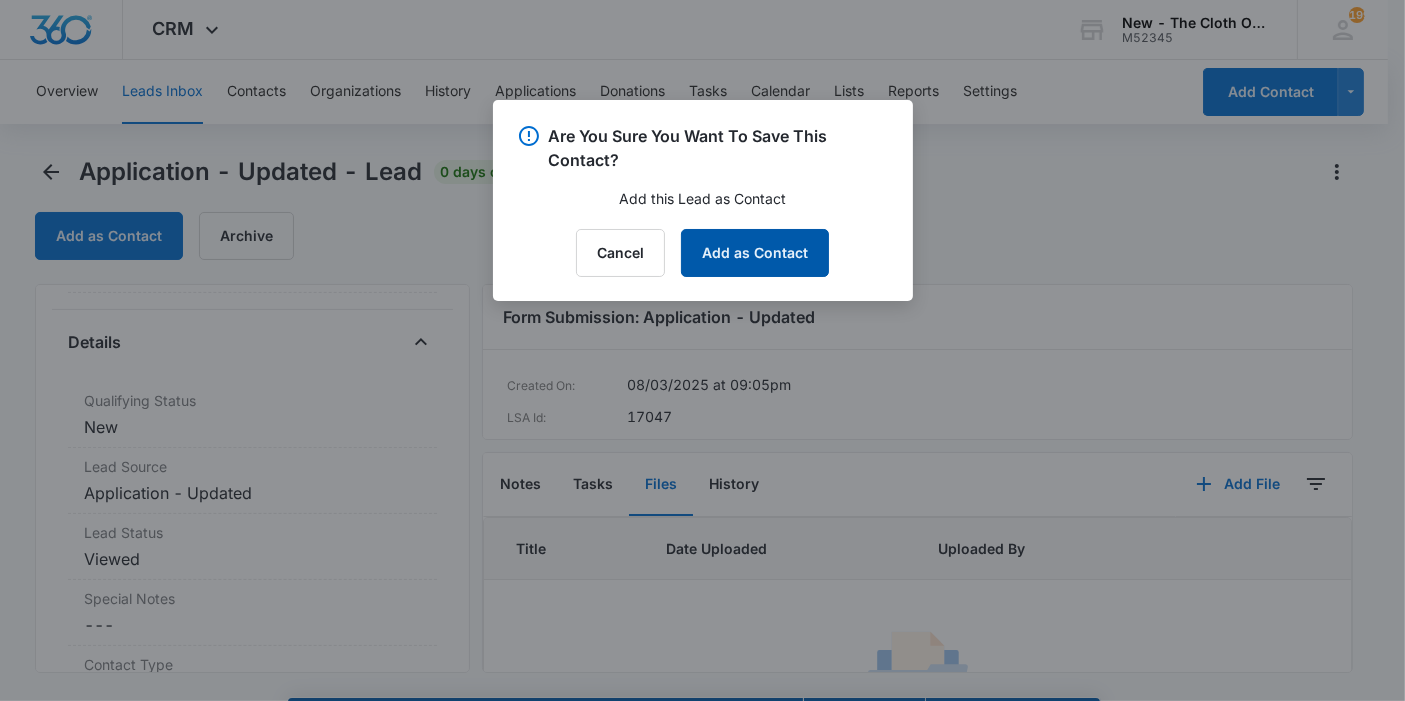 click on "Add as Contact" at bounding box center (755, 253) 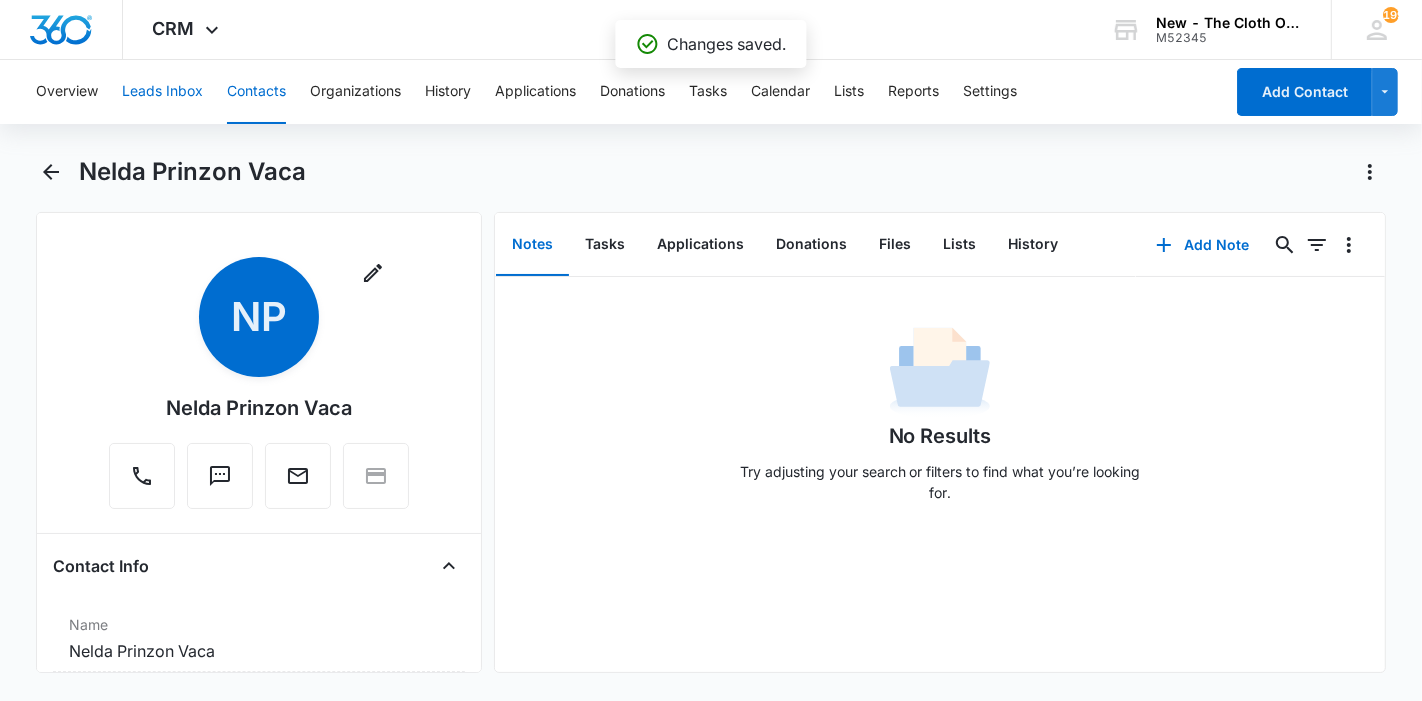 click on "Leads Inbox" at bounding box center [162, 92] 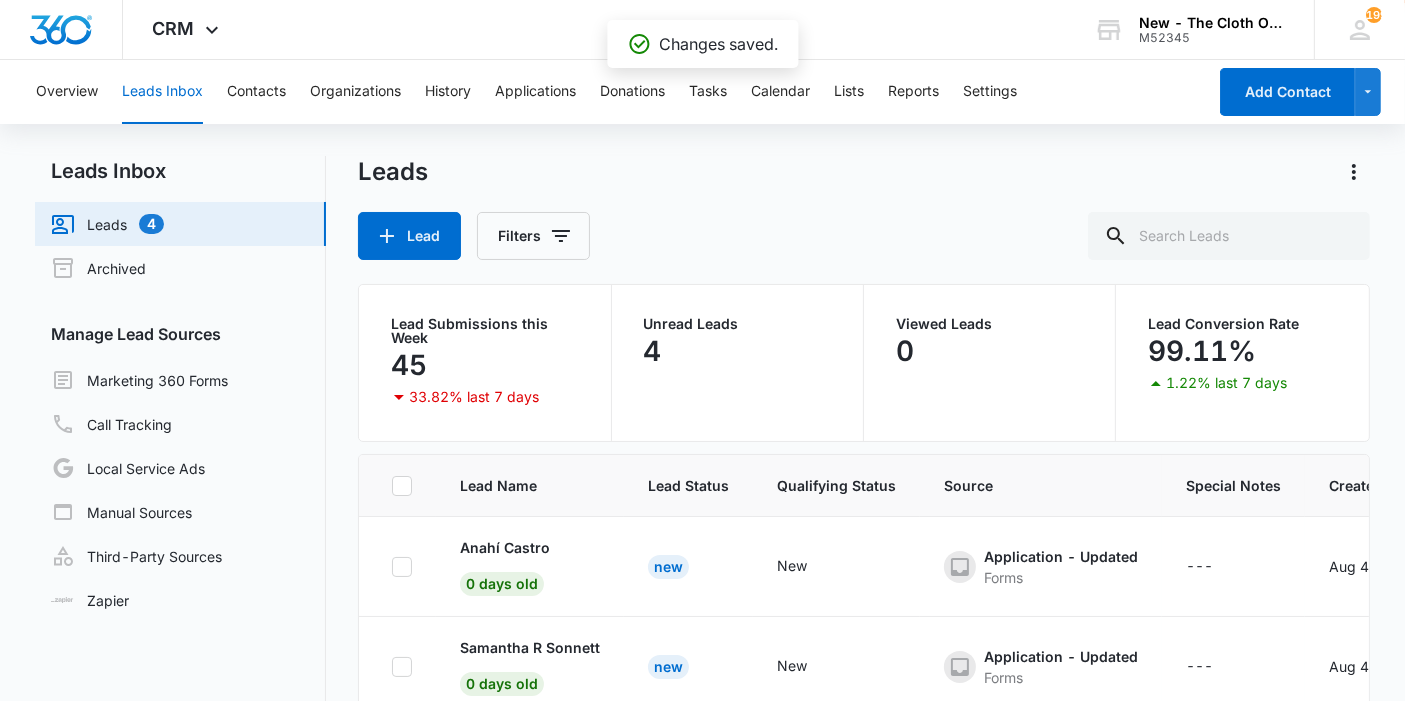 scroll, scrollTop: 131, scrollLeft: 0, axis: vertical 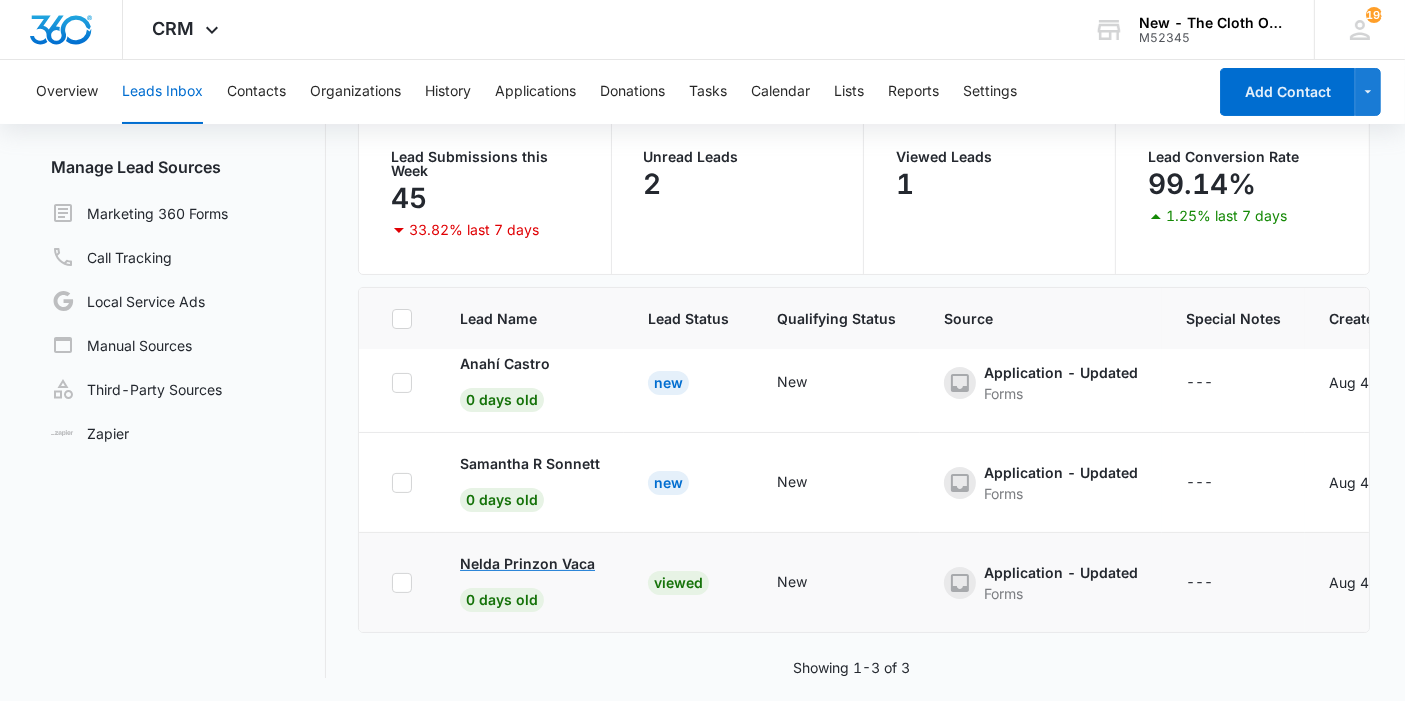 click on "Nelda Prinzon Vaca" at bounding box center [527, 563] 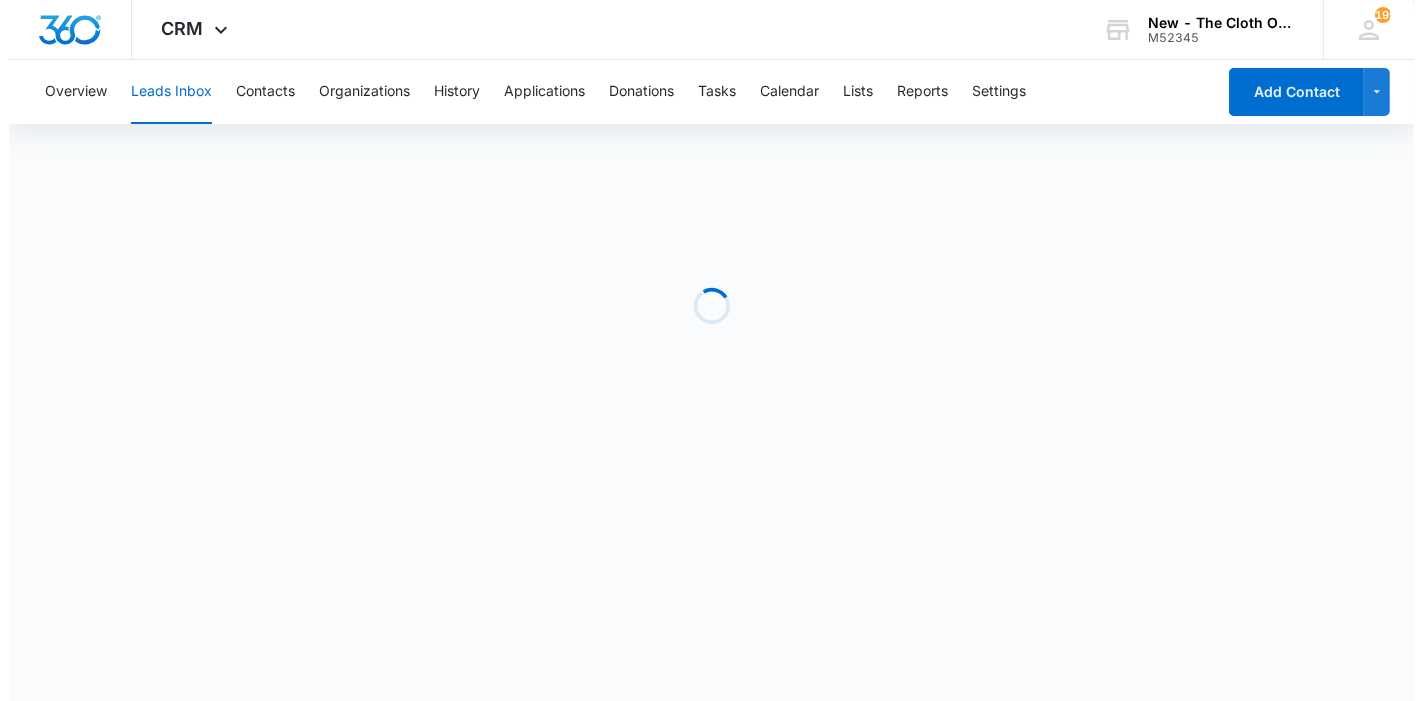 scroll, scrollTop: 0, scrollLeft: 0, axis: both 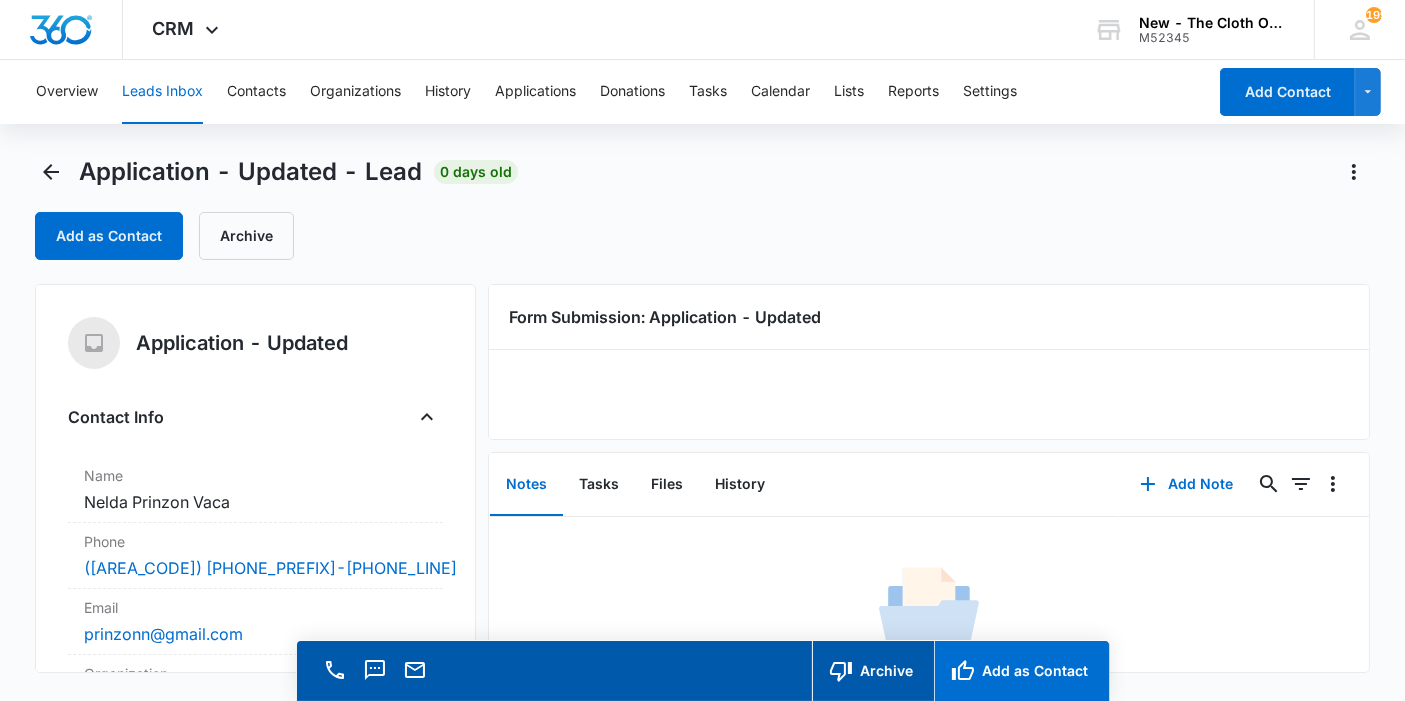 click on "Add as Contact" at bounding box center (1021, 671) 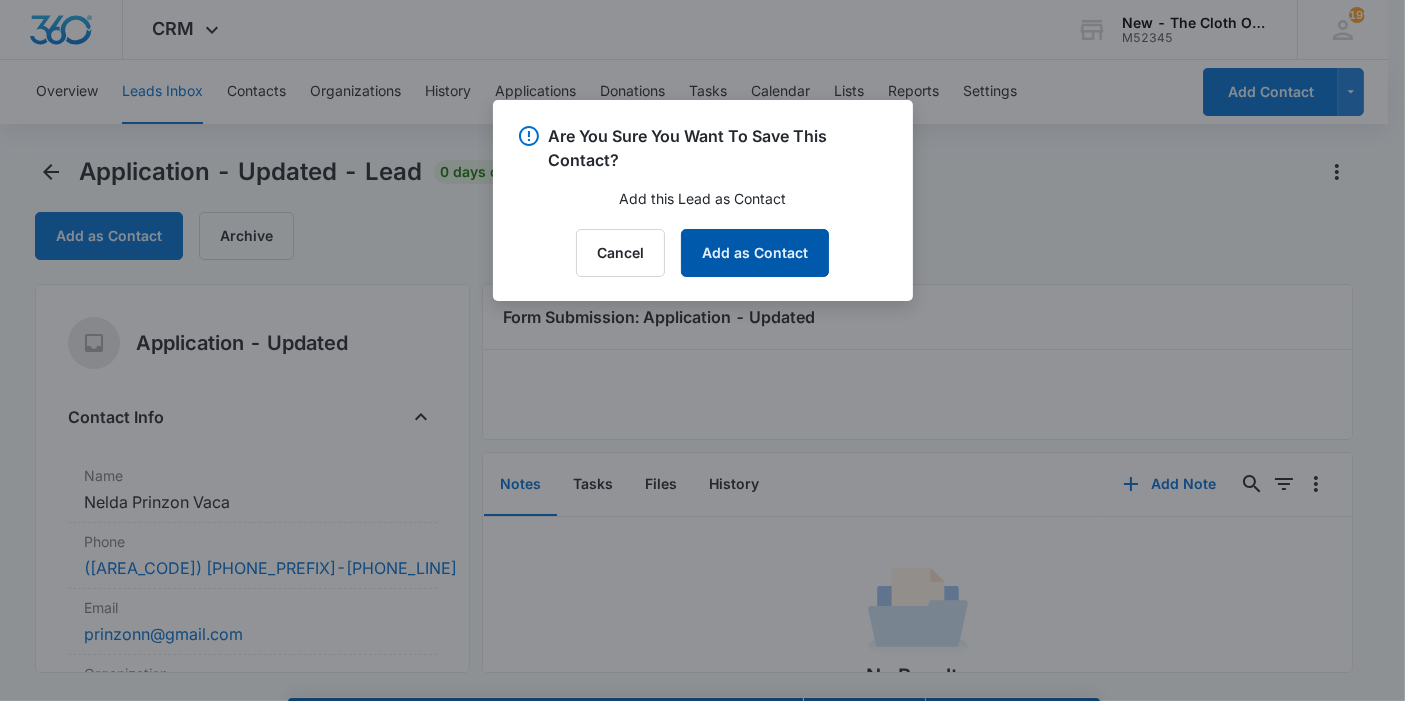 click on "Add as Contact" at bounding box center (755, 253) 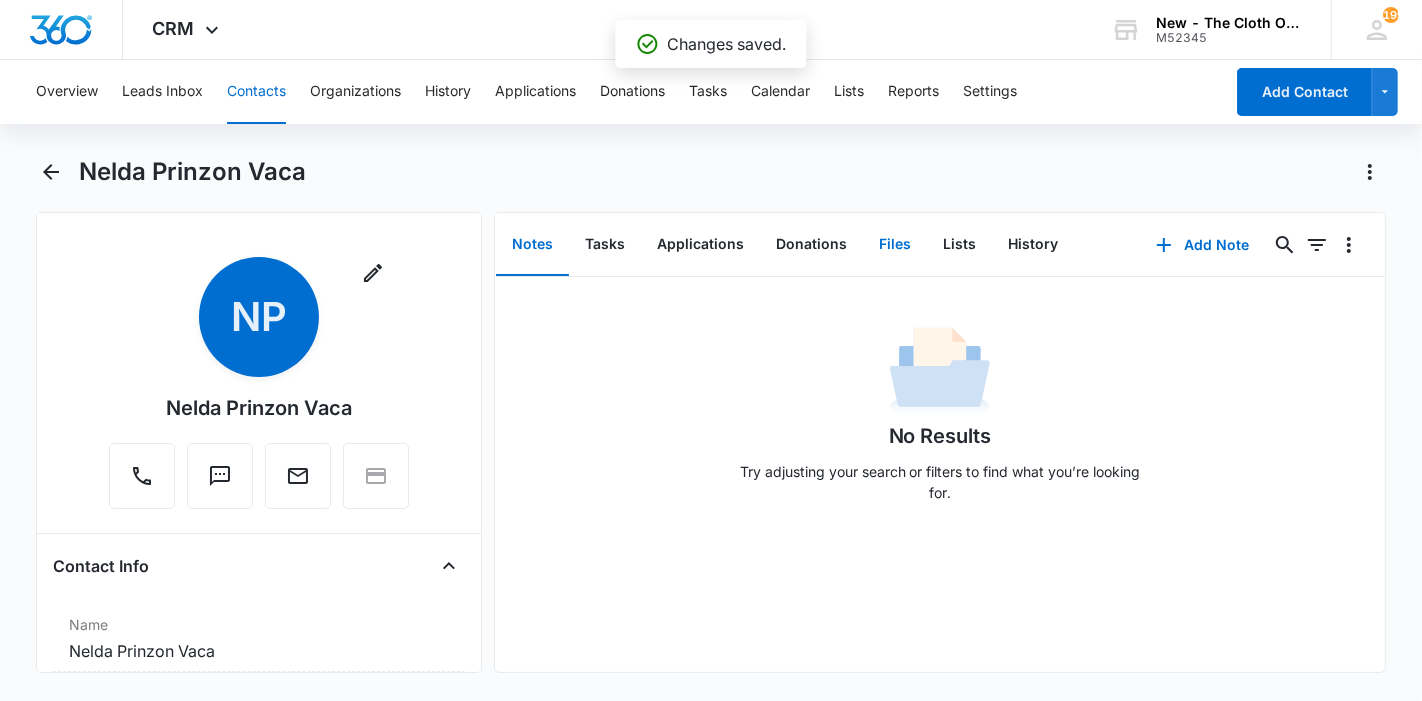 click on "Files" at bounding box center [895, 245] 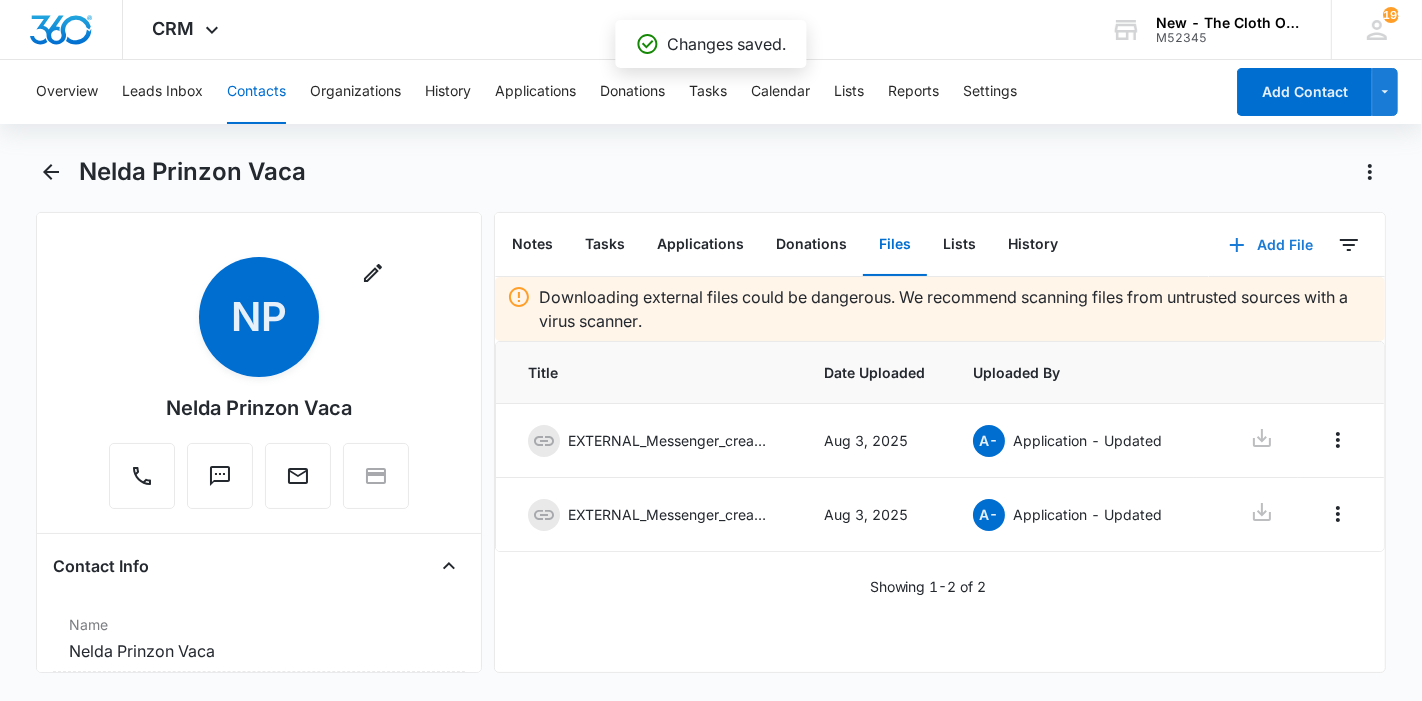click on "Add File" at bounding box center (1271, 245) 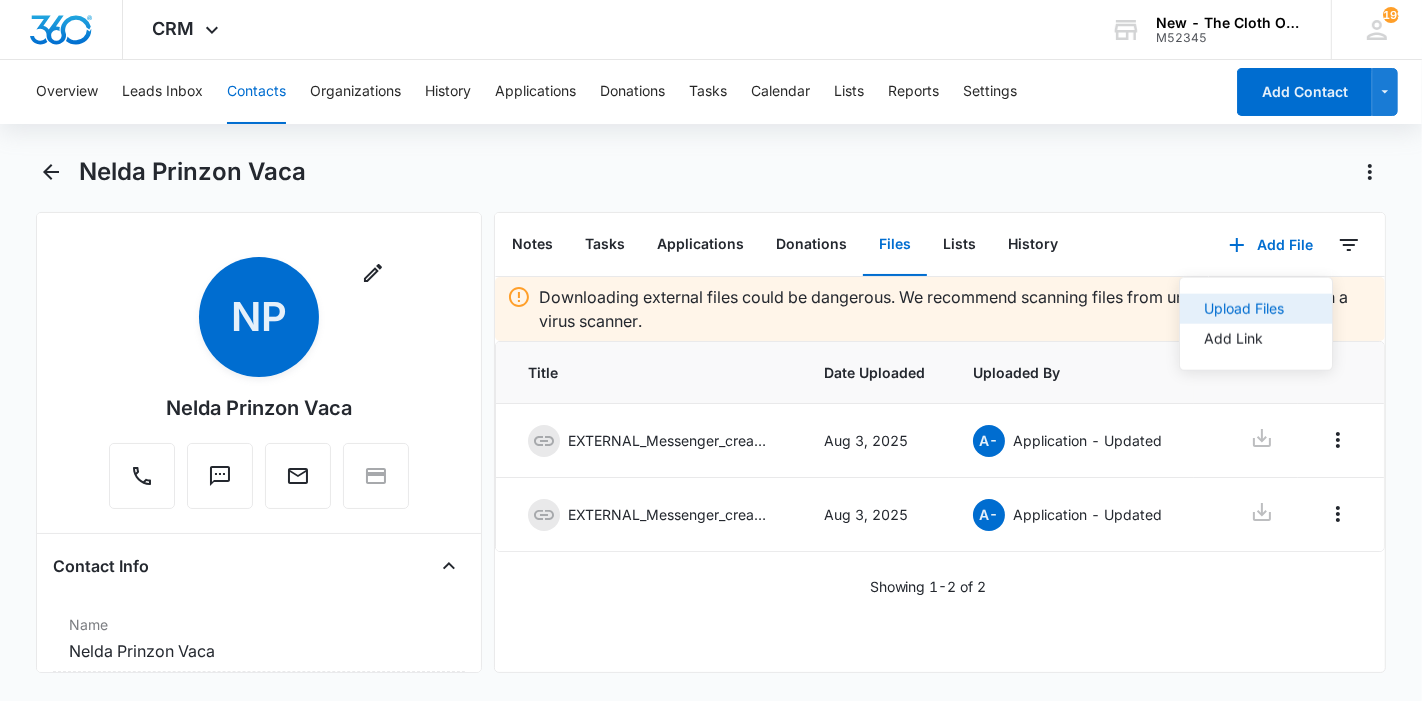click on "Upload Files" at bounding box center [1257, 309] 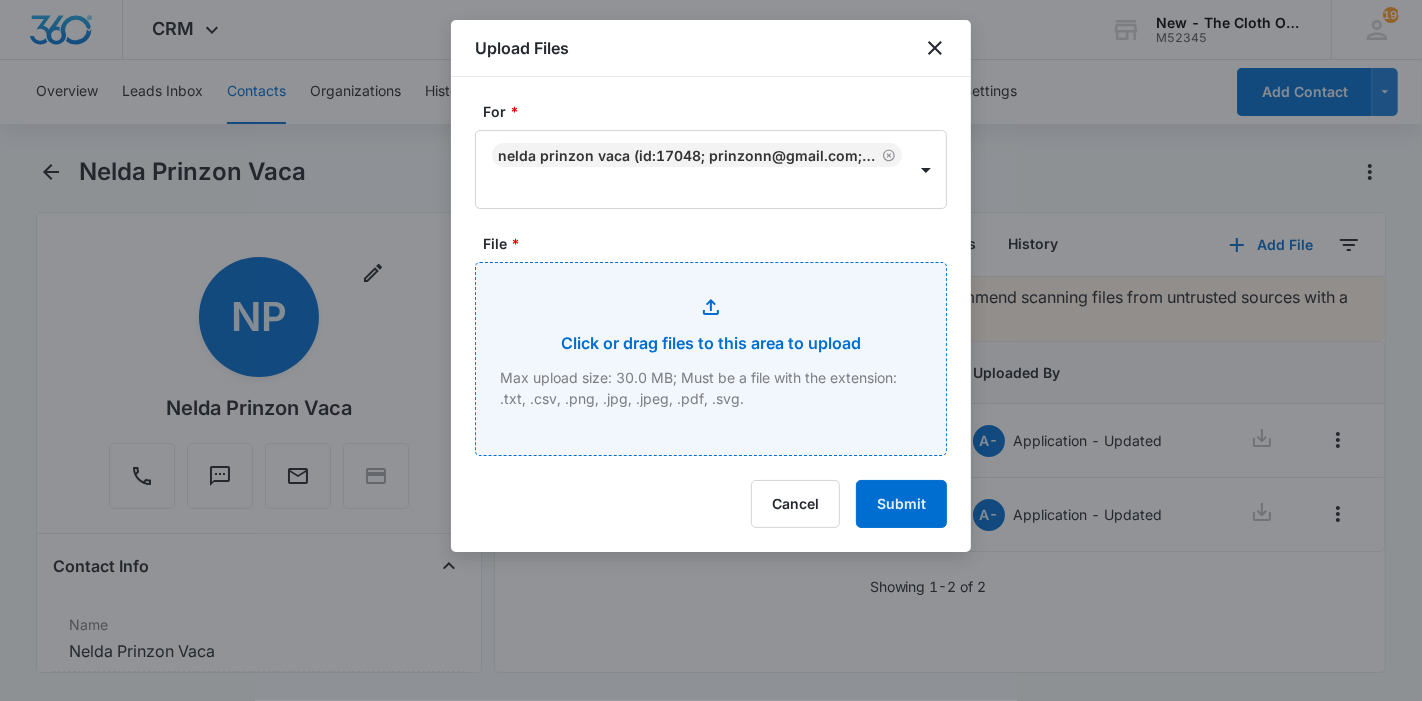 click on "File *" at bounding box center [711, 359] 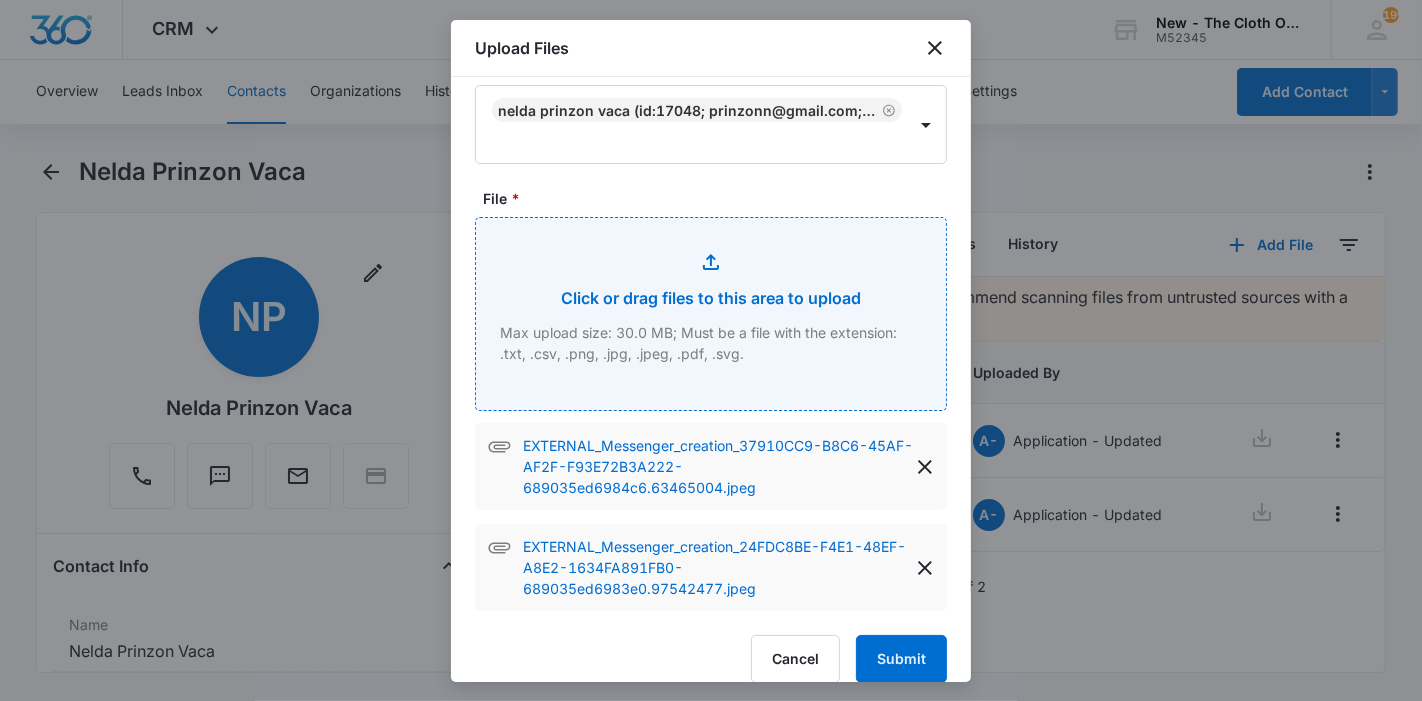 scroll, scrollTop: 68, scrollLeft: 0, axis: vertical 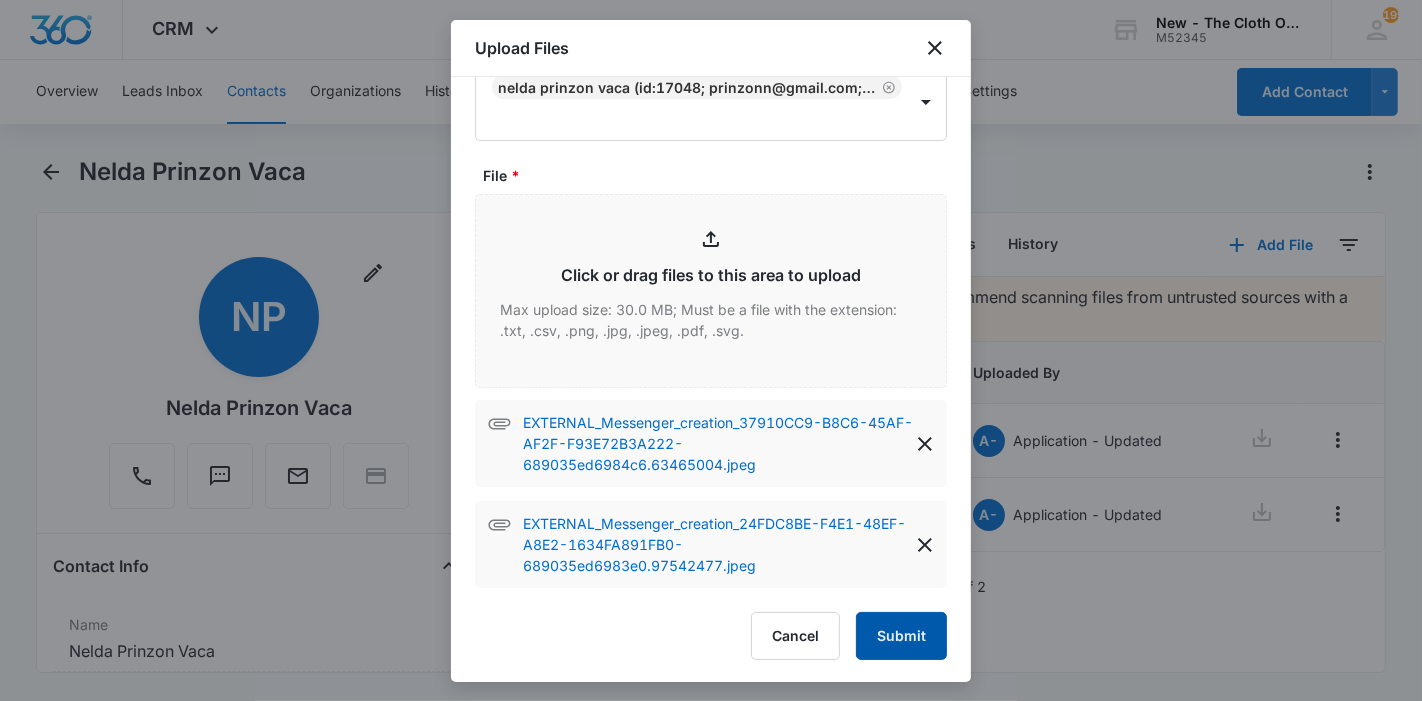 click on "Submit" at bounding box center (901, 636) 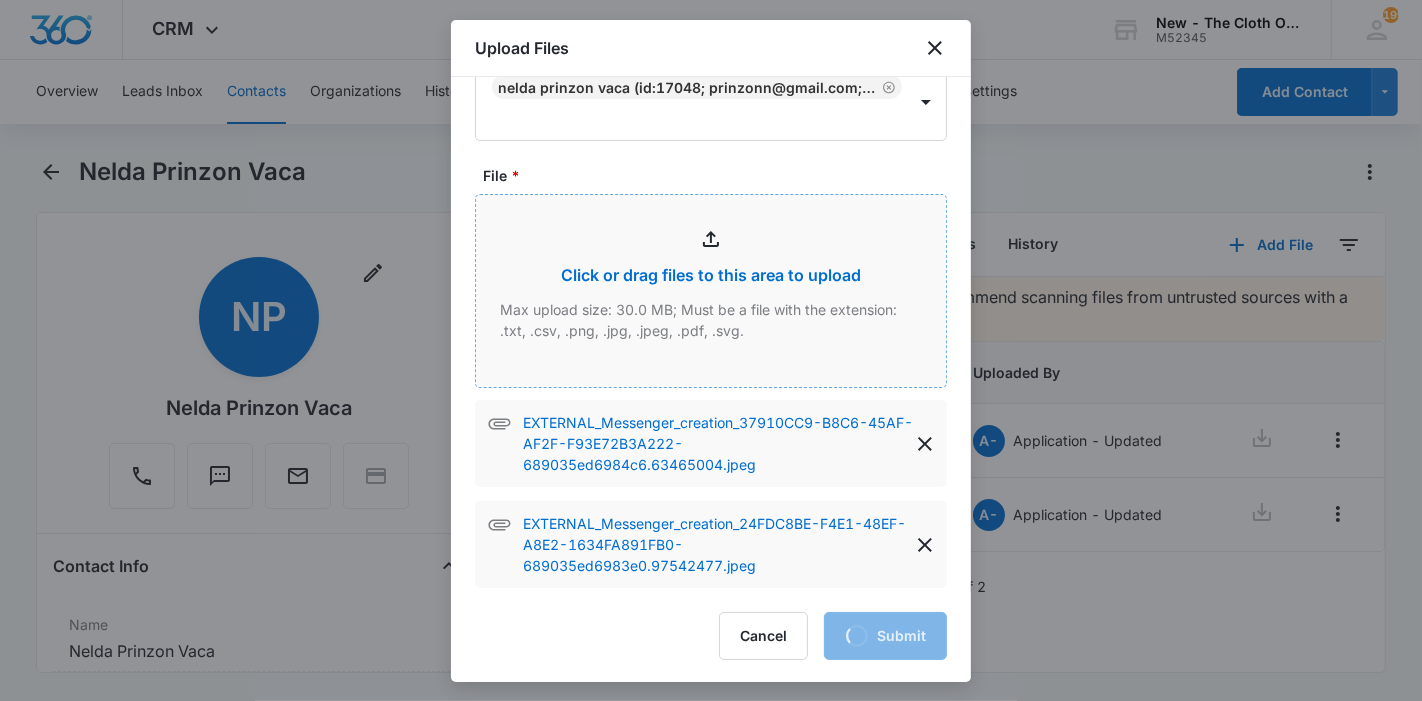 scroll, scrollTop: 0, scrollLeft: 0, axis: both 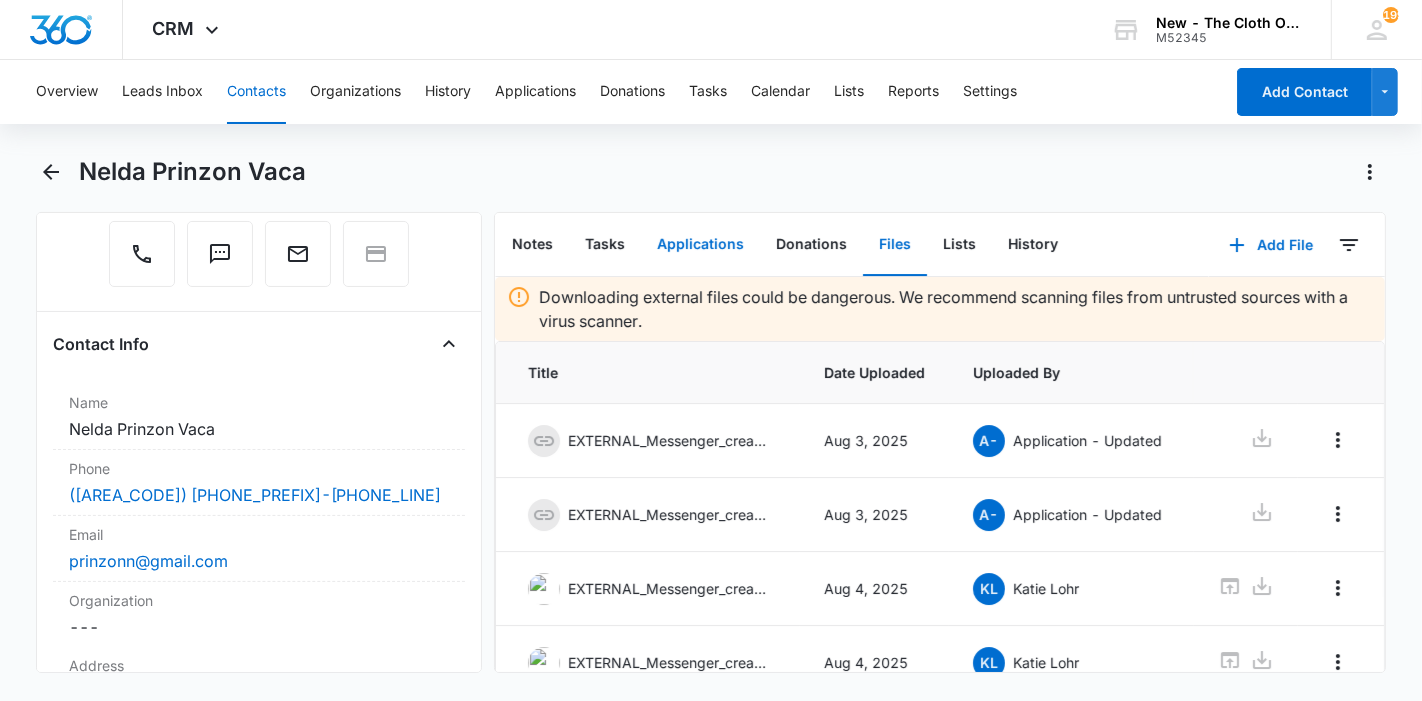 click on "Applications" at bounding box center (700, 245) 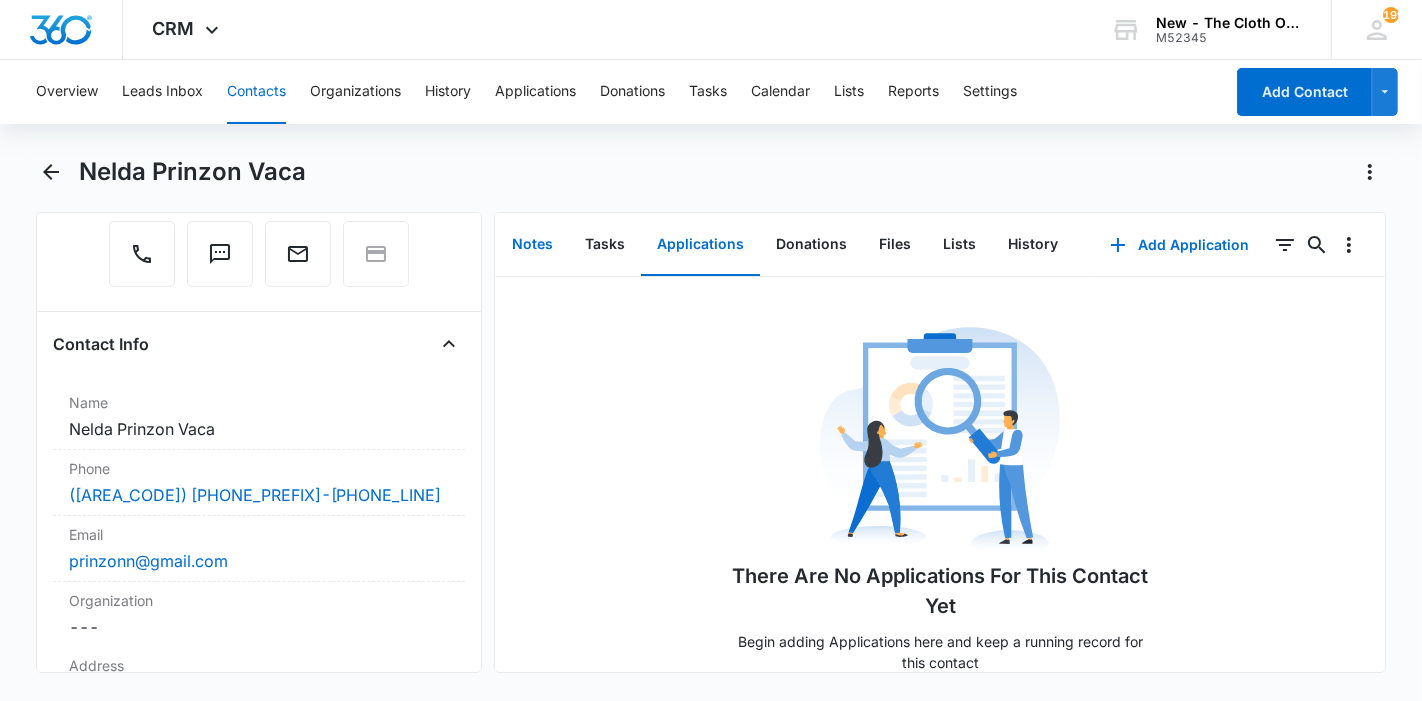 click on "Notes" at bounding box center [532, 245] 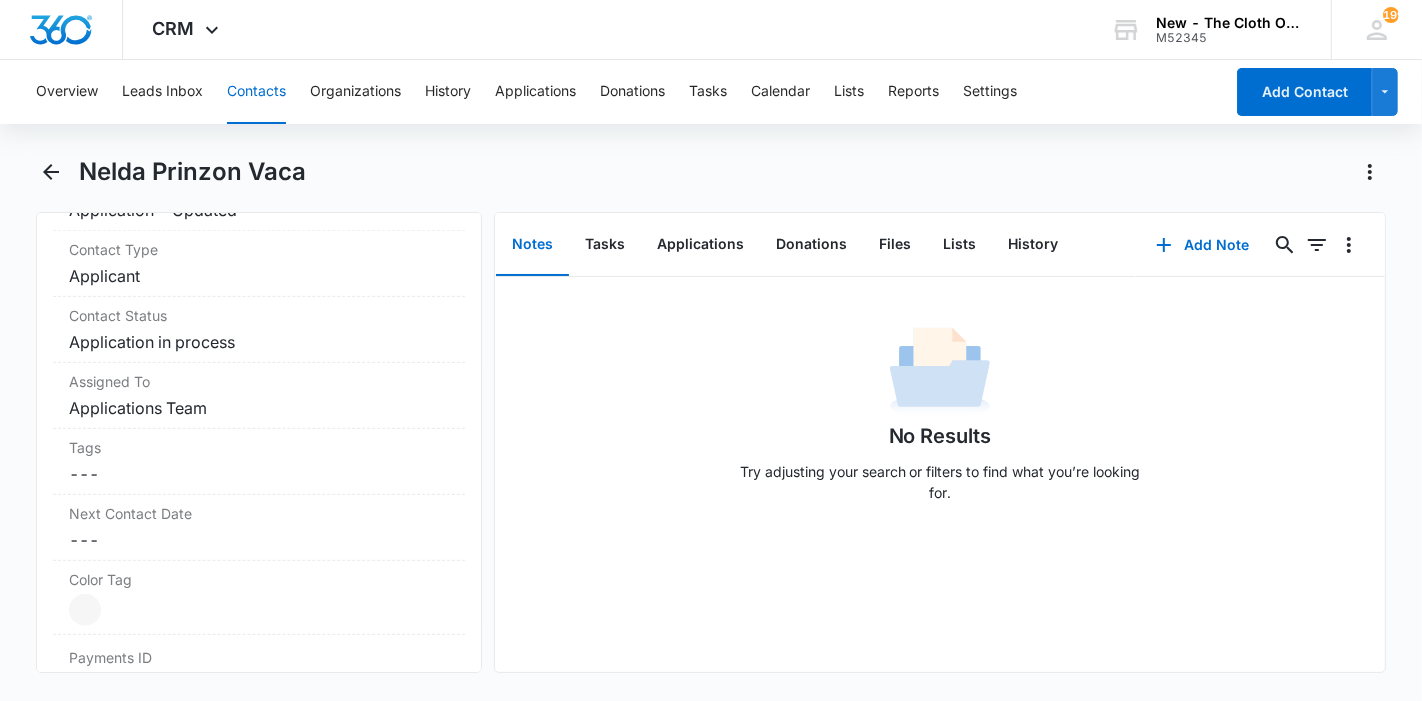 scroll, scrollTop: 888, scrollLeft: 0, axis: vertical 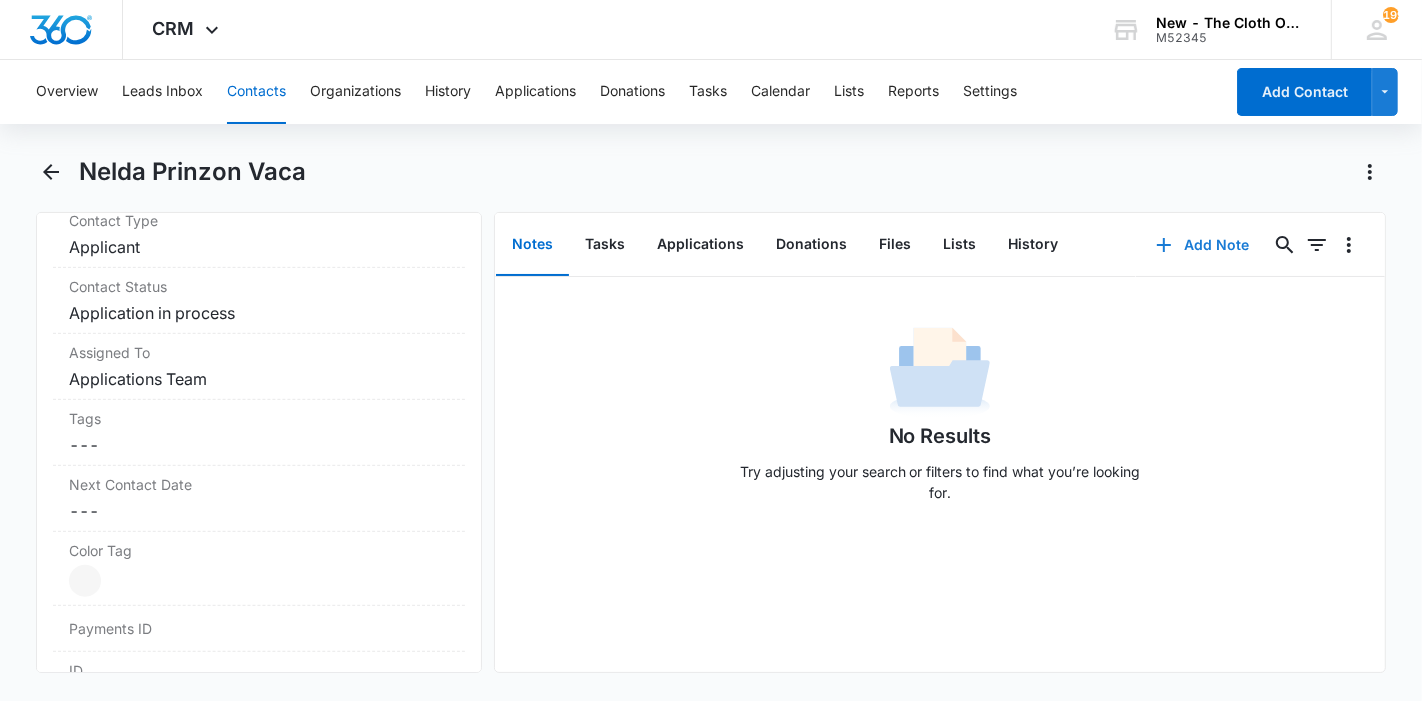 click on "Add Note" at bounding box center (1202, 245) 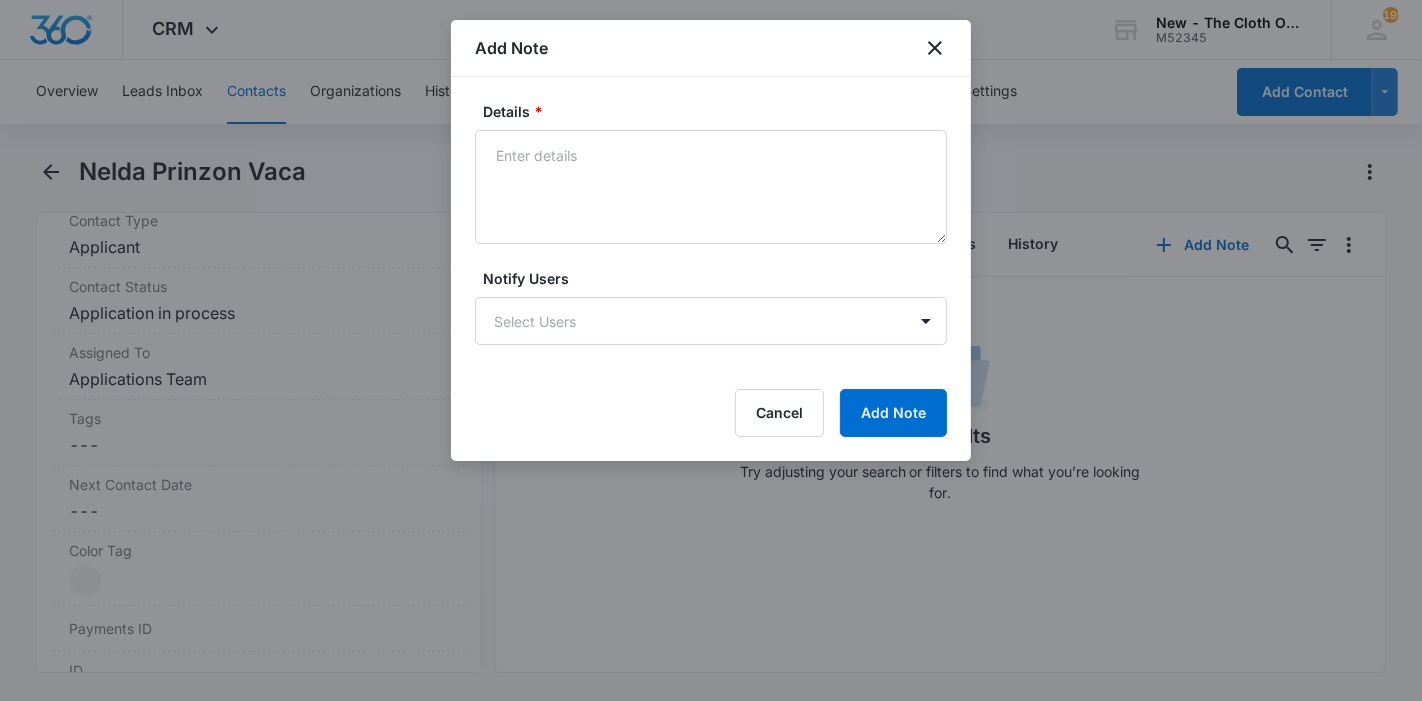 click on "Details *" at bounding box center [719, 111] 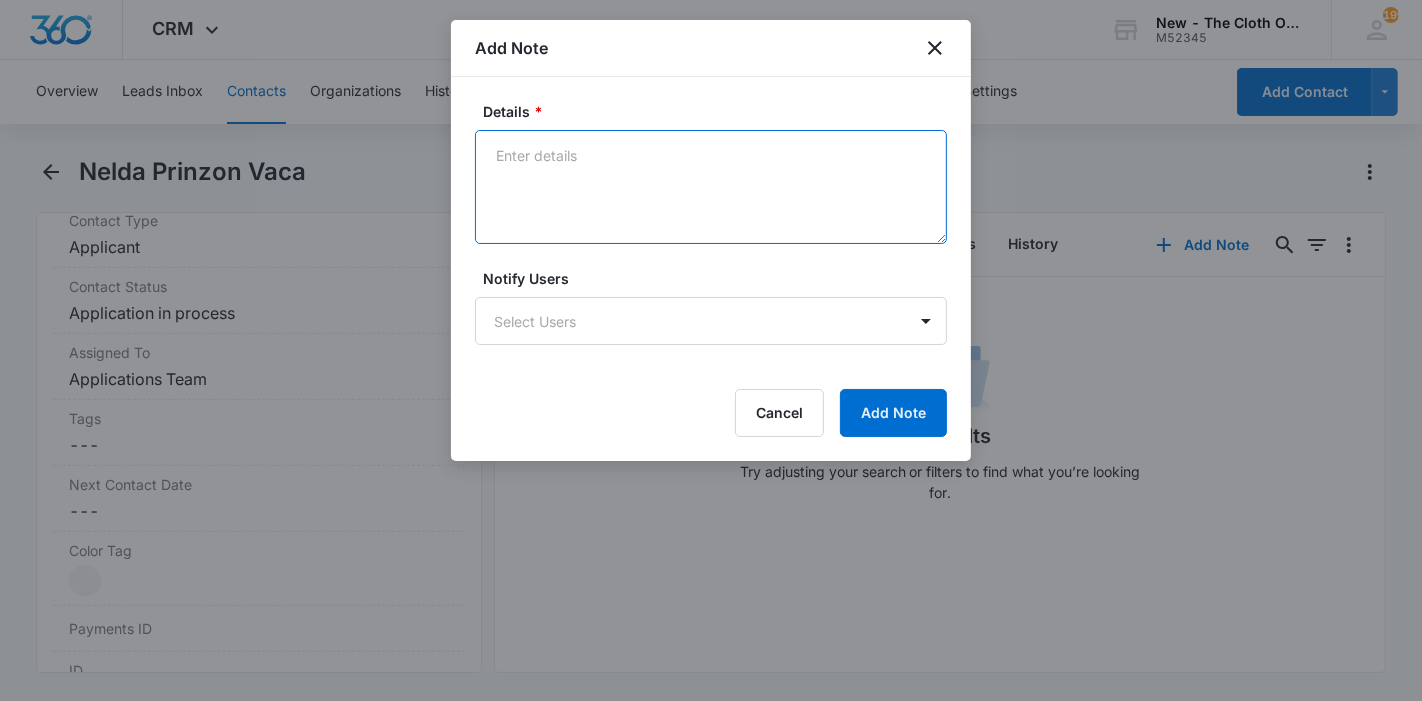 click on "Details *" at bounding box center [711, 187] 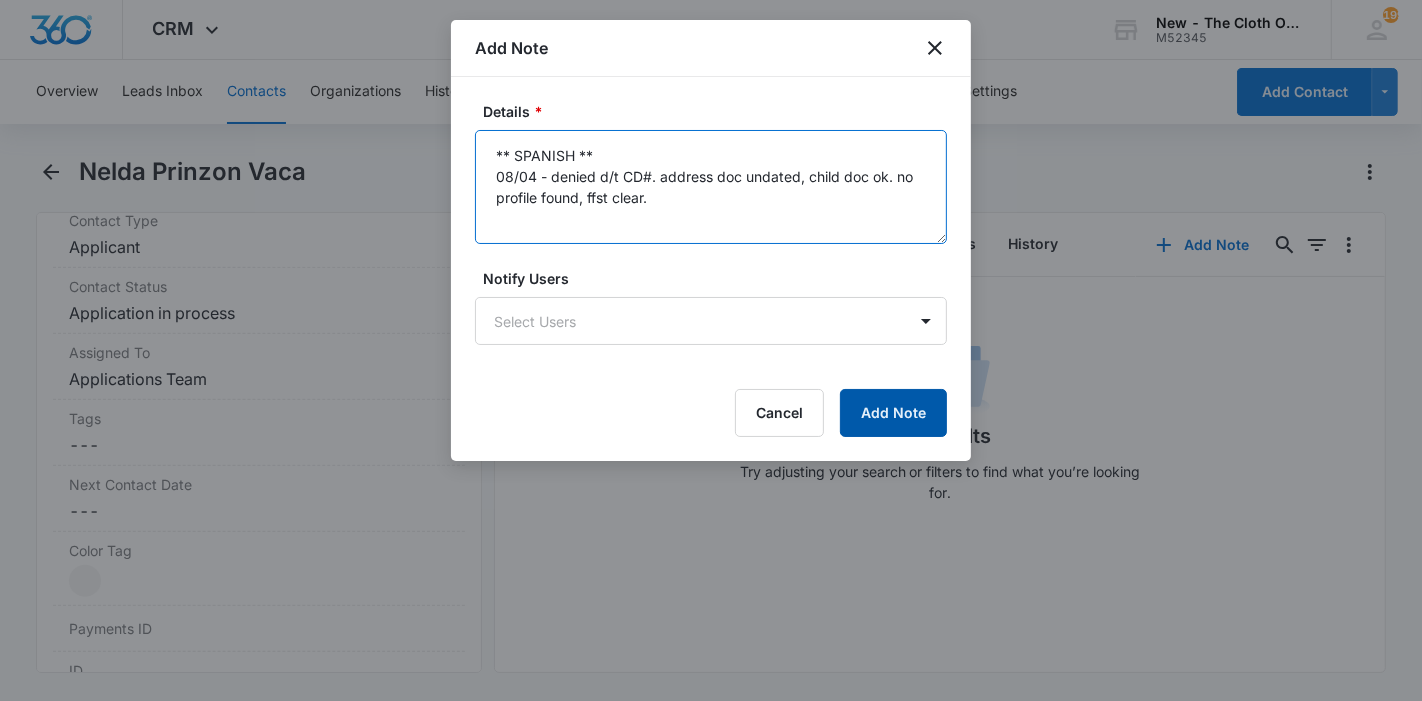 type on "** SPANISH **
08/04 - denied d/t CD#. address doc undated, child doc ok. no profile found, ffst clear." 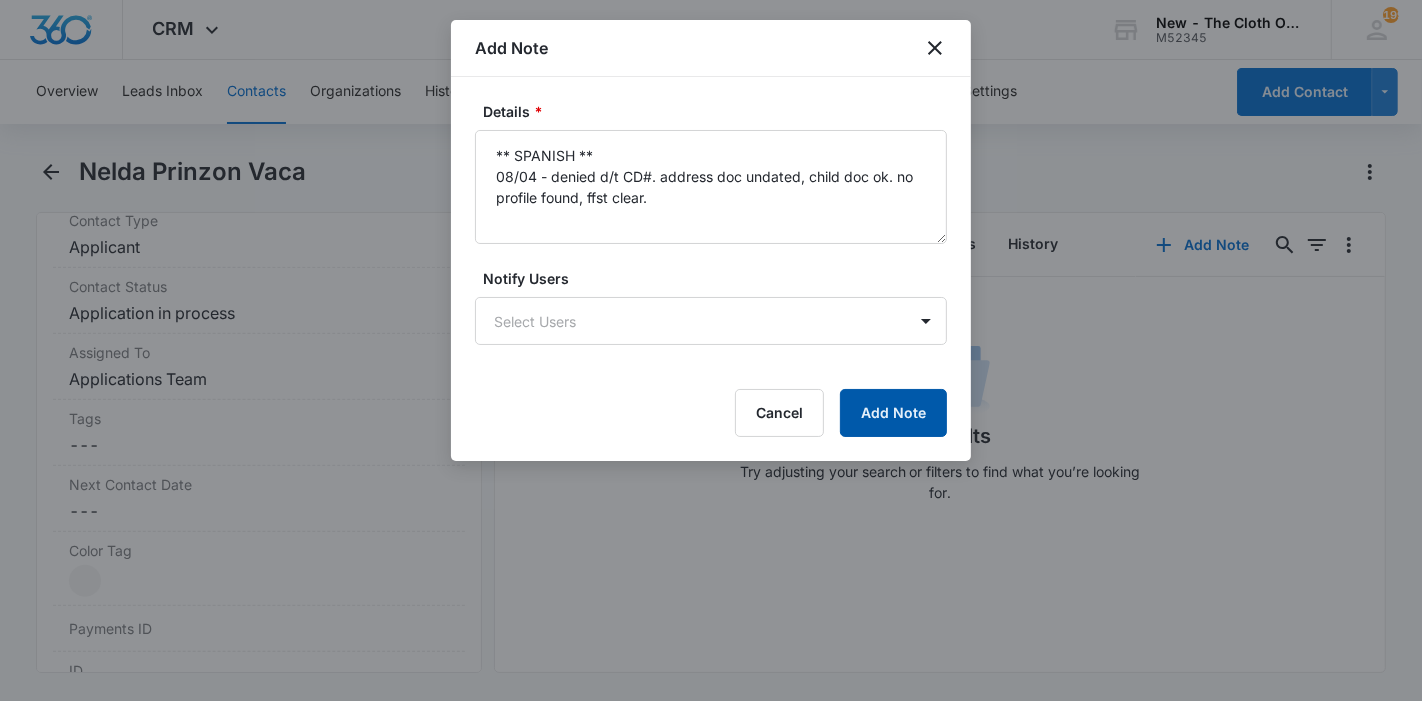 click on "Add Note" at bounding box center [893, 413] 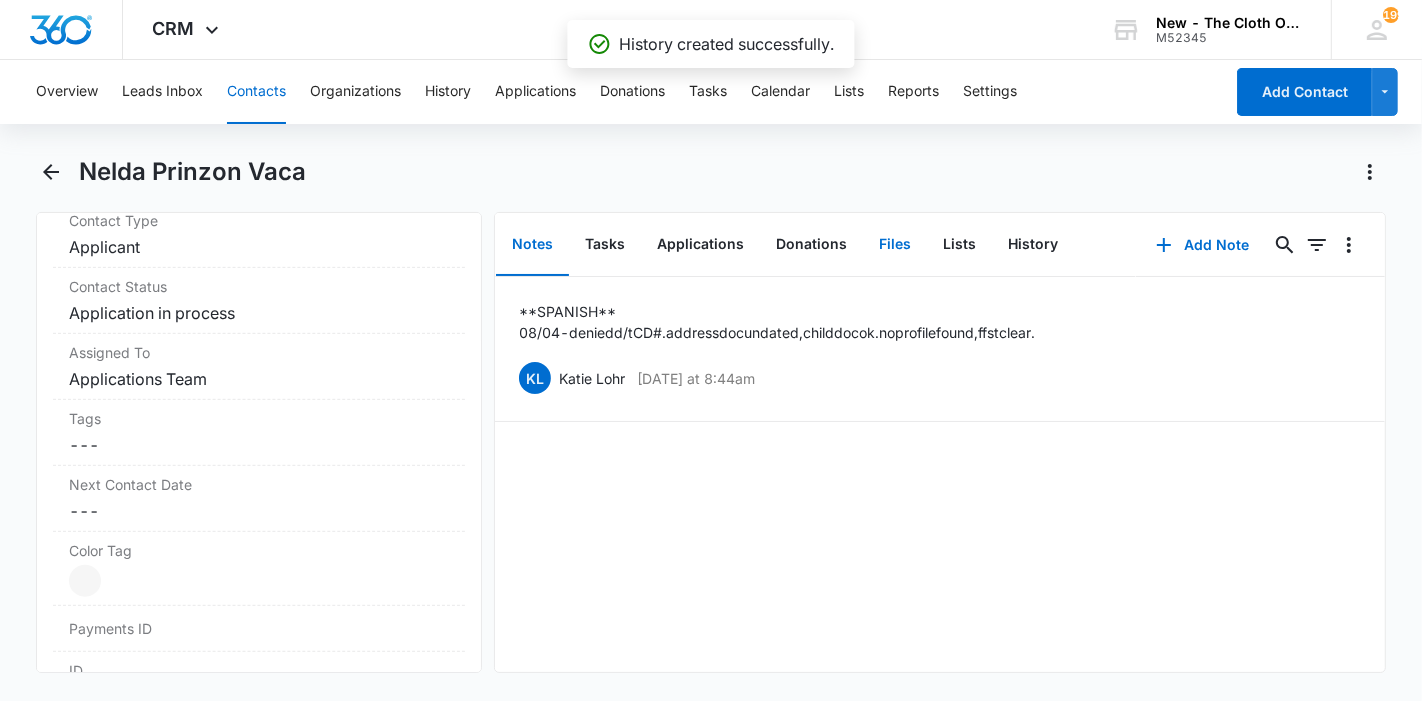 click on "Files" at bounding box center (895, 245) 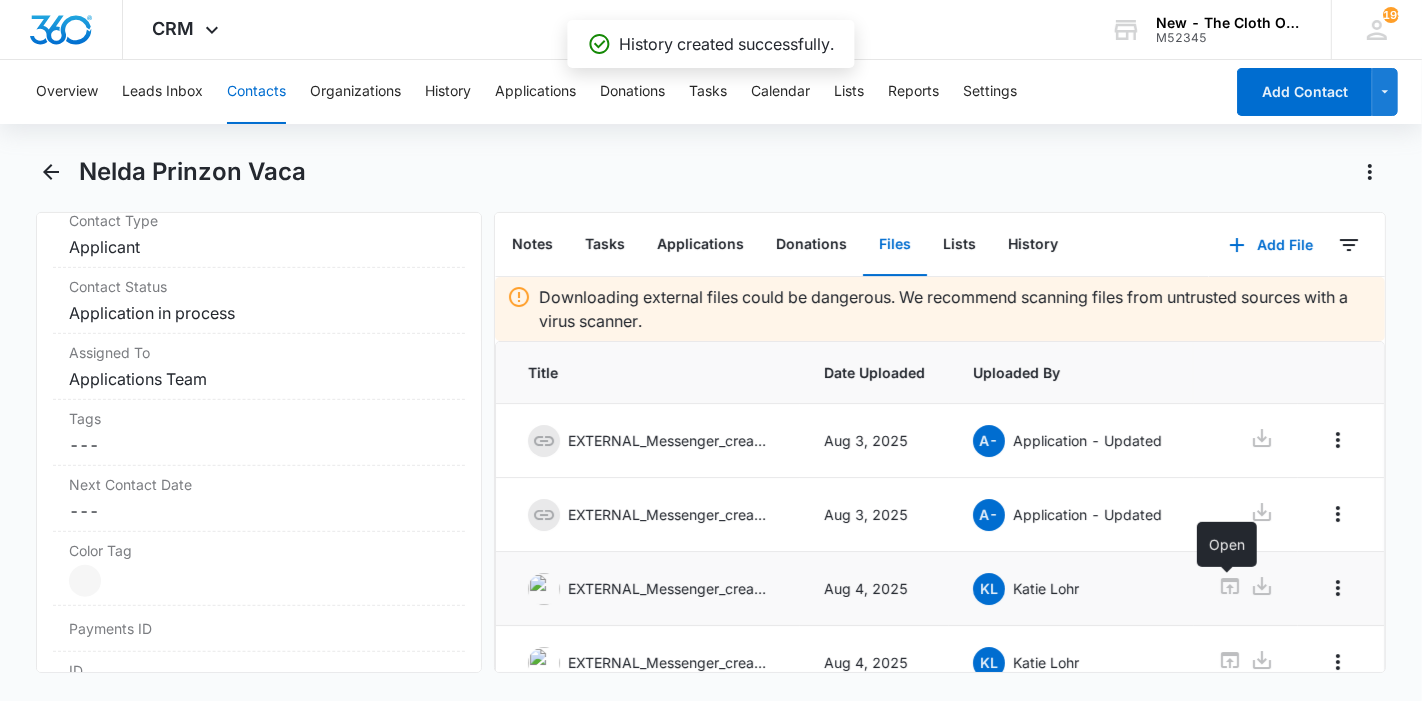 click 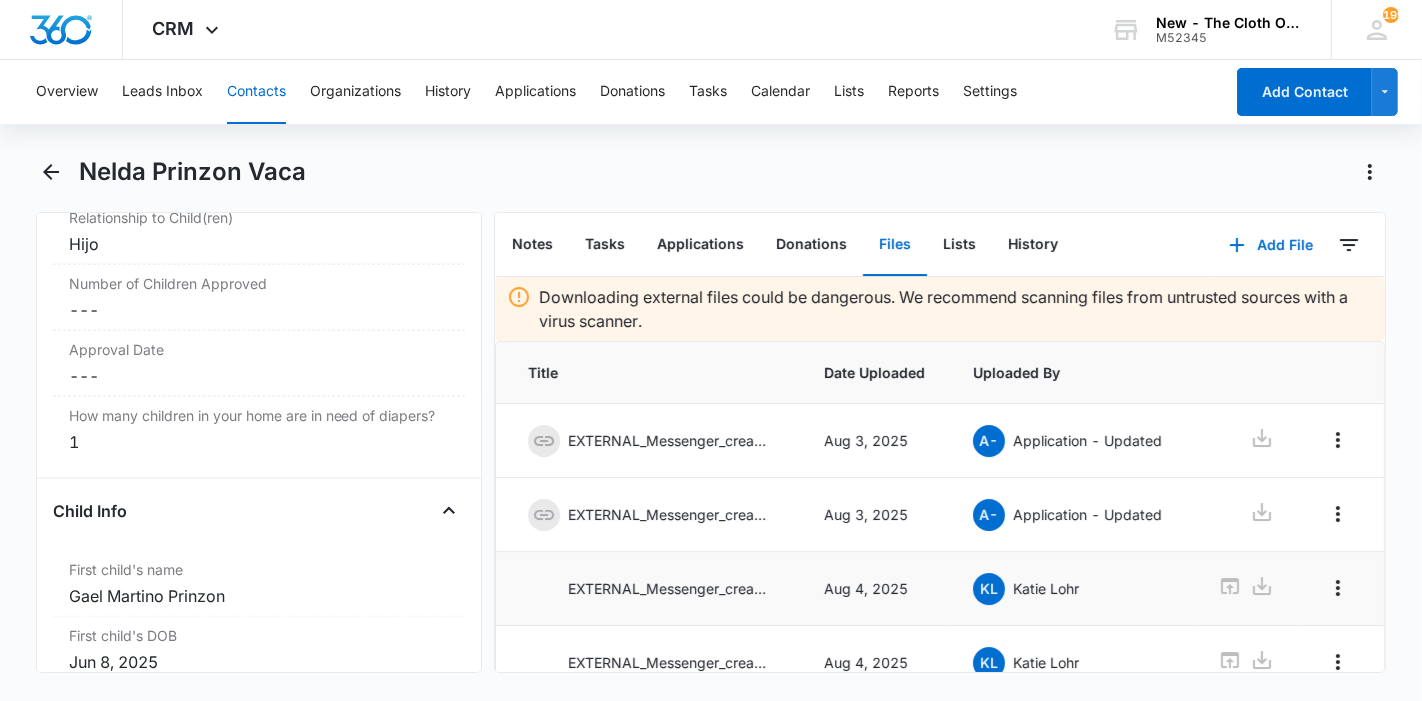 scroll, scrollTop: 2555, scrollLeft: 0, axis: vertical 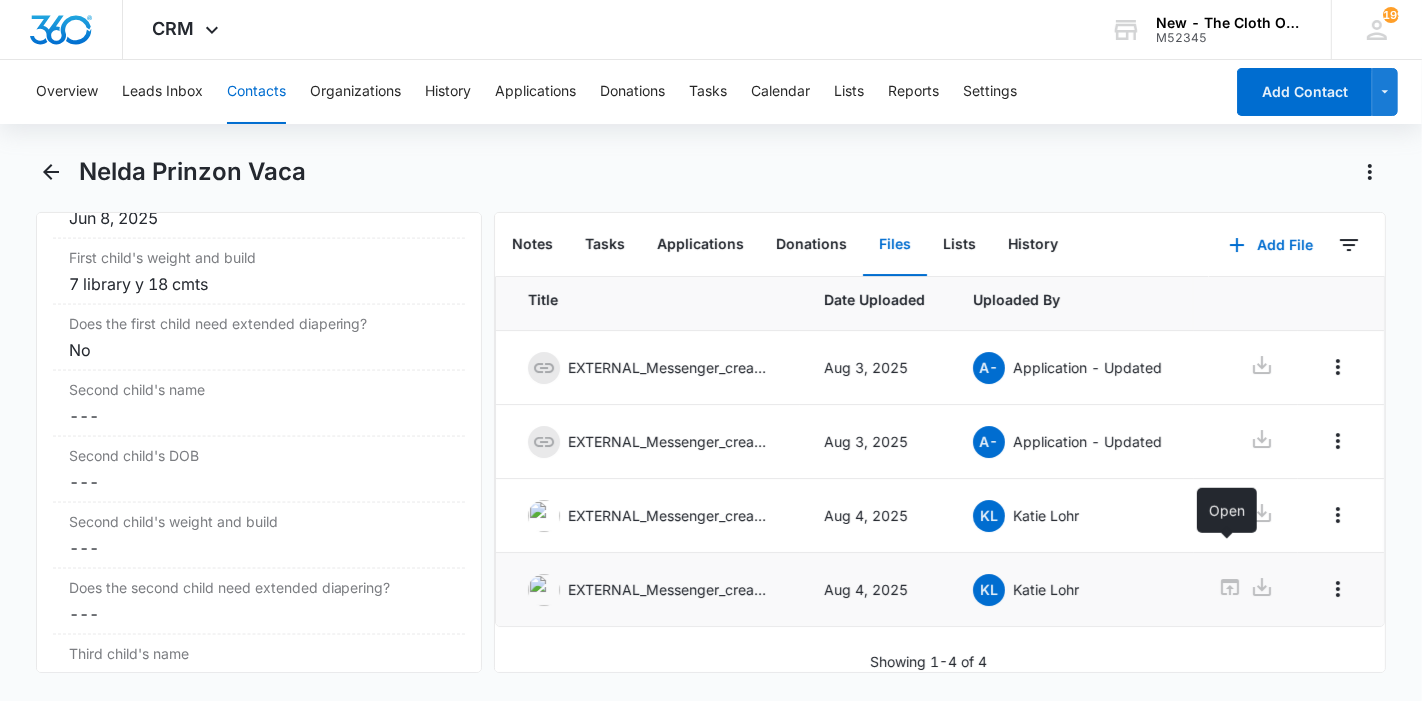 click 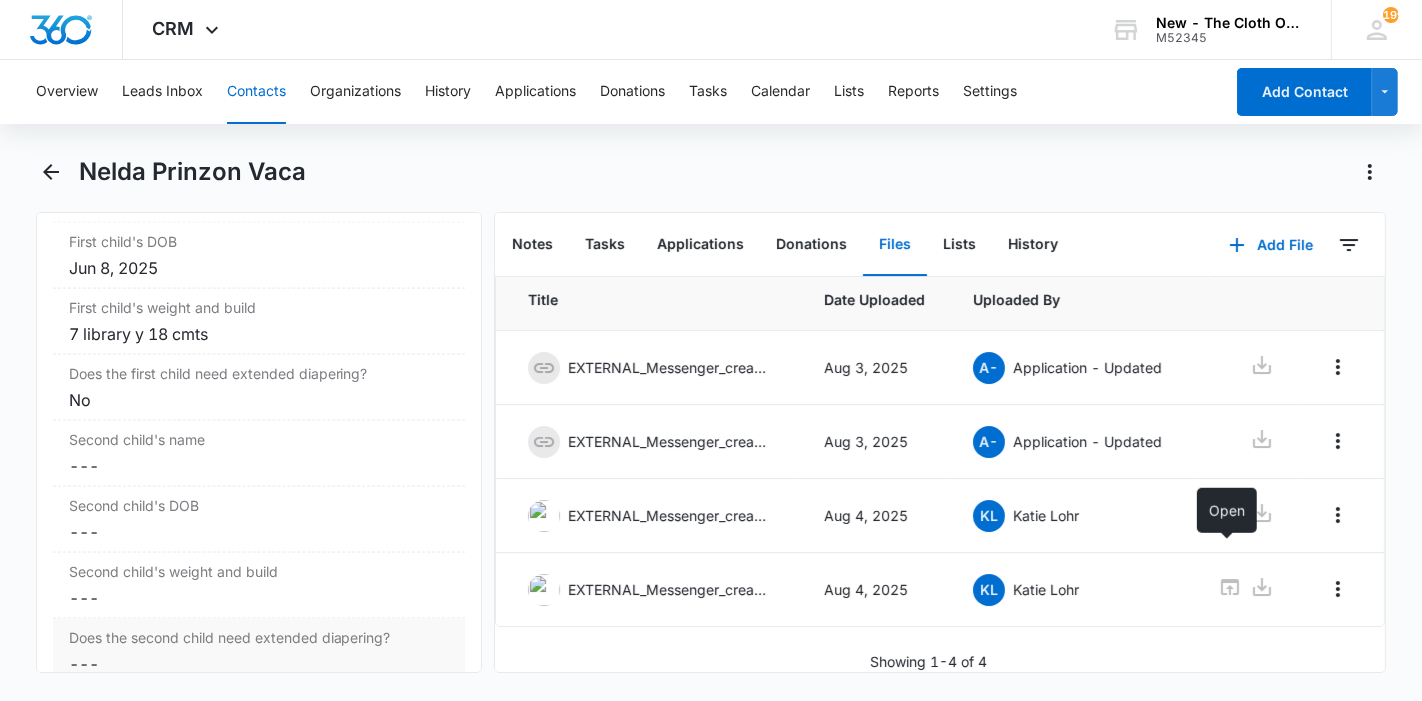 scroll, scrollTop: 2333, scrollLeft: 0, axis: vertical 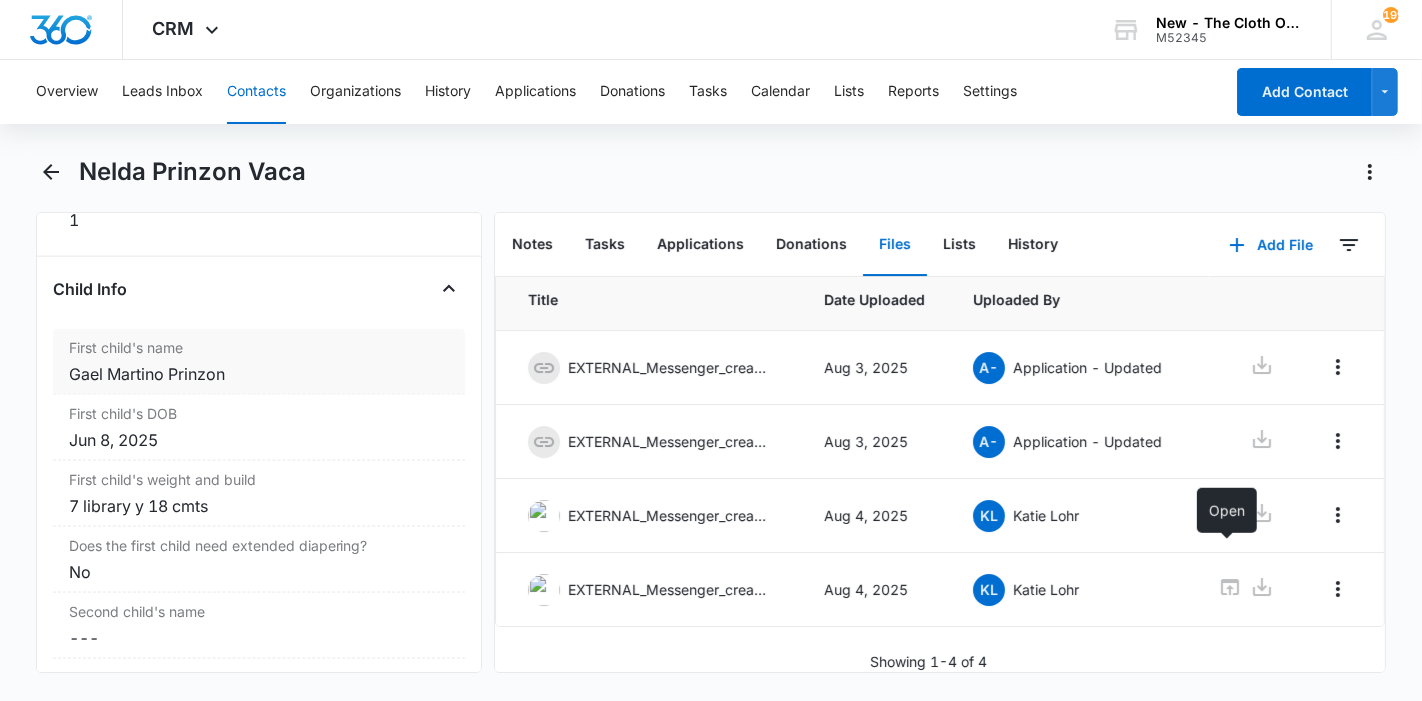 click on "Gael Martino Prinzon" at bounding box center (259, 374) 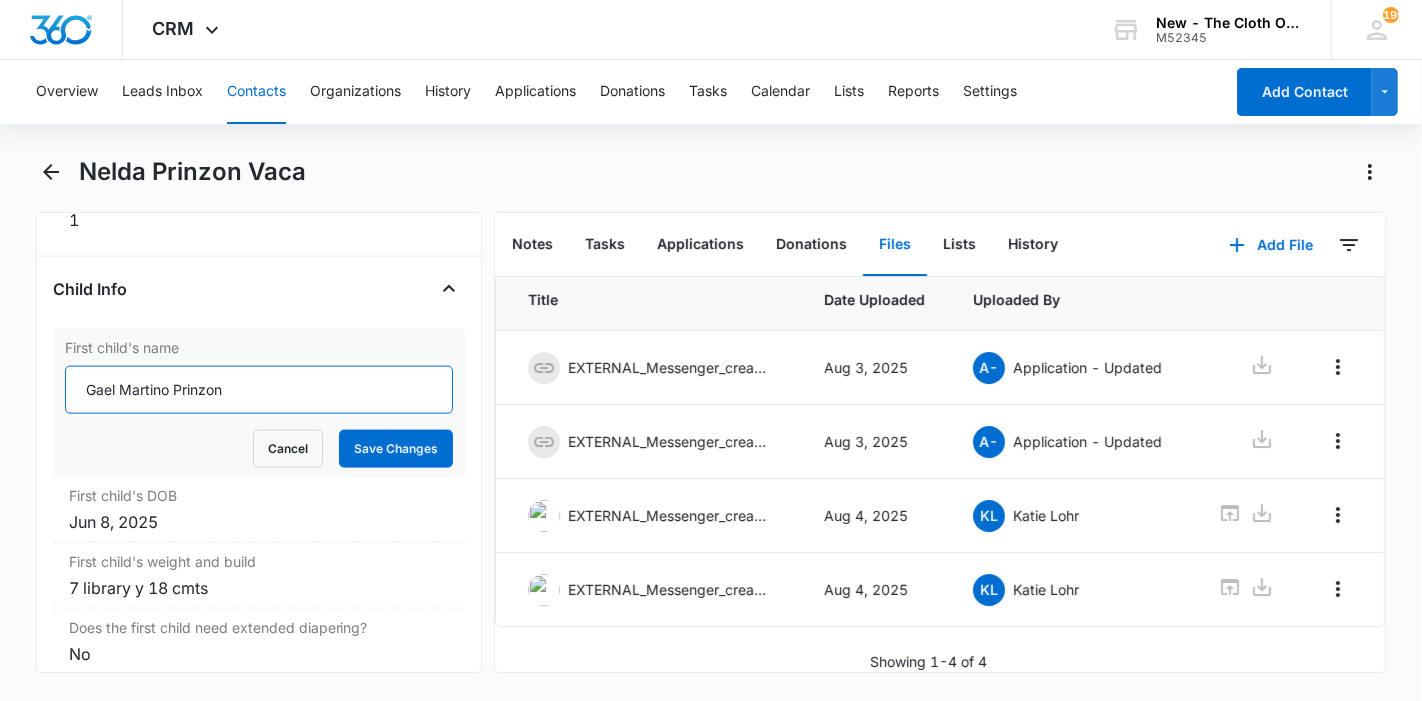 click on "Gael Martino Prinzon" at bounding box center [259, 390] 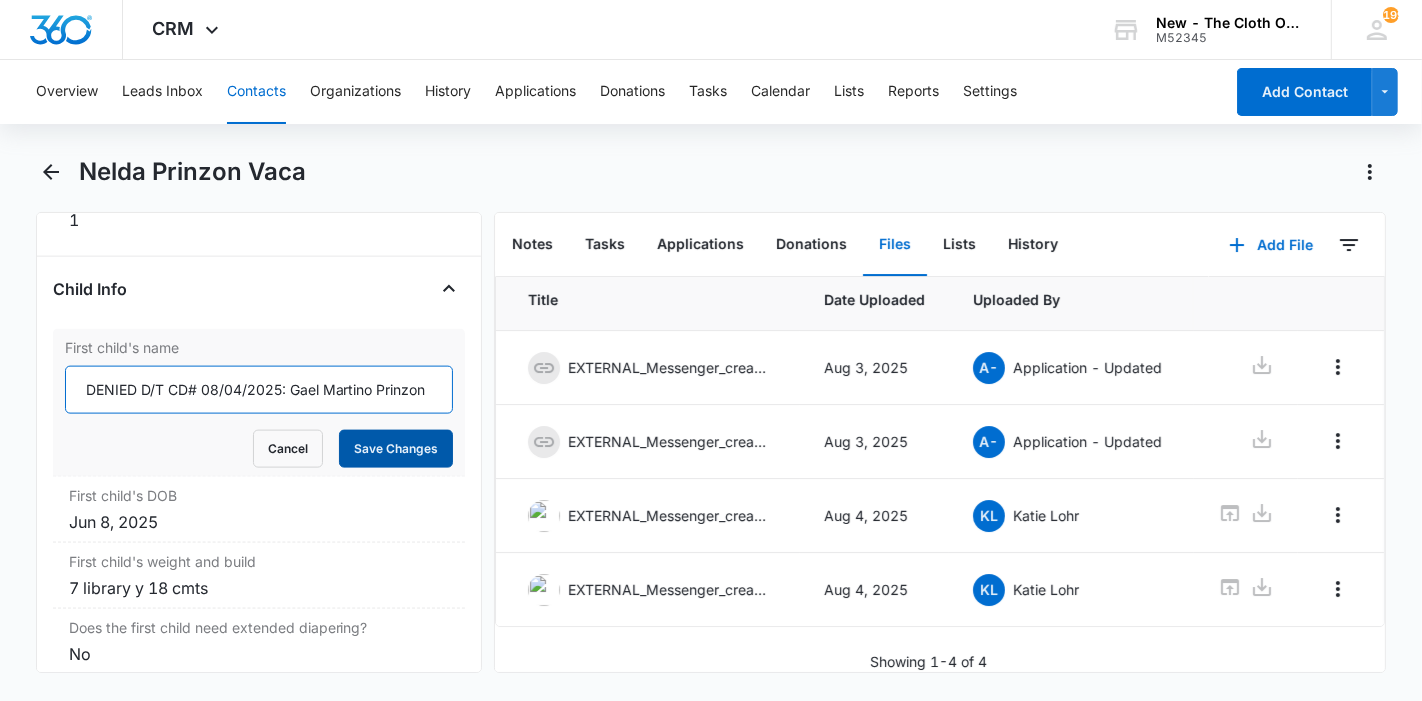 type on "DENIED D/T CD# 08/04/2025: Gael Martino Prinzon" 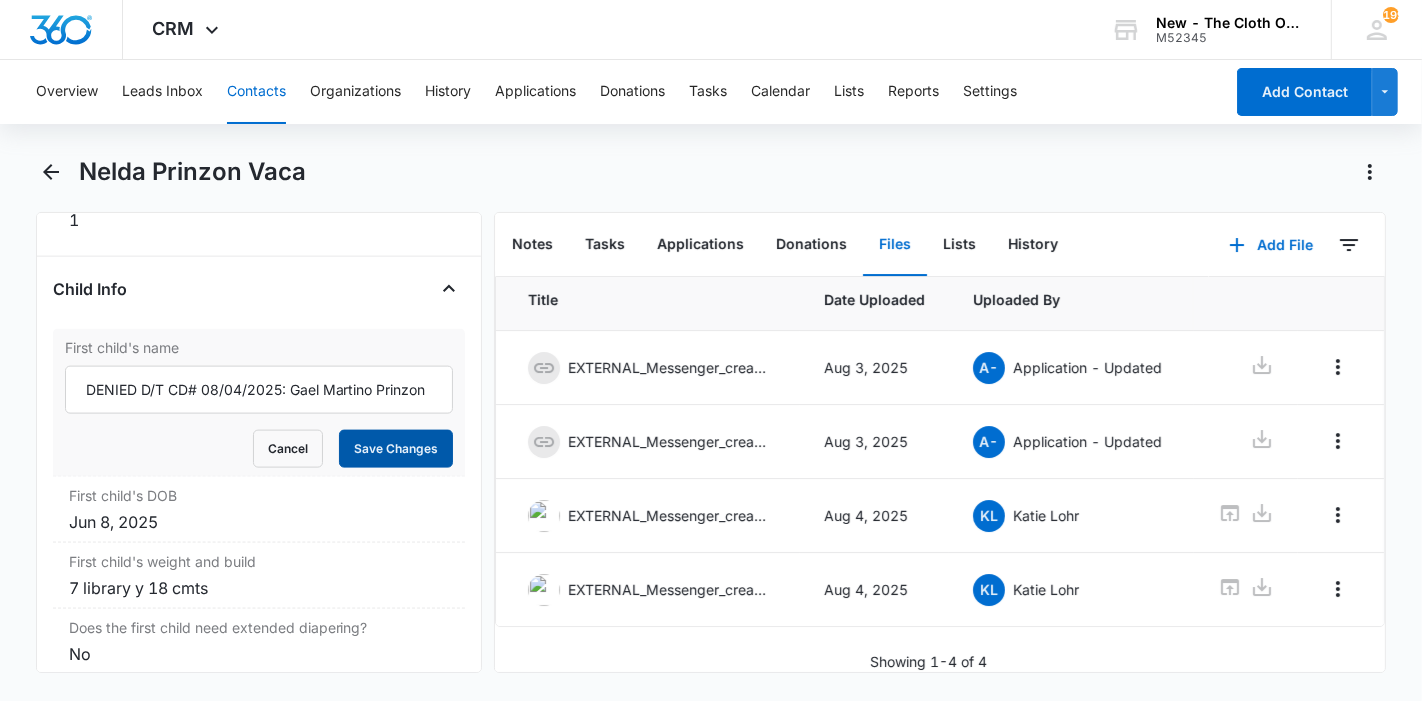 click on "Save Changes" at bounding box center (396, 449) 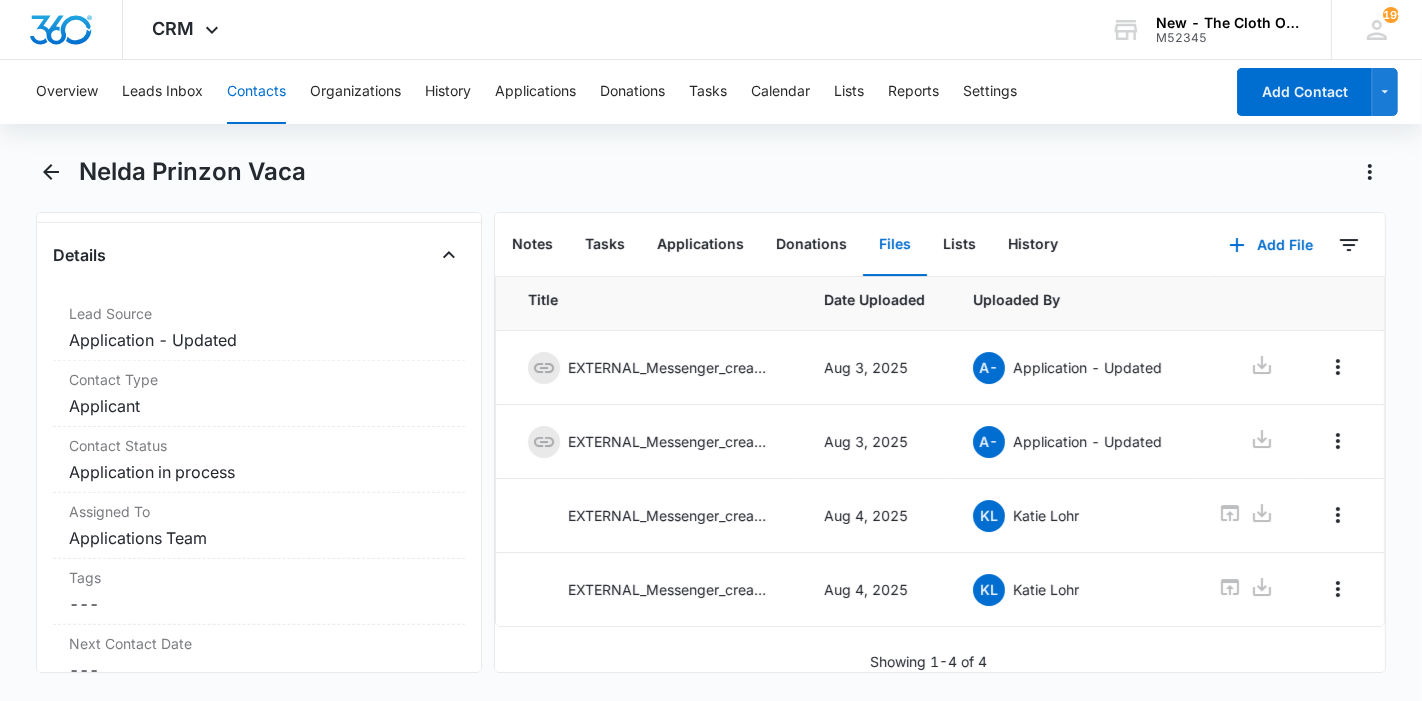 scroll, scrollTop: 666, scrollLeft: 0, axis: vertical 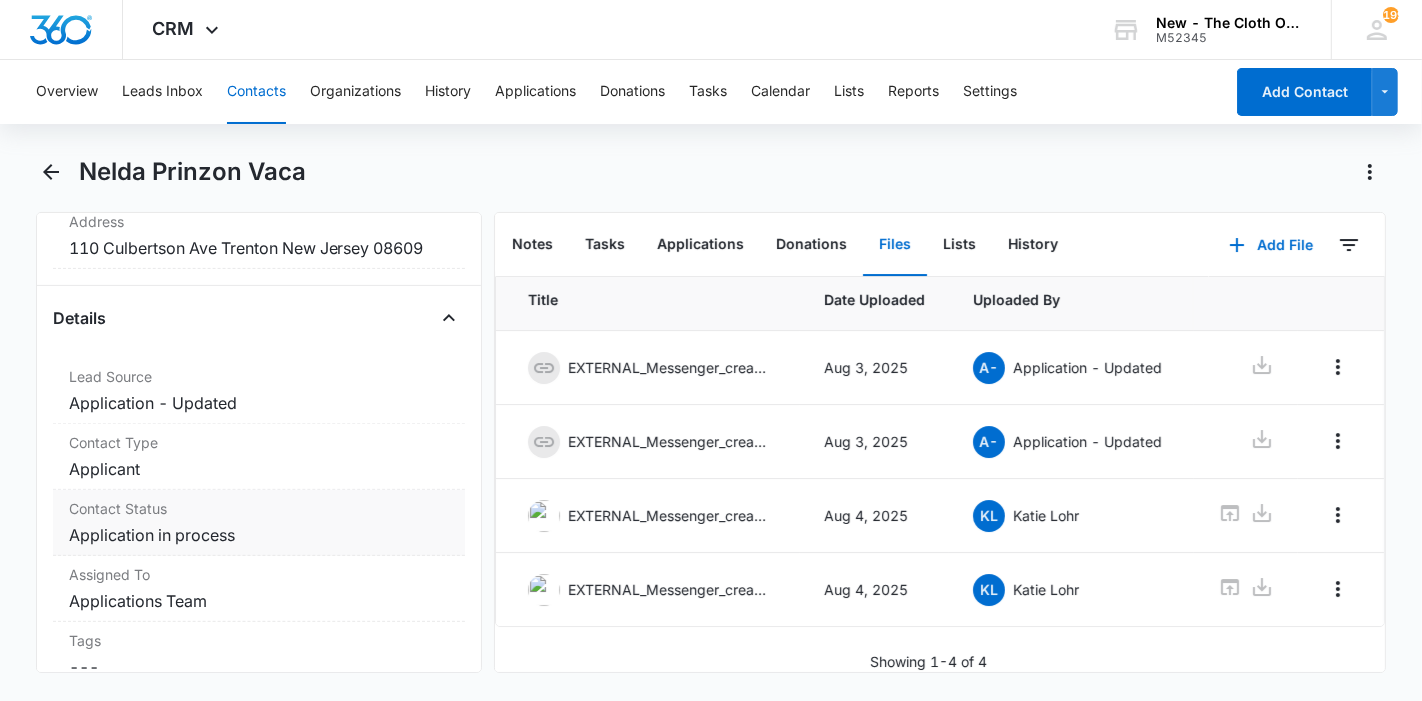click on "Cancel Save Changes Application in process" at bounding box center (259, 535) 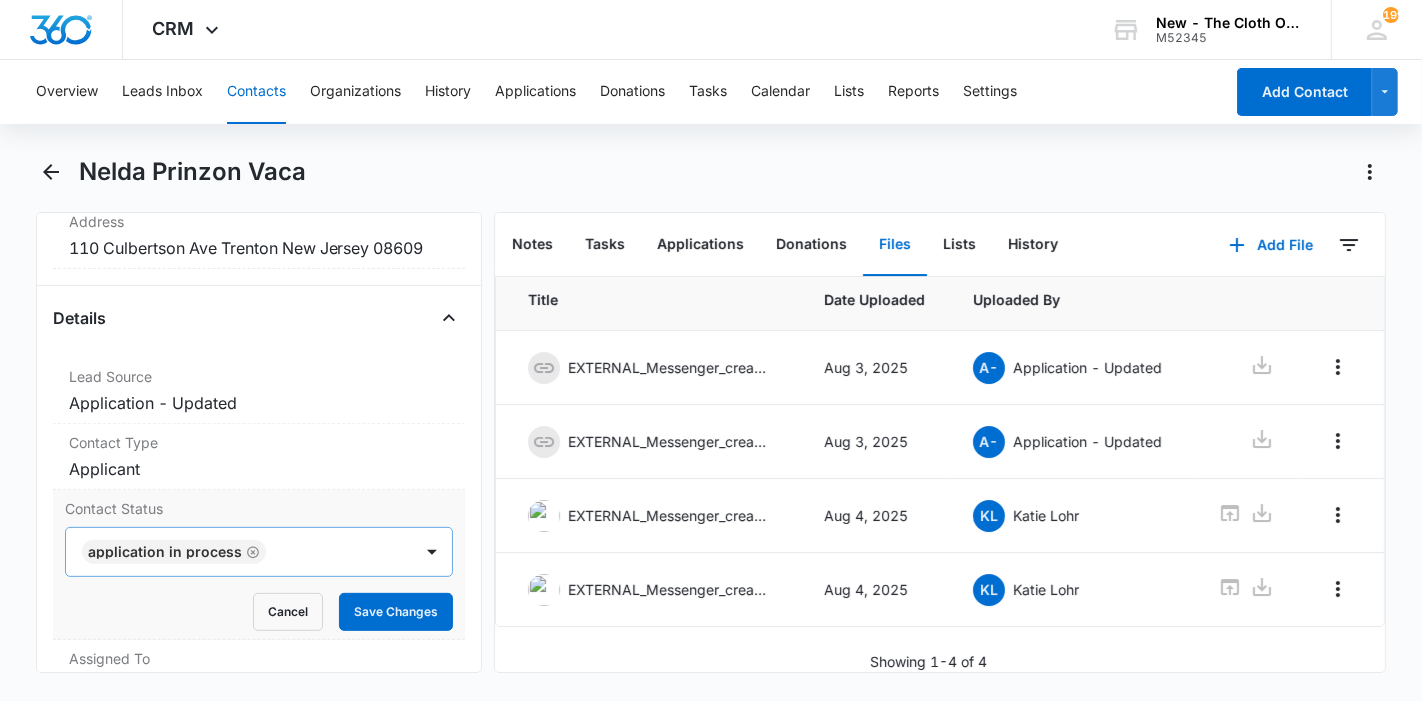 click 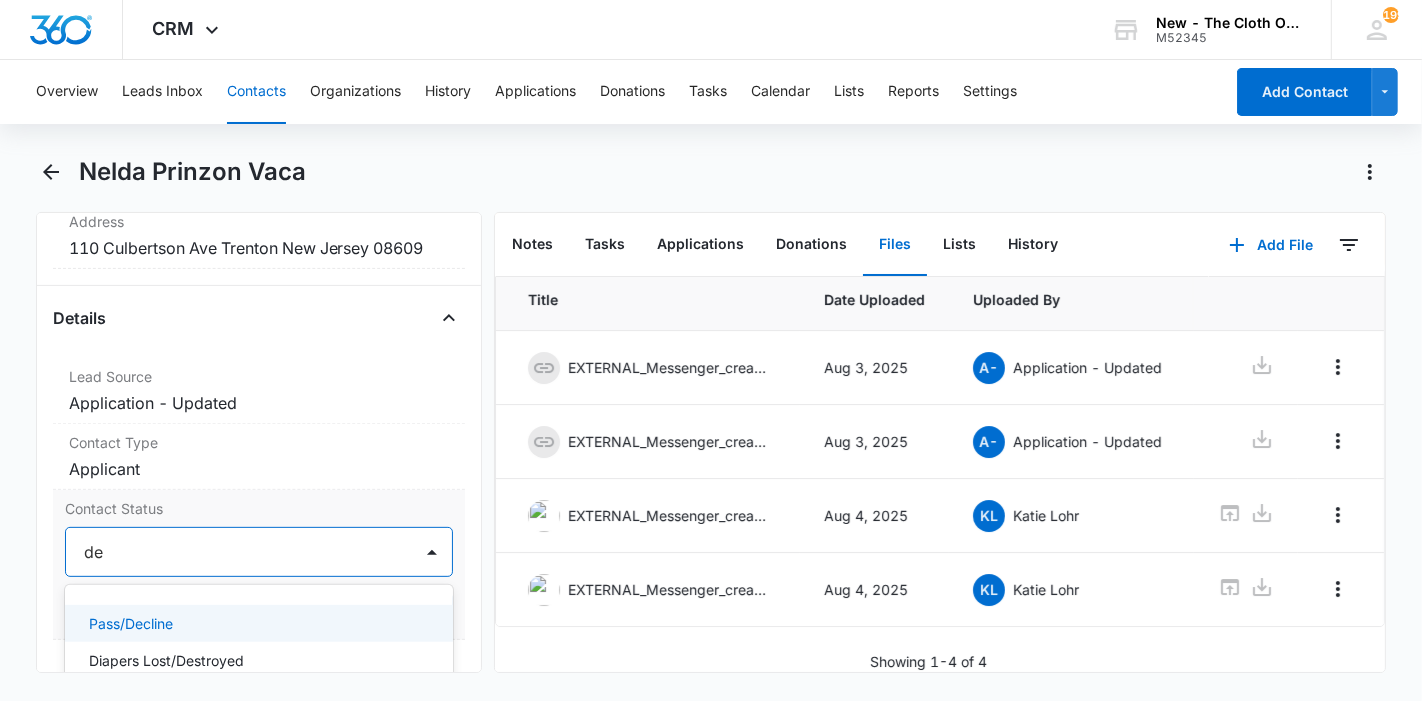 type on "dec" 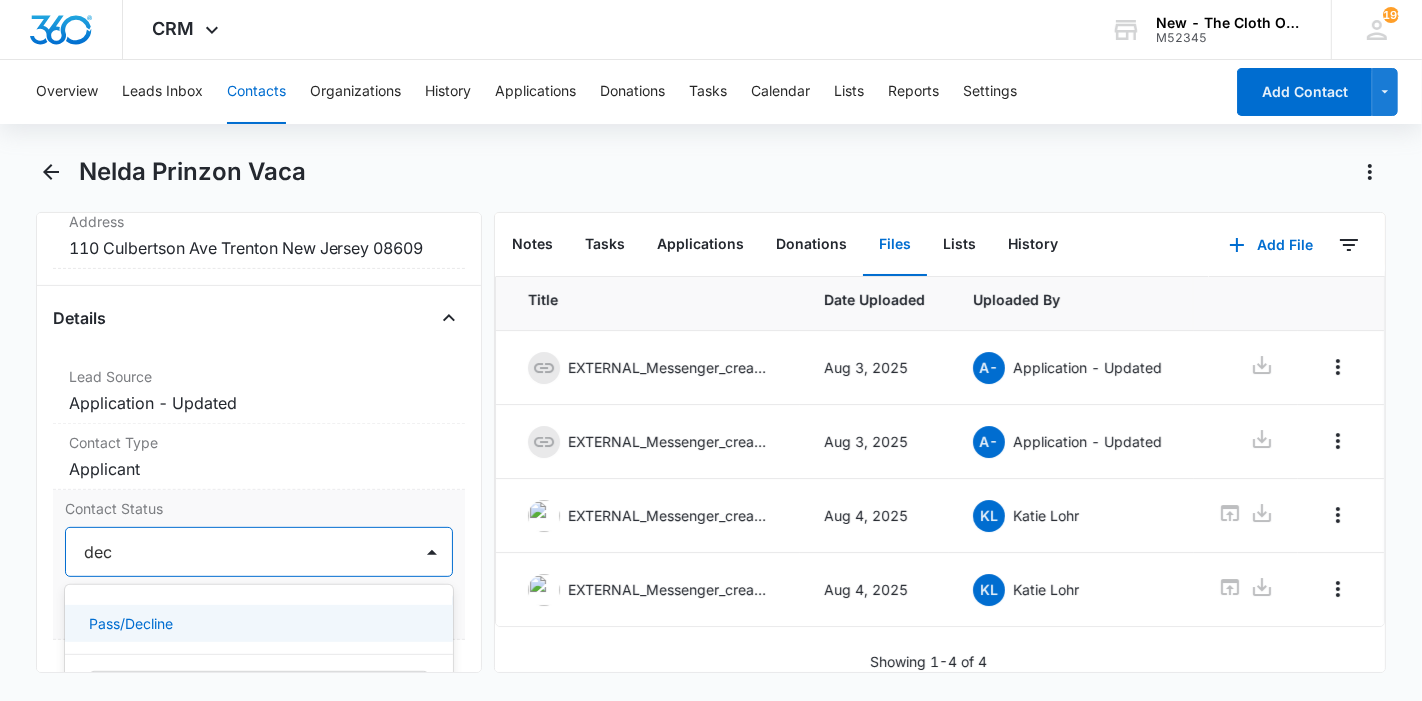 drag, startPoint x: 220, startPoint y: 612, endPoint x: 280, endPoint y: 587, distance: 65 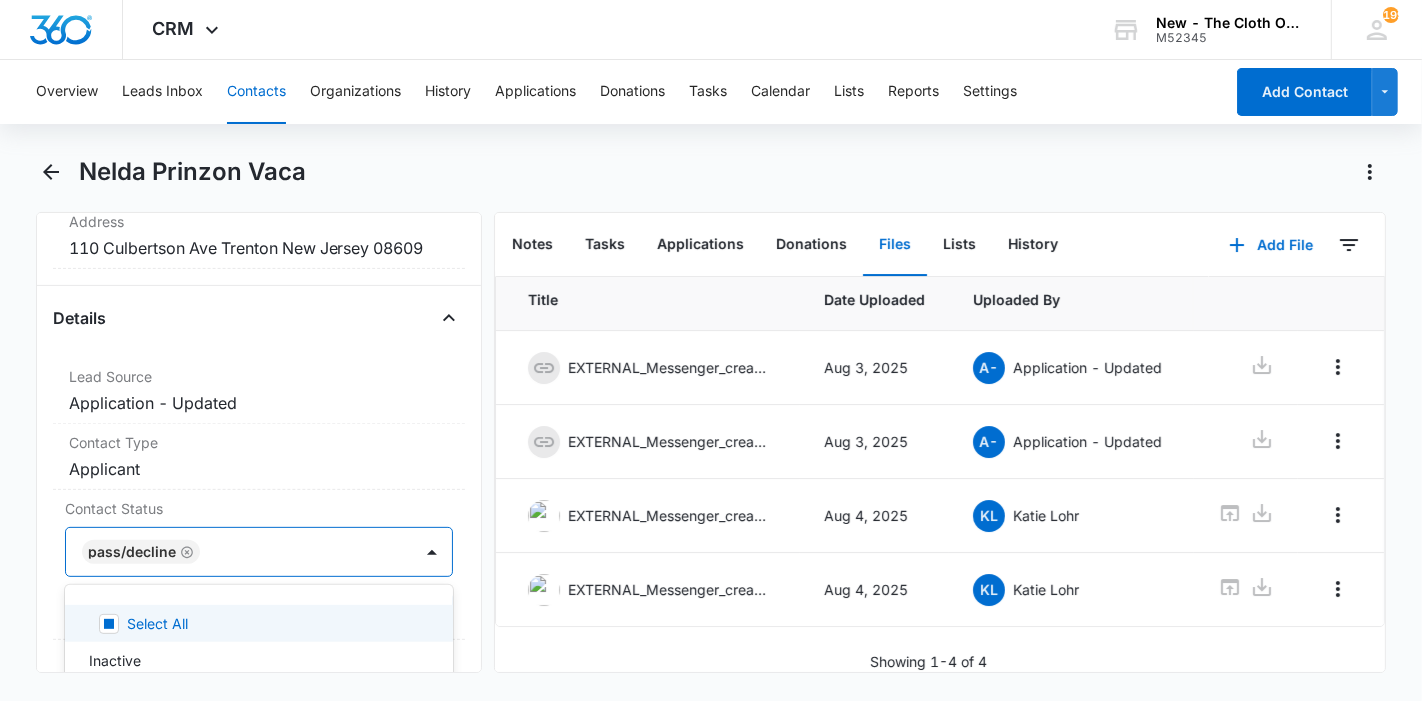 click on "Remove NP Nelda Prinzon Vaca Contact Info Name Cancel Save Changes Nelda Prinzon Vaca Phone Cancel Save Changes (502) 537-5242 Email Cancel Save Changes prinzonn@gmail.com Organization Cancel Save Changes --- Address Cancel Save Changes 110 Culbertson Ave Trenton New Jersey 08609 Details Lead Source Cancel Save Changes Application - Updated Contact Type Cancel Save Changes Applicant Contact Status option Pass/Decline, selected. 23 results available. Use Up and Down to choose options, press Enter to select the currently focused option, press Escape to exit the menu, press Tab to select the option and exit the menu. Pass/Decline Select All Inactive Active Application in process Ready for package Received ES Package Received NB loan Received OS package Ready to swap NB-OS Ready to add additional child Ready to return (no swap) Returned Diapers Package shipped by JD Passed diapers on - note recipient Pass/Decline Scammer - DO NOT LEND Sold TCO diapers (screen shots in files) Diapers Lost/Destroyed Medical Needs 1" at bounding box center (259, 442) 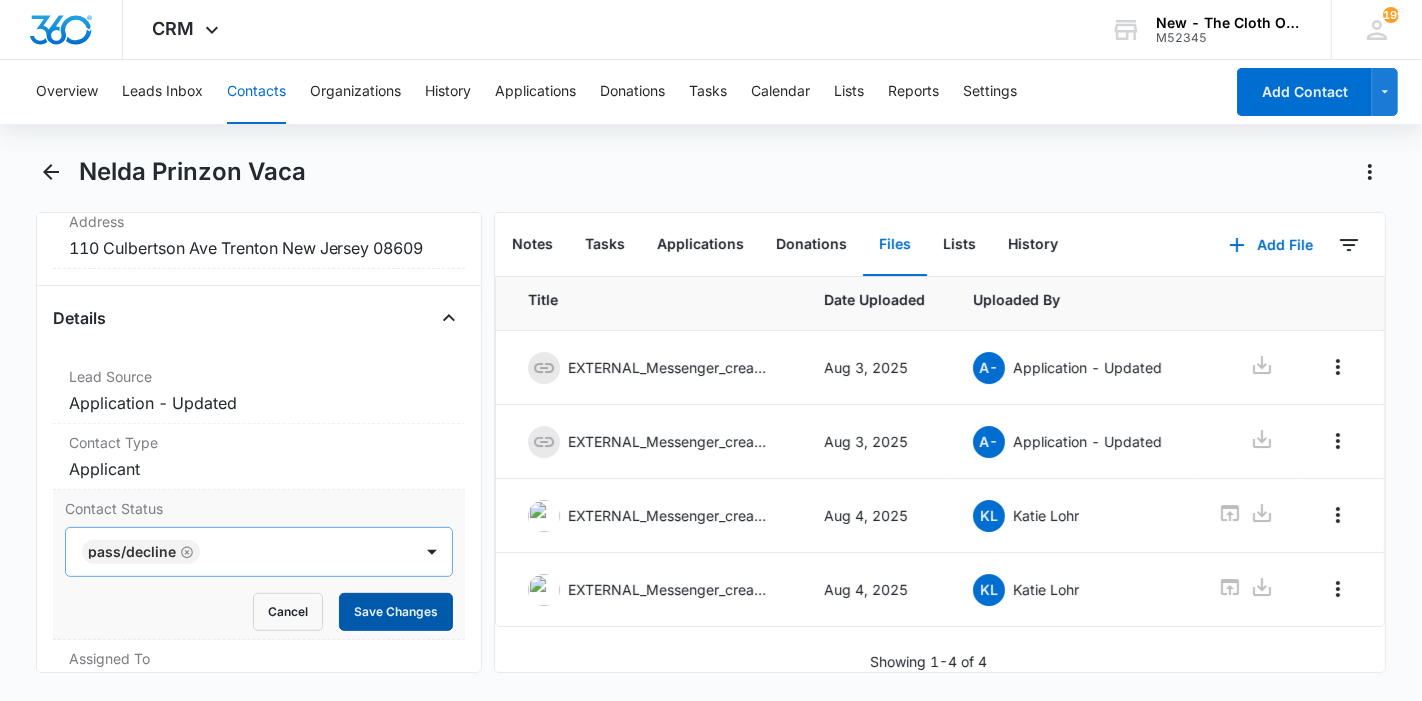 click on "Save Changes" at bounding box center [396, 612] 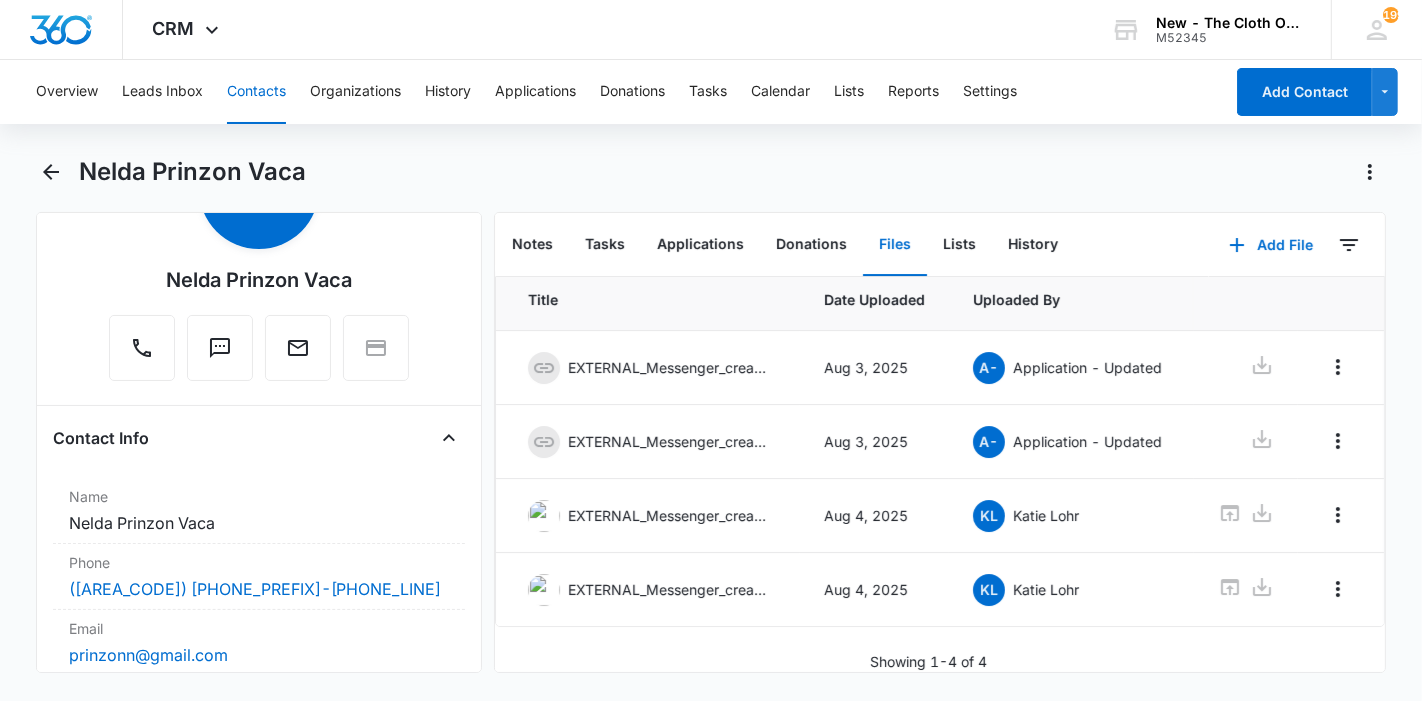 scroll, scrollTop: 333, scrollLeft: 0, axis: vertical 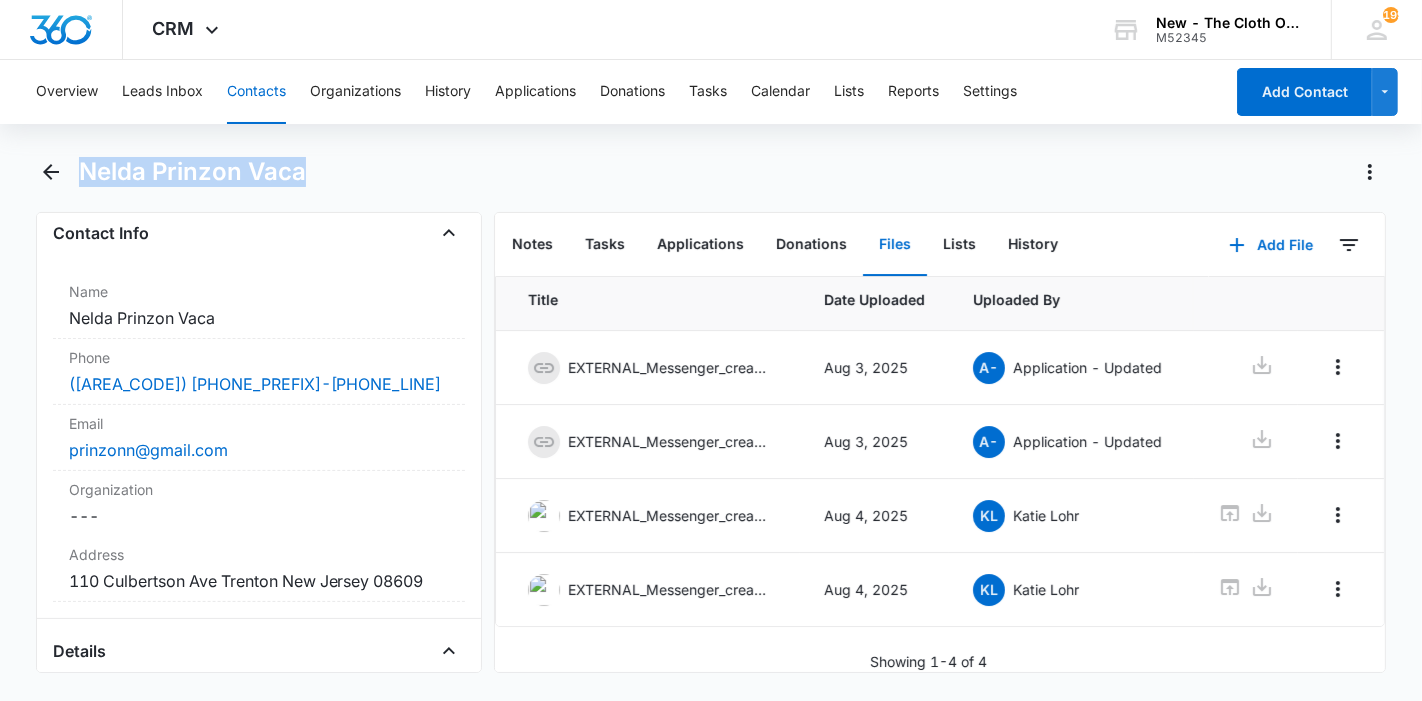 drag, startPoint x: 323, startPoint y: 175, endPoint x: 80, endPoint y: 180, distance: 243.05144 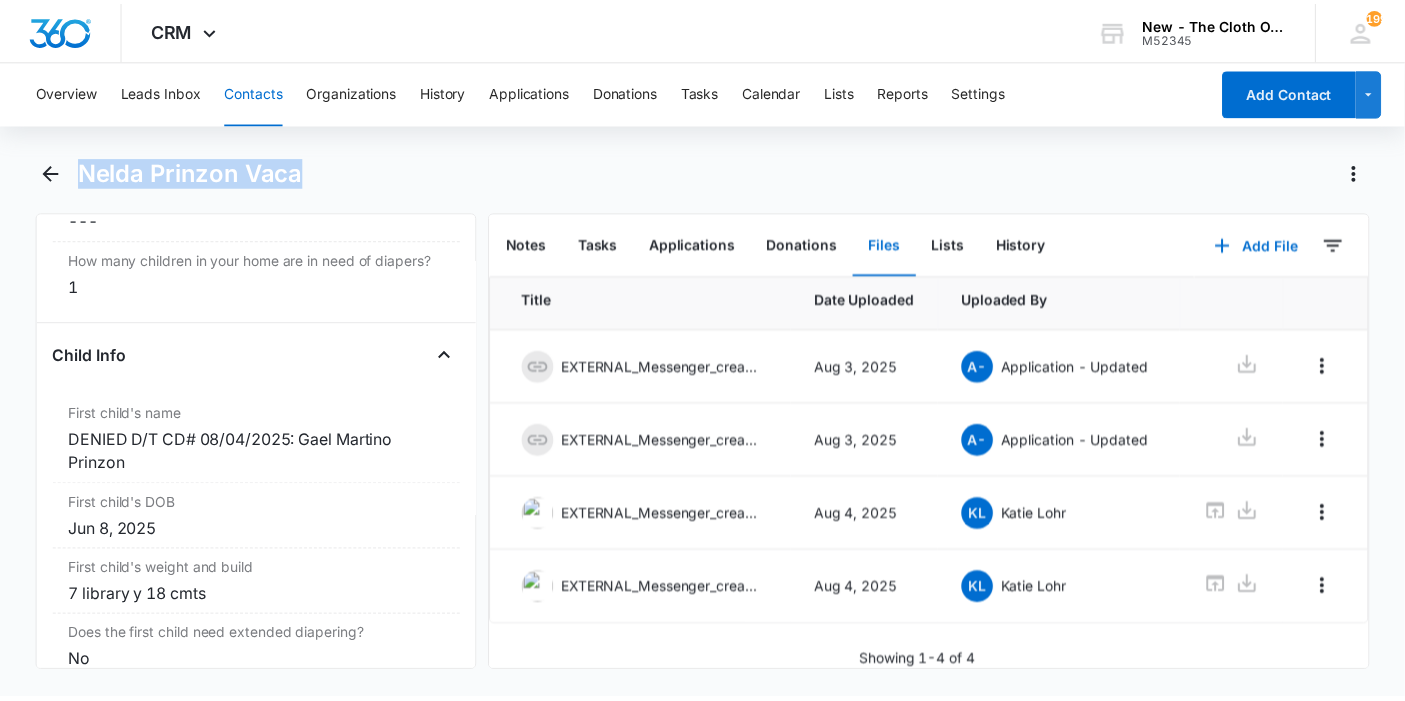 scroll, scrollTop: 2333, scrollLeft: 0, axis: vertical 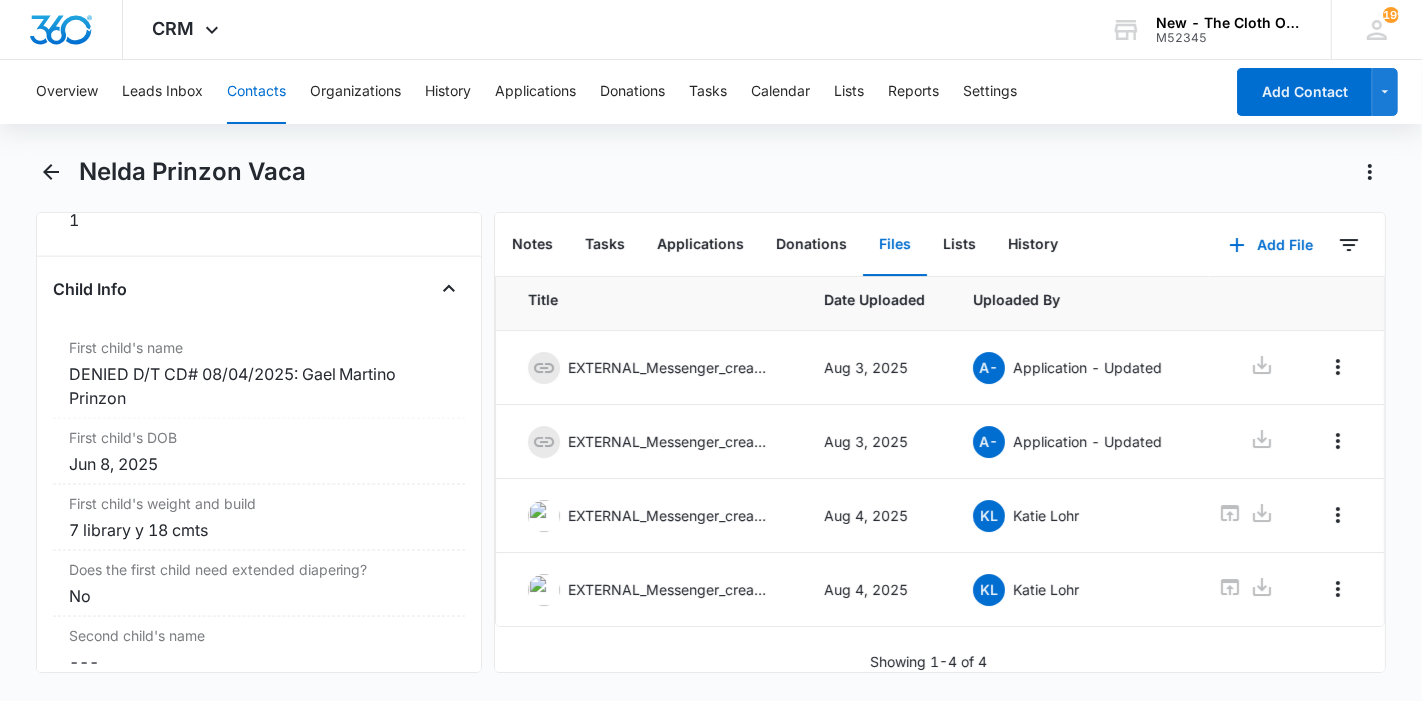 click on "Overview Leads Inbox Contacts Organizations History Applications Donations Tasks Calendar Lists Reports Settings" at bounding box center [623, 92] 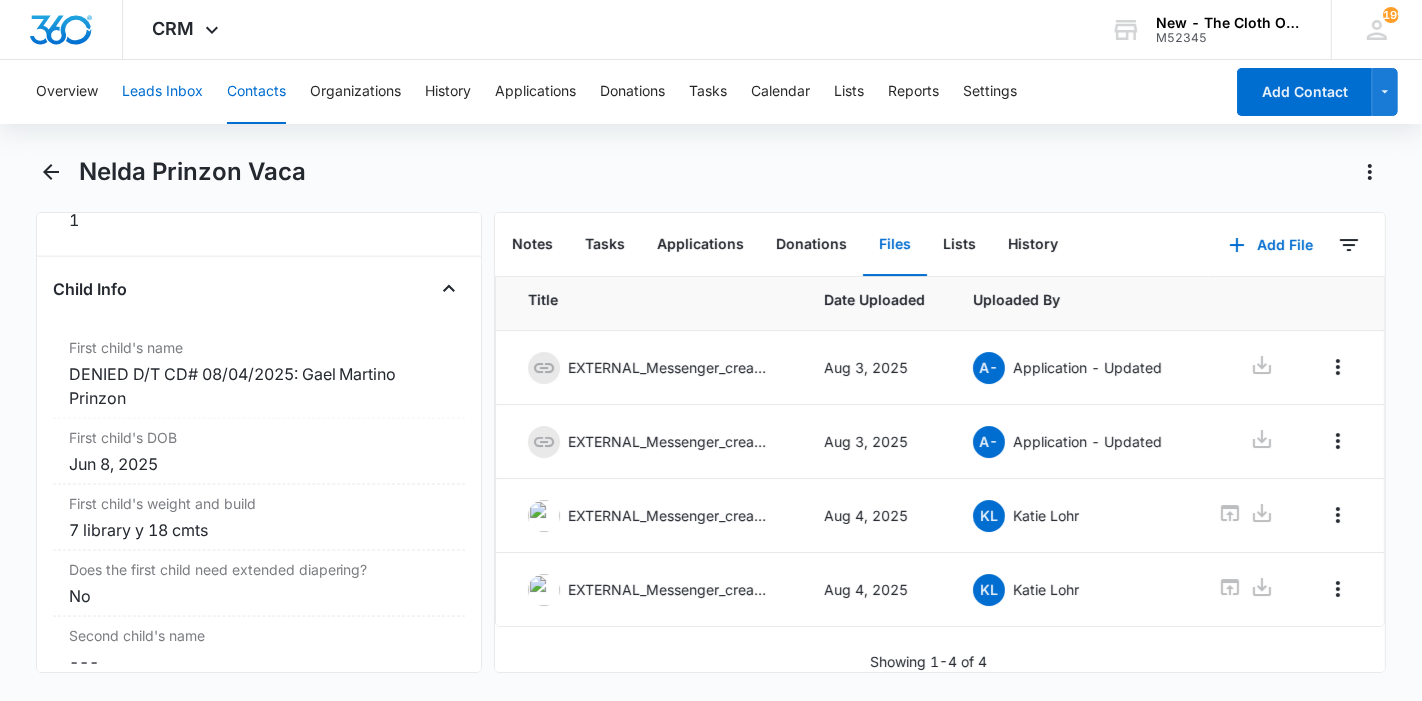 click on "Leads Inbox" at bounding box center [162, 92] 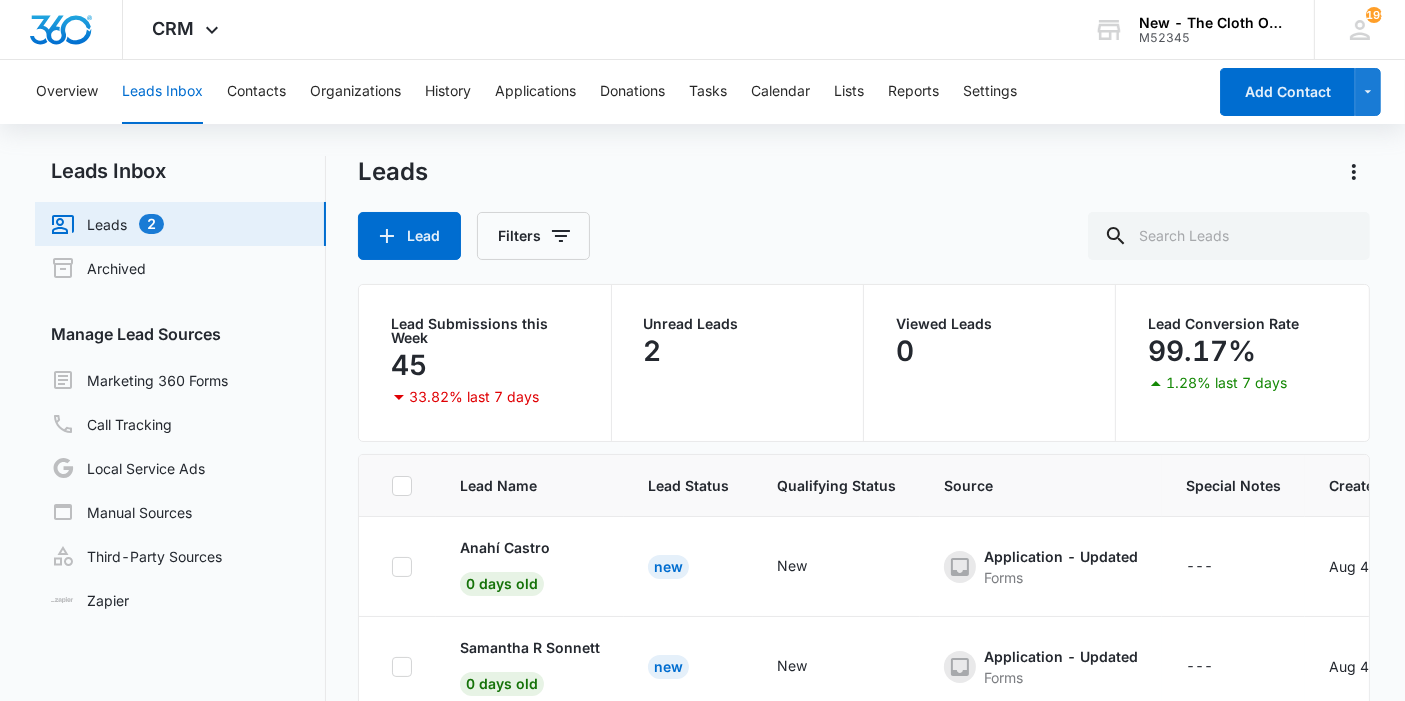 scroll, scrollTop: 0, scrollLeft: 0, axis: both 